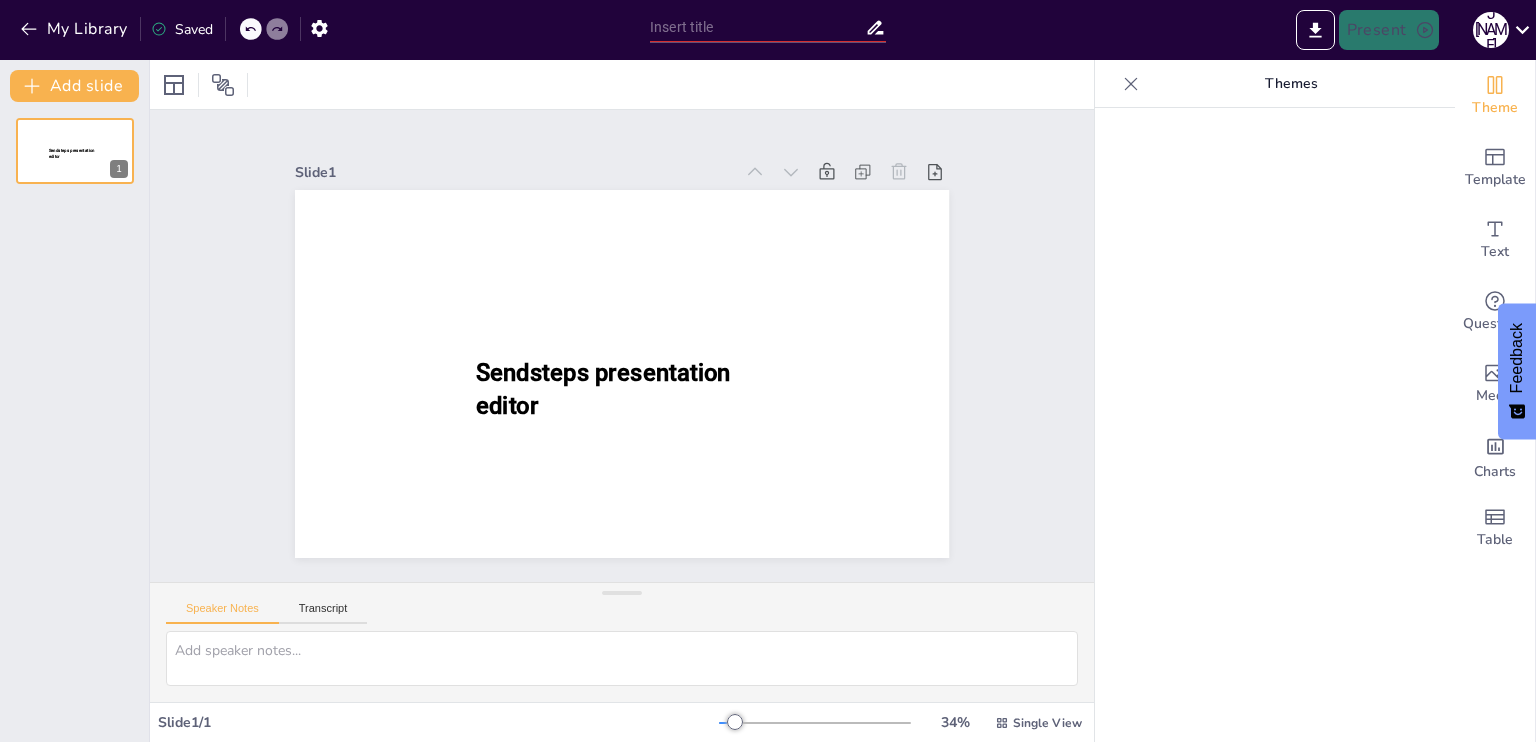 scroll, scrollTop: 0, scrollLeft: 0, axis: both 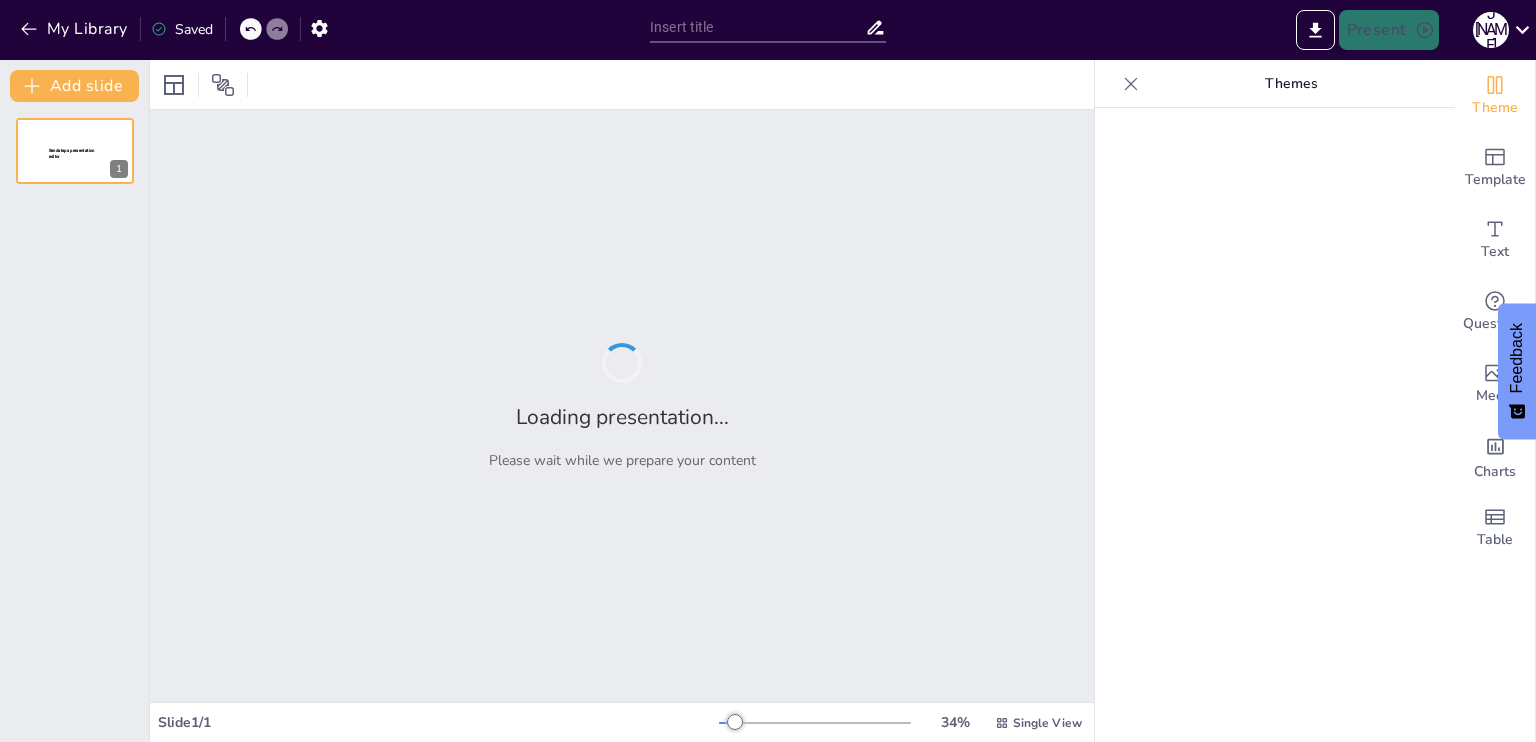 type on "sendsteps.ai" 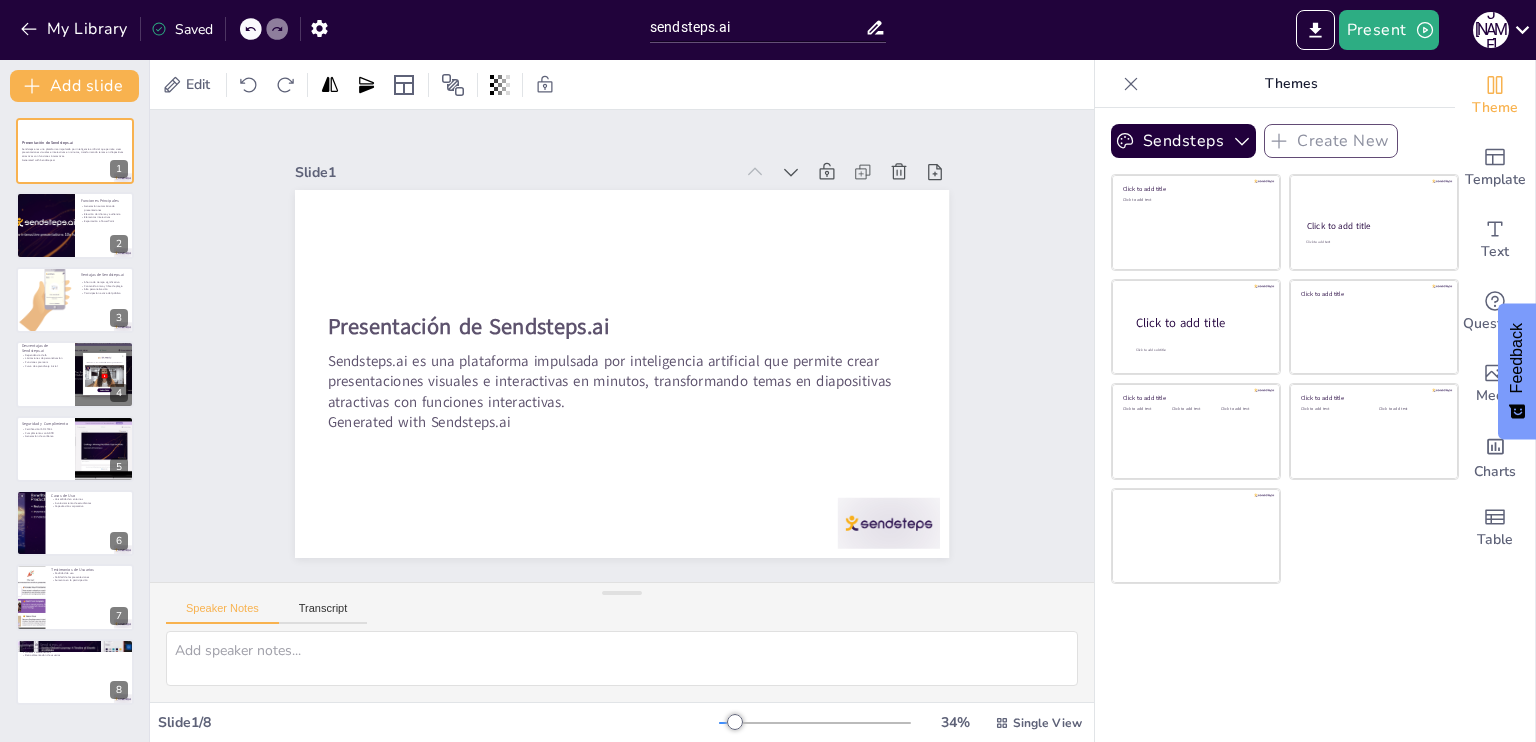 click on "Slide 1 Presentación de Sendsteps.ai Sendsteps.ai es una plataforma impulsada por inteligencia artificial que permite crear presentaciones visuales e interactivas en minutos, transformando temas en diapositivas atractivas con funciones interactivas. Generated with Sendsteps.ai Slide 2 Funciones Principales Generación automática de presentaciones Elección de idioma y audiencia Elementos interactivos Exportación a PowerPoint Slide 3 Ventajas de Sendsteps.ai Ahorro de tiempo significativo Contenido único y libre de plagio Alta personalización Participación activa del público Slide 4 Desventajas de Sendsteps.ai Dependencia de IA Limitaciones de personalización Funciones premium Curva de aprendizaje inicial Slide 5 Seguridad y Cumplimiento Certificación ISO 27001 Cumplimiento con GDPR Generación de confianza Slide 6 Casos de Uso Versatilidad en entornos Involucramiento de estudiantes Capacitación corporativa Slide 7 Testimonios de Usuarios Facilidad de uso Calidad de las presentaciones Slide 8" at bounding box center [622, 346] 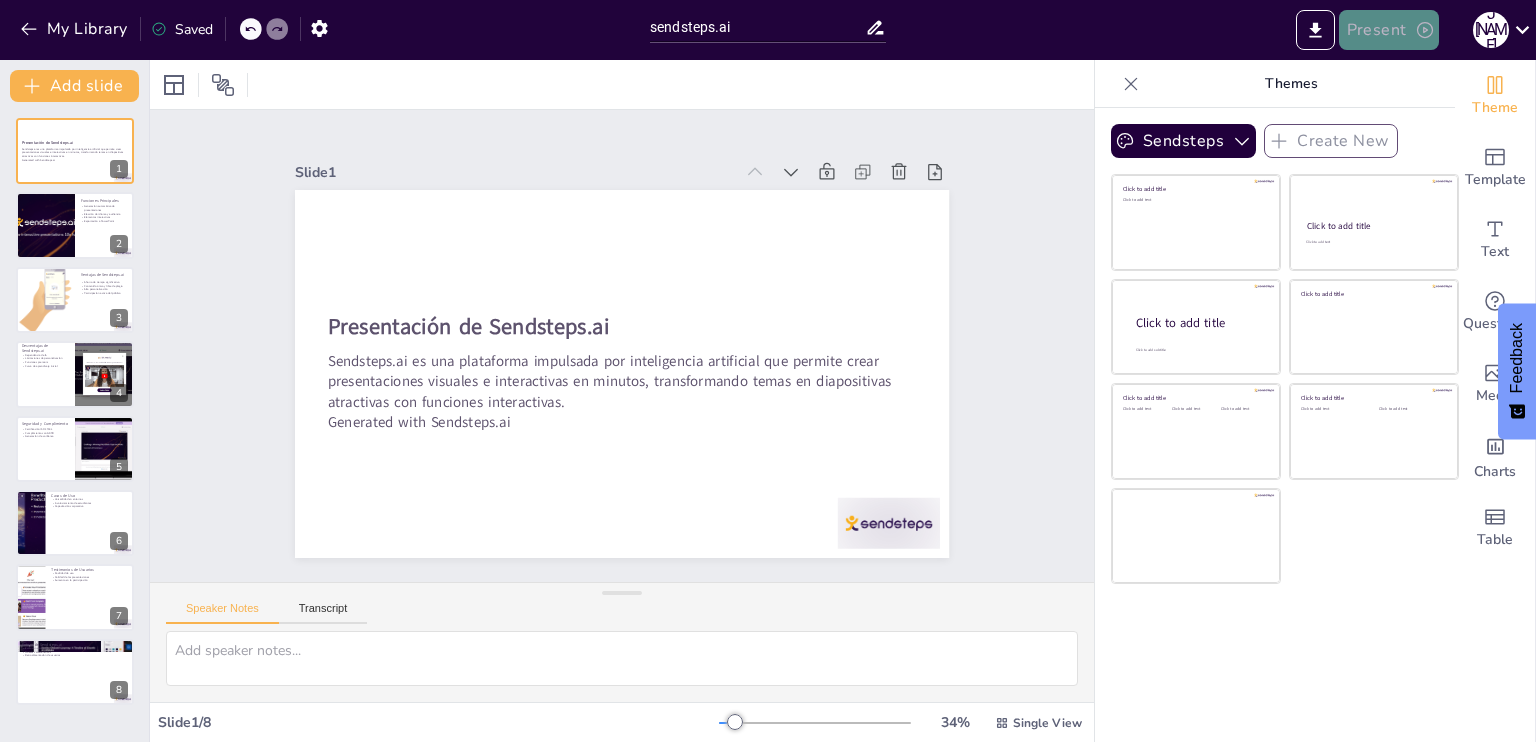 click on "Present" at bounding box center [1389, 30] 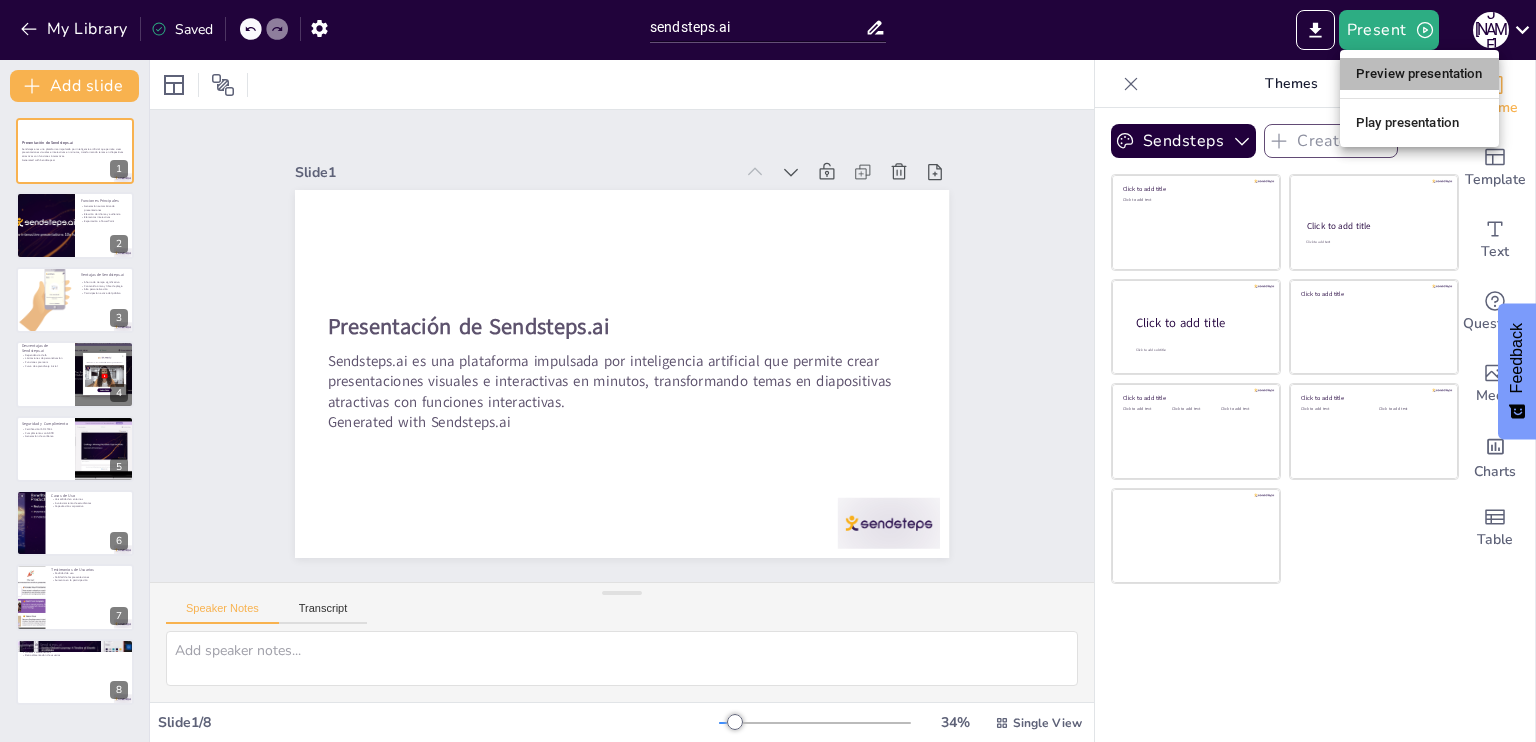 click on "Preview presentation" at bounding box center (1419, 74) 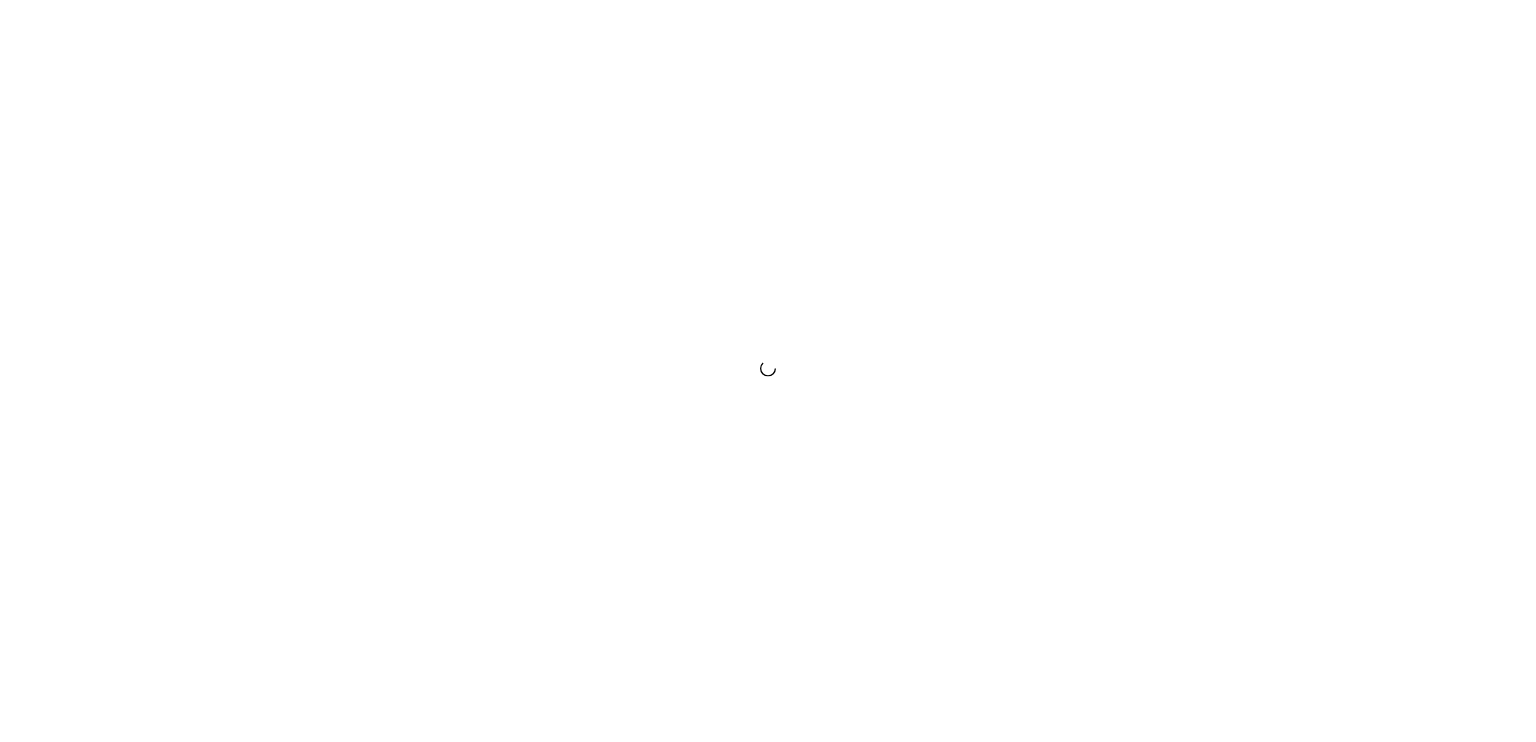 scroll, scrollTop: 0, scrollLeft: 0, axis: both 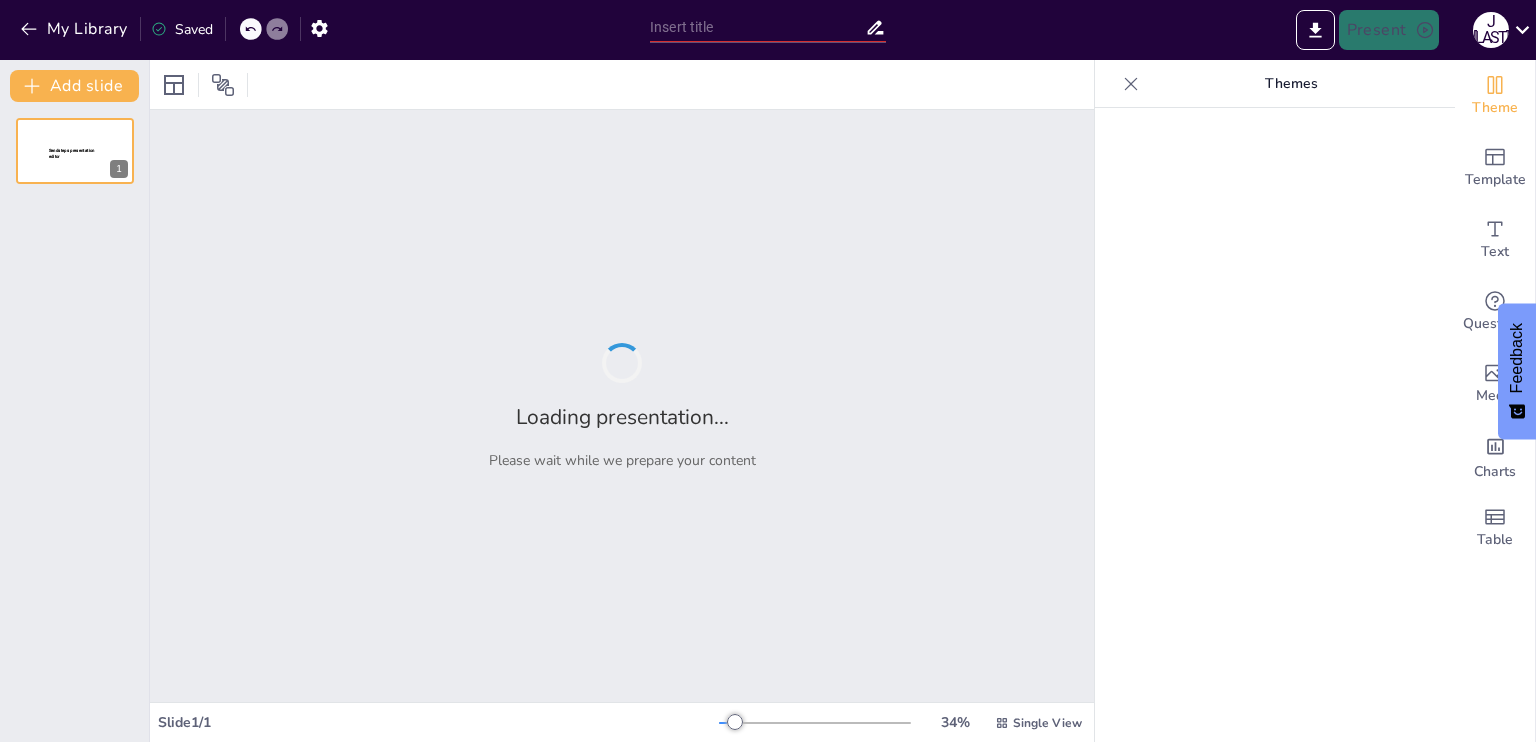 type on "sendsteps.ai" 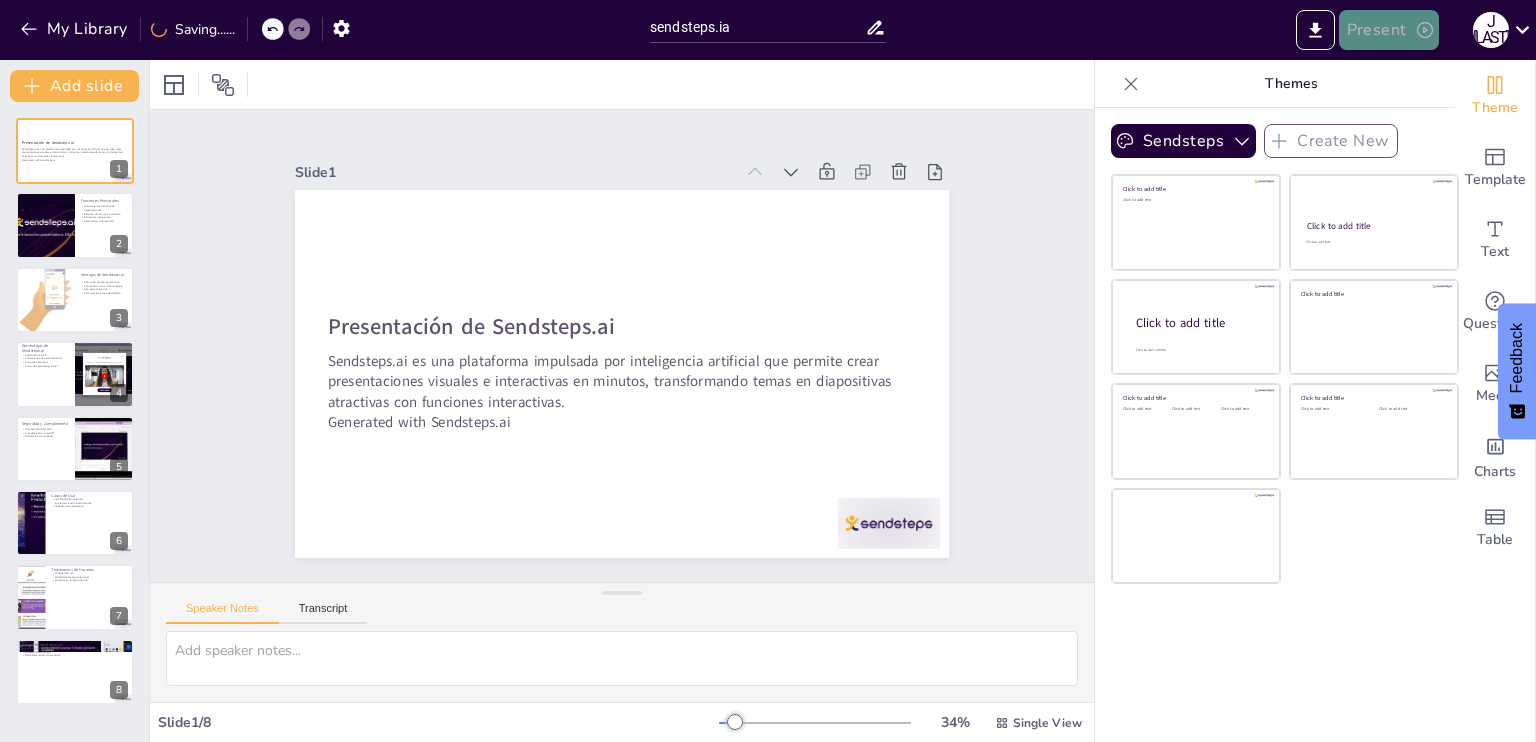 click on "Present" at bounding box center [1389, 30] 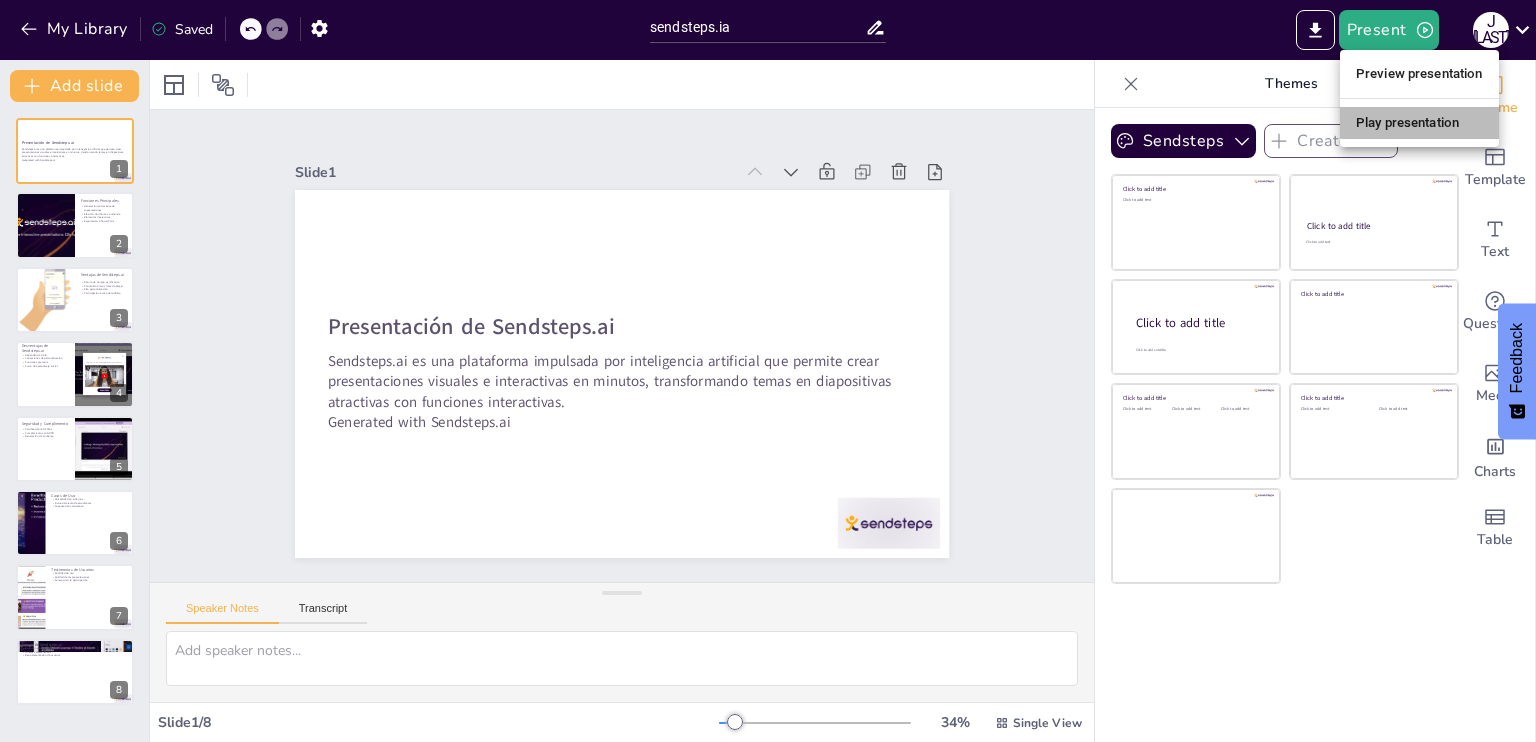 click on "Play presentation" at bounding box center (1419, 123) 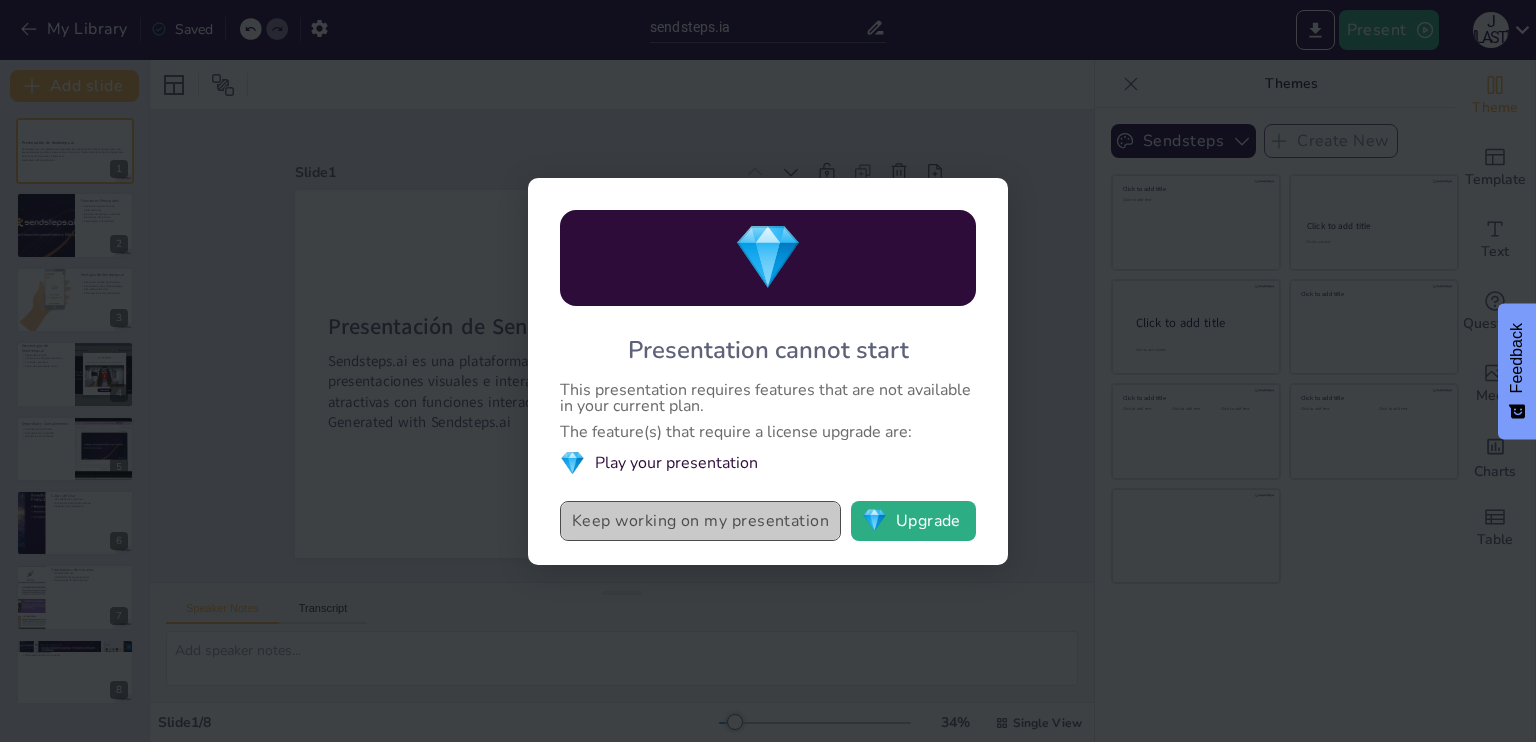 click on "Keep working on my presentation" at bounding box center (700, 521) 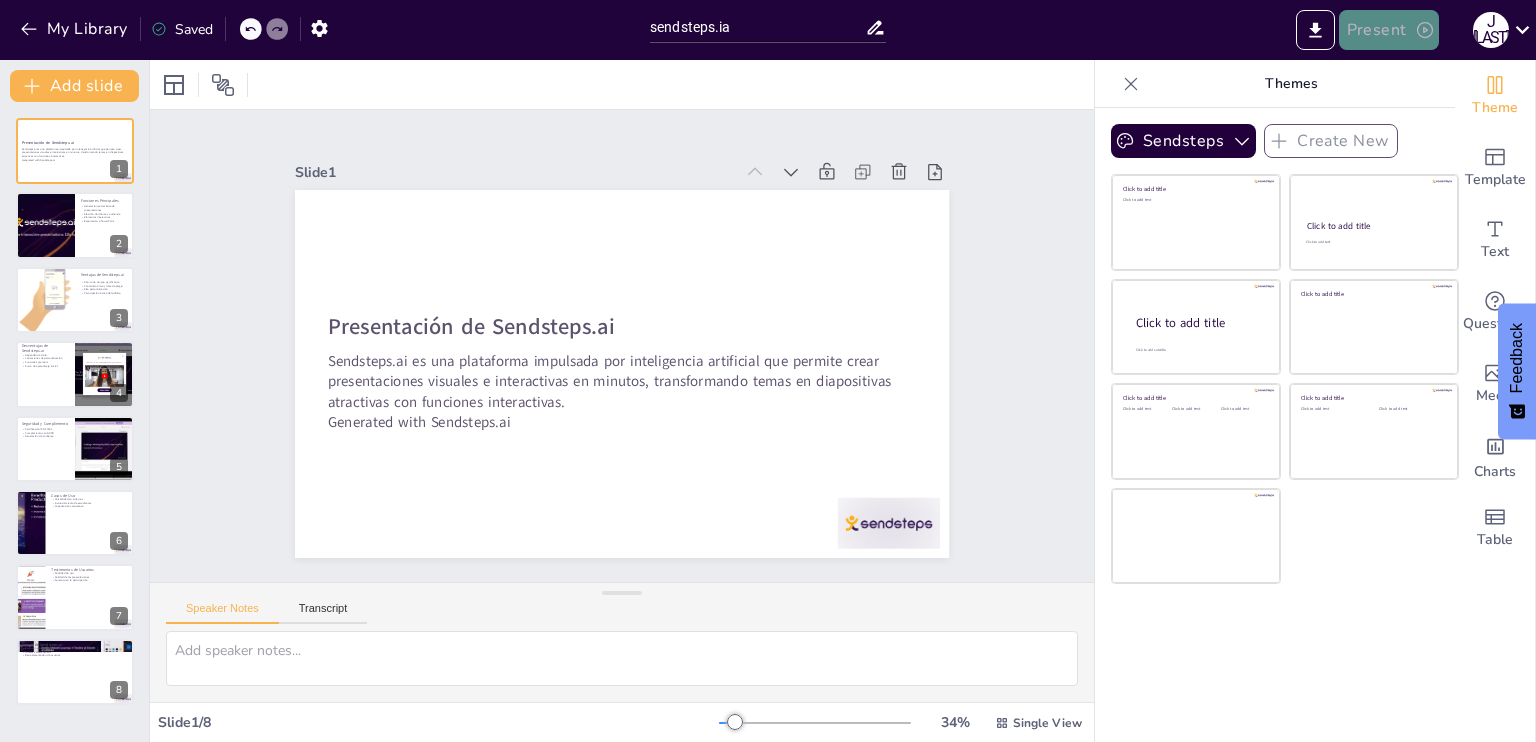 click on "Present" at bounding box center [1389, 30] 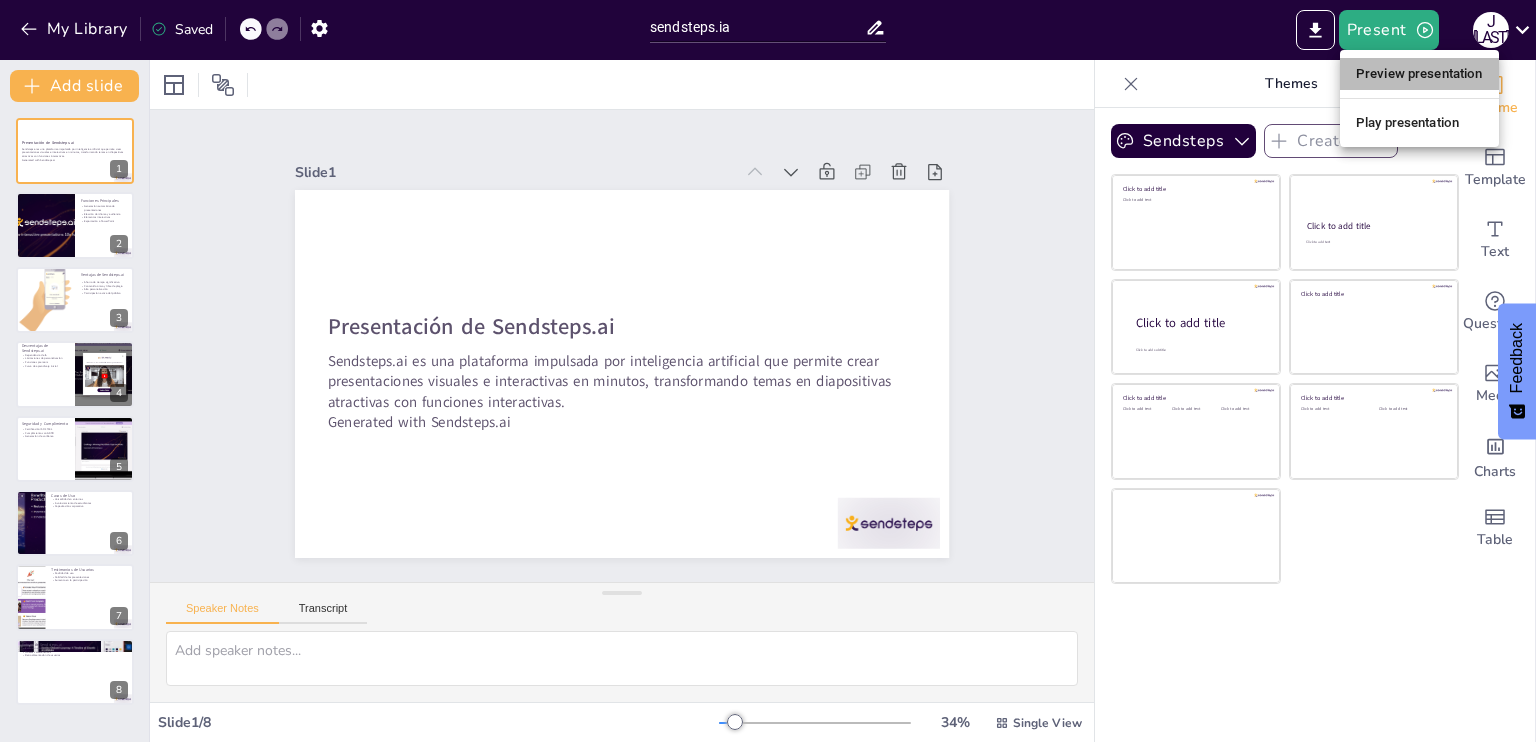 click on "Preview presentation" at bounding box center [1419, 74] 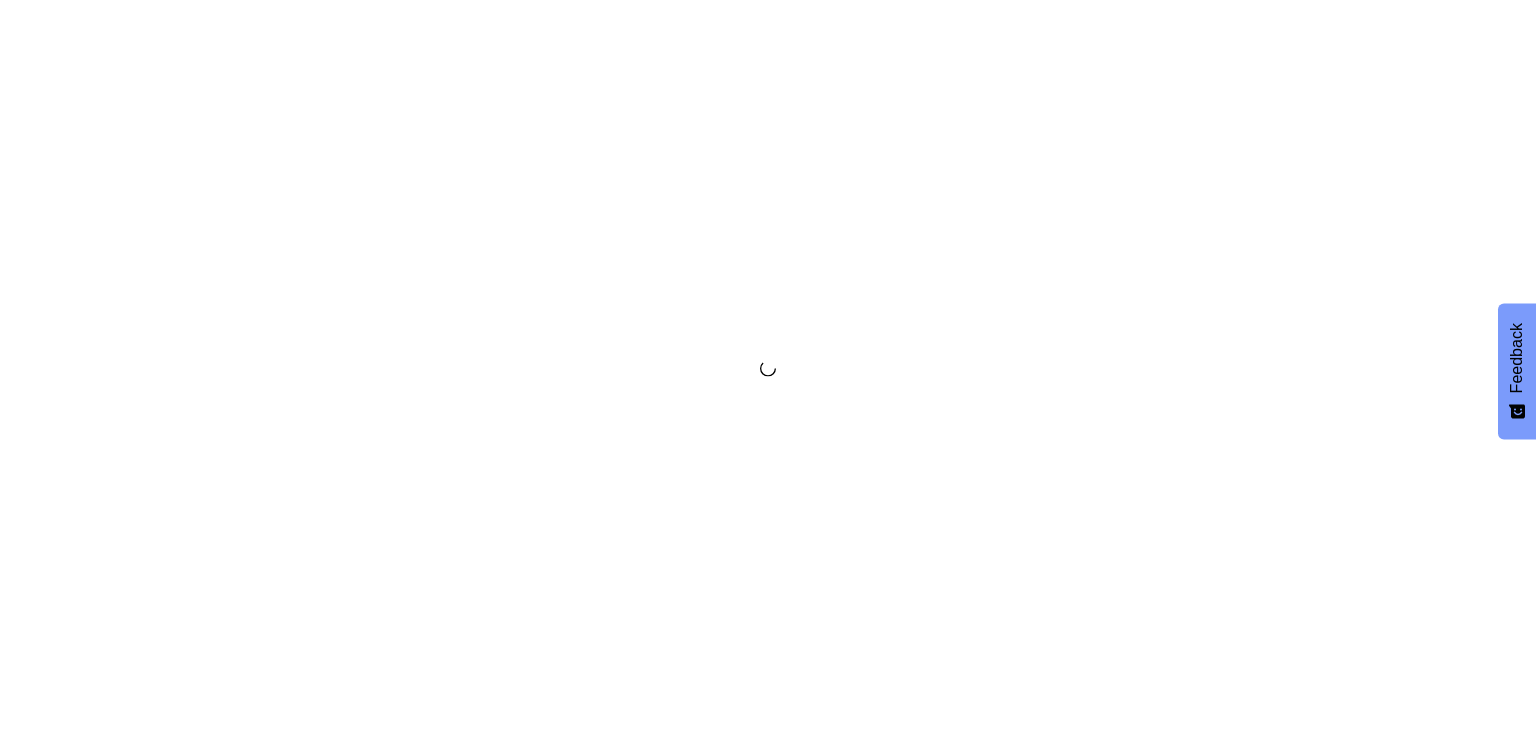 scroll, scrollTop: 0, scrollLeft: 0, axis: both 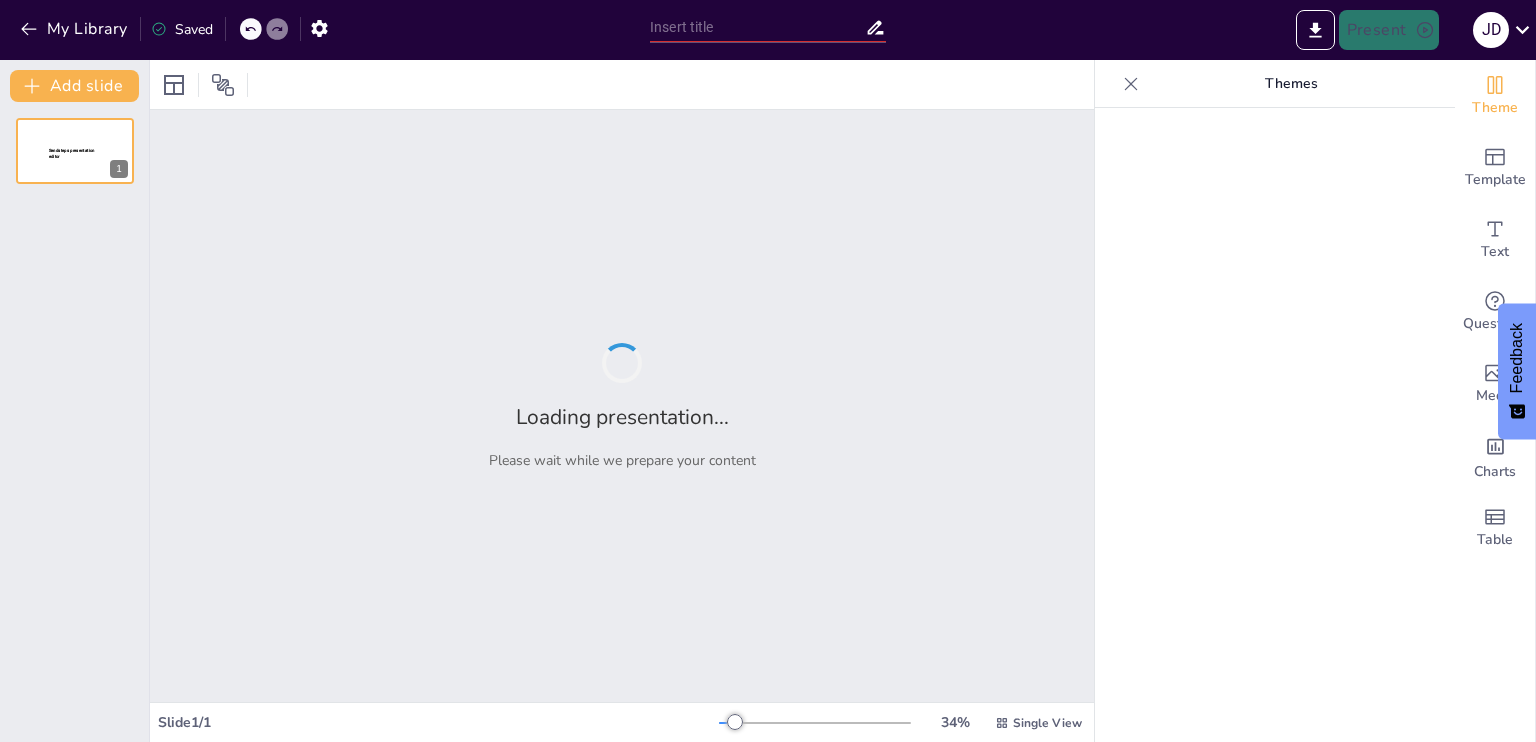 type on "sendsteps.ai" 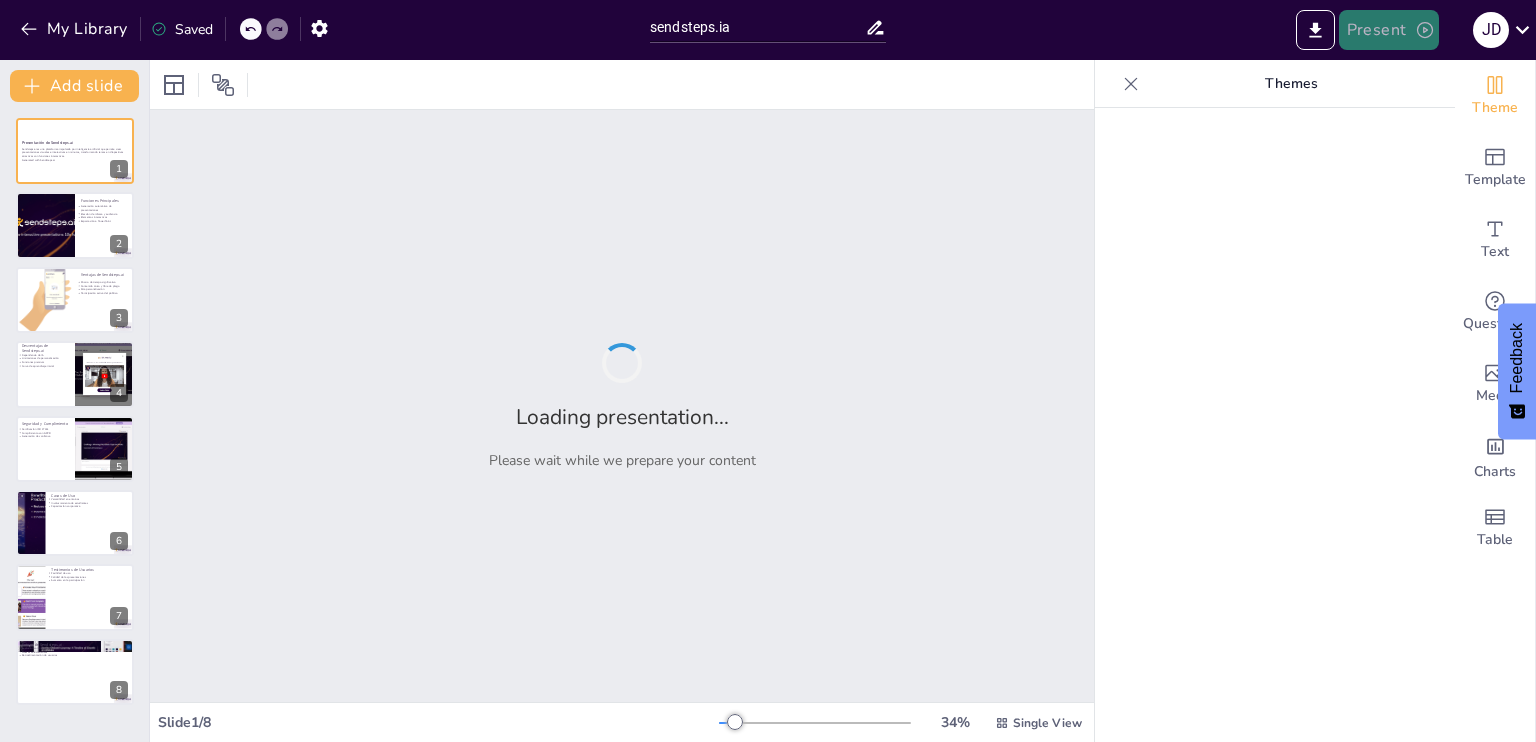 click on "Present" at bounding box center [1389, 30] 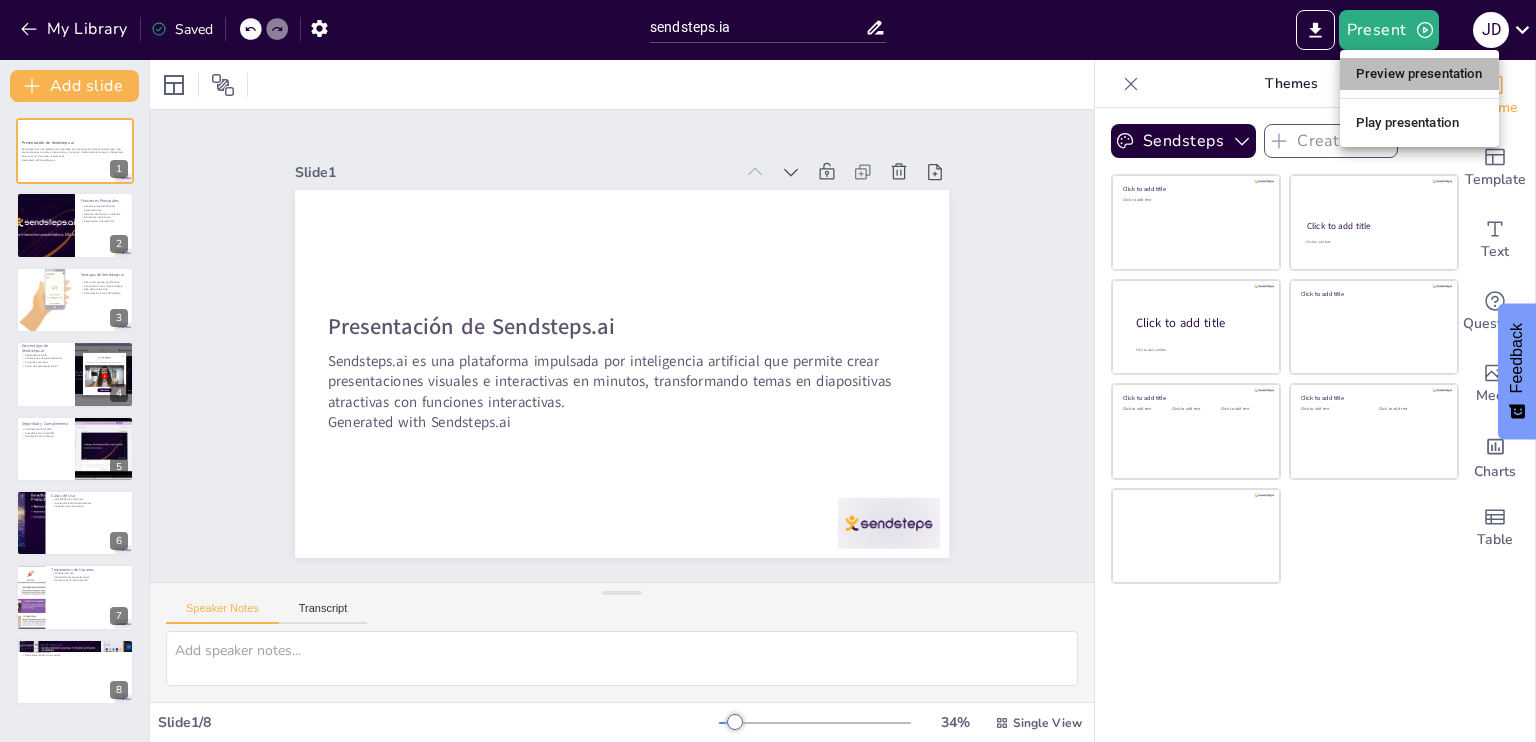 click on "Preview presentation" at bounding box center (1419, 74) 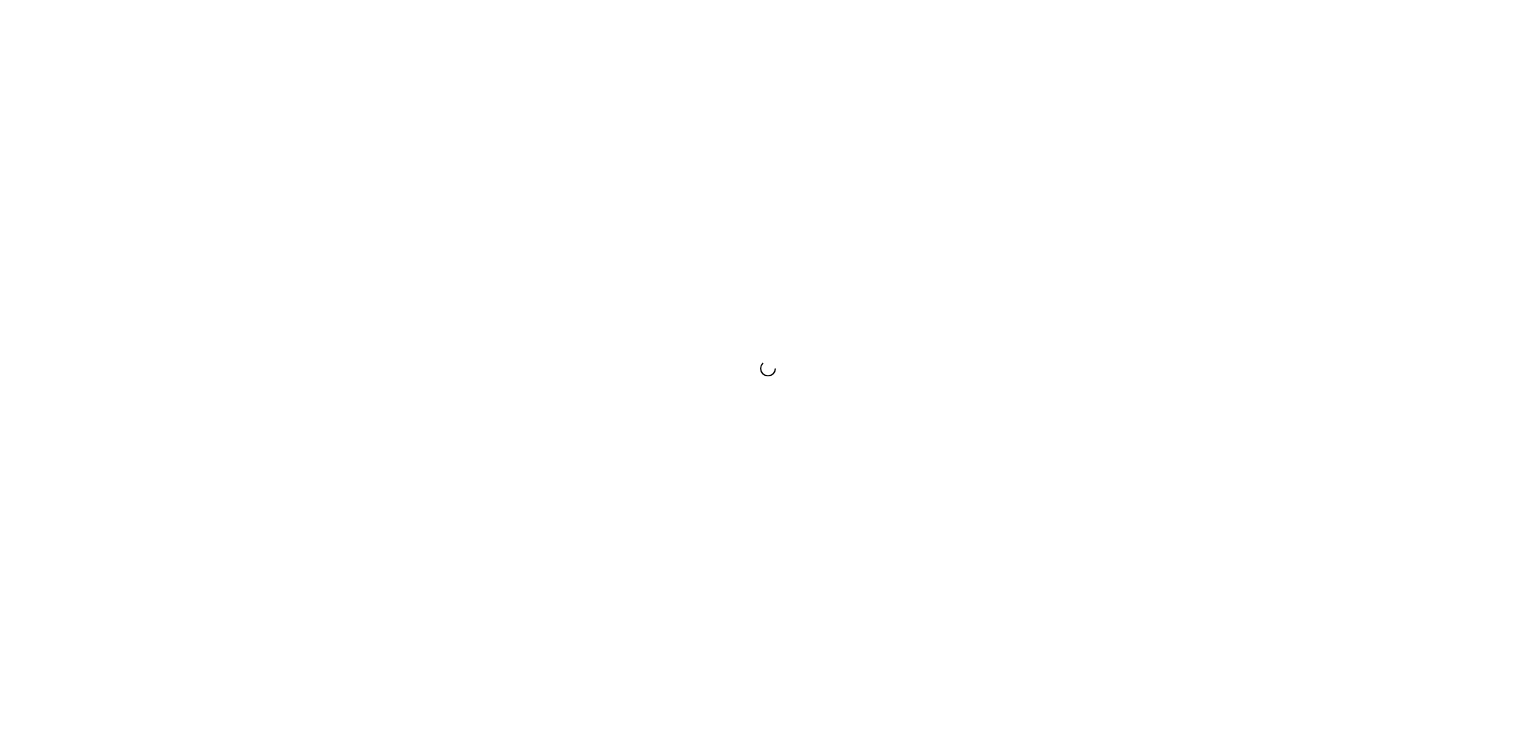 scroll, scrollTop: 0, scrollLeft: 0, axis: both 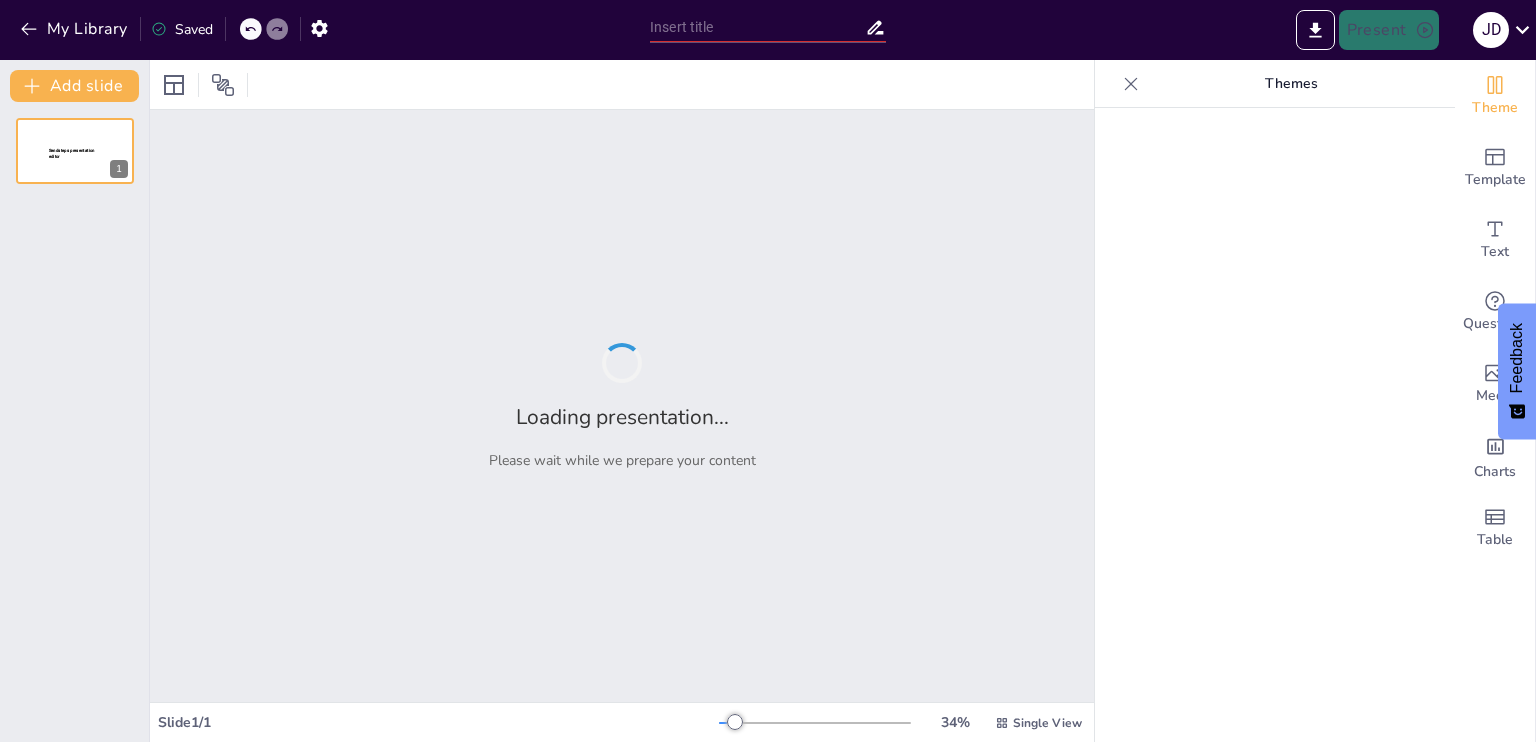 type on "sendsteps.ia" 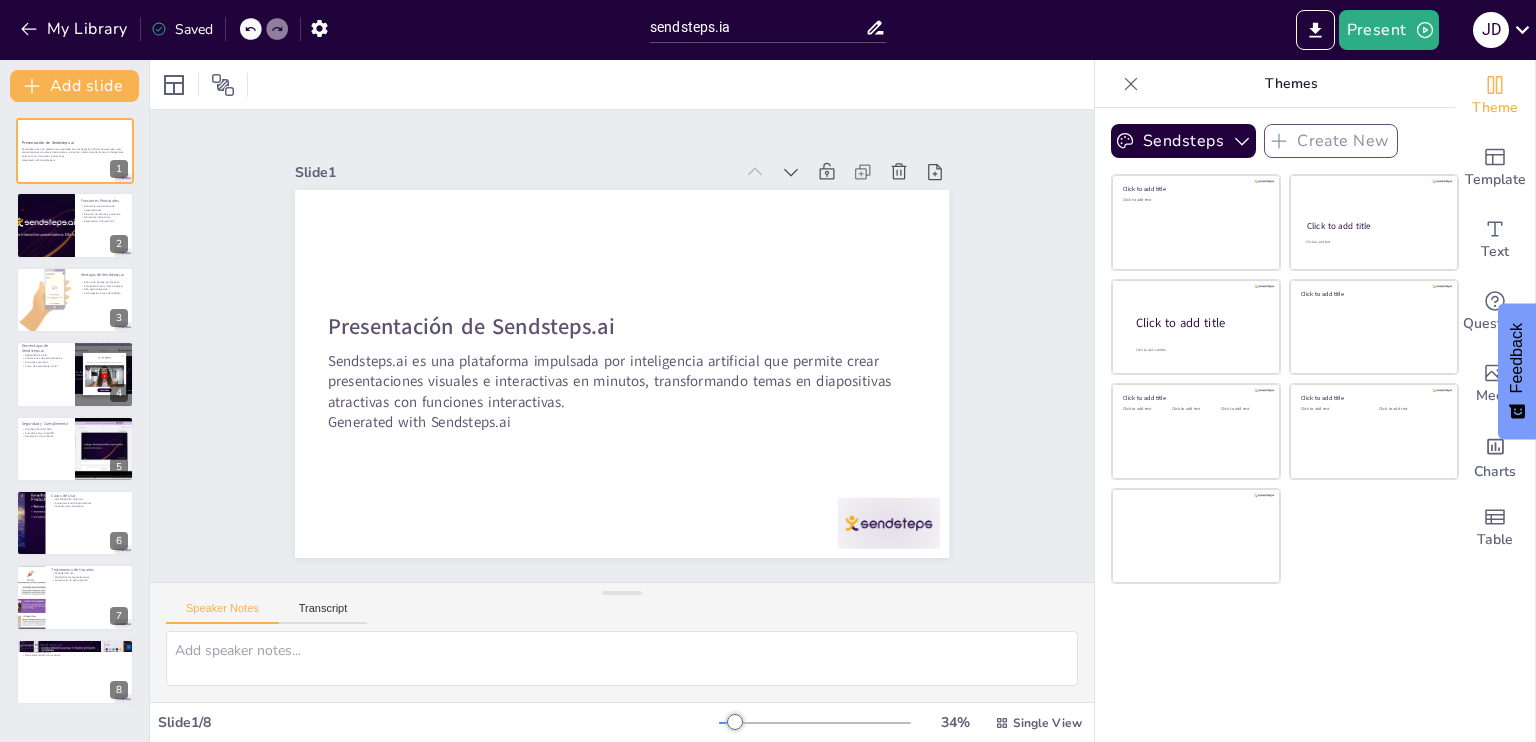 scroll, scrollTop: 0, scrollLeft: 0, axis: both 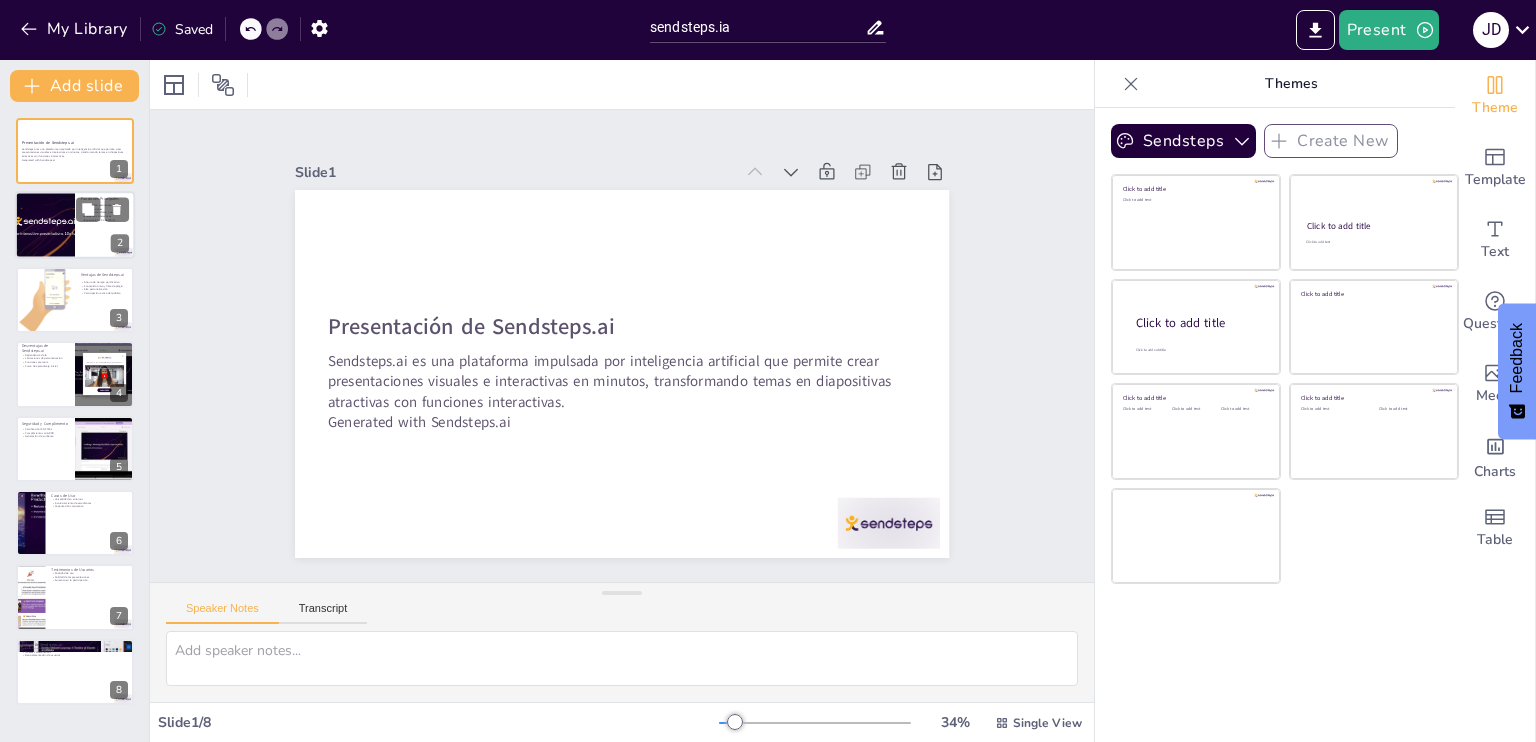 click at bounding box center (45, 226) 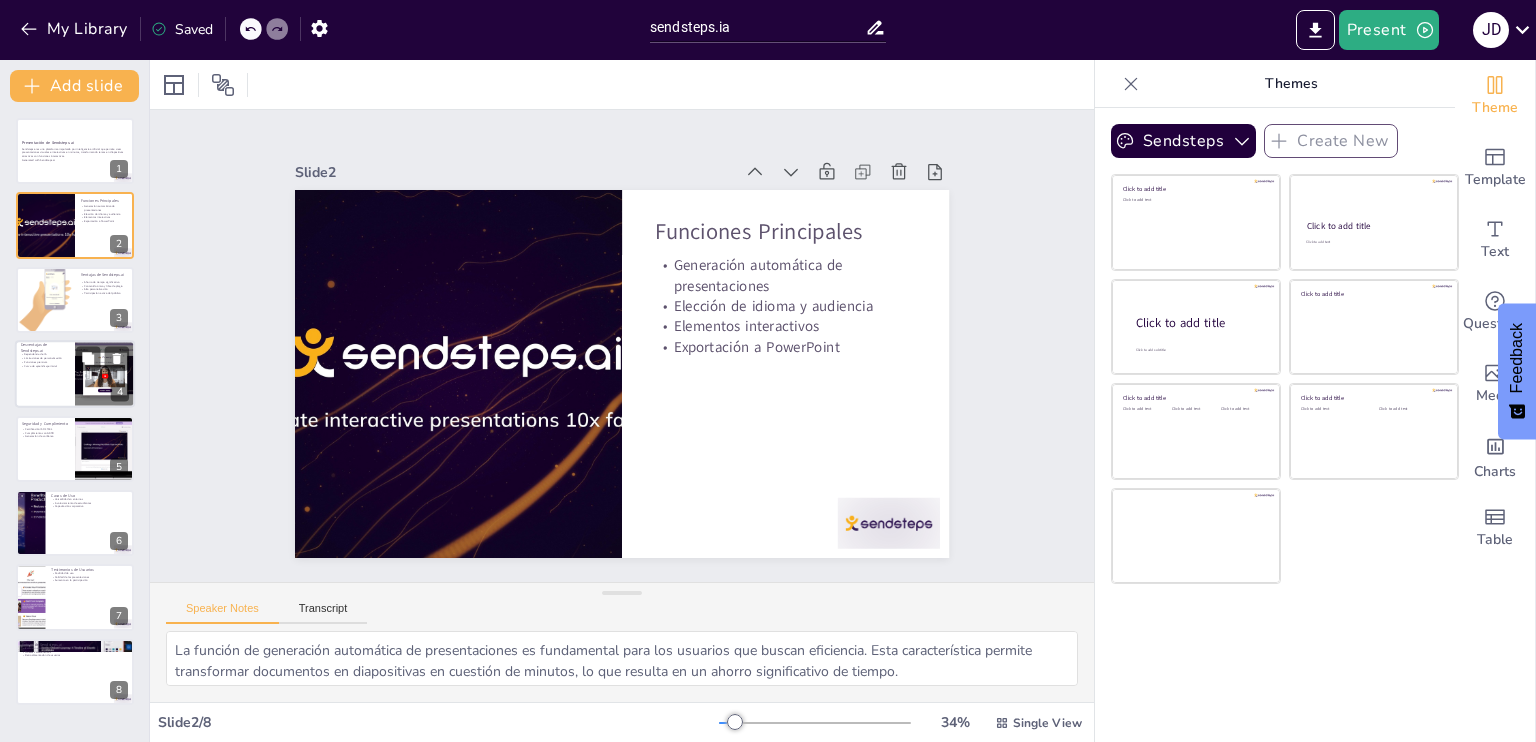 click at bounding box center [75, 374] 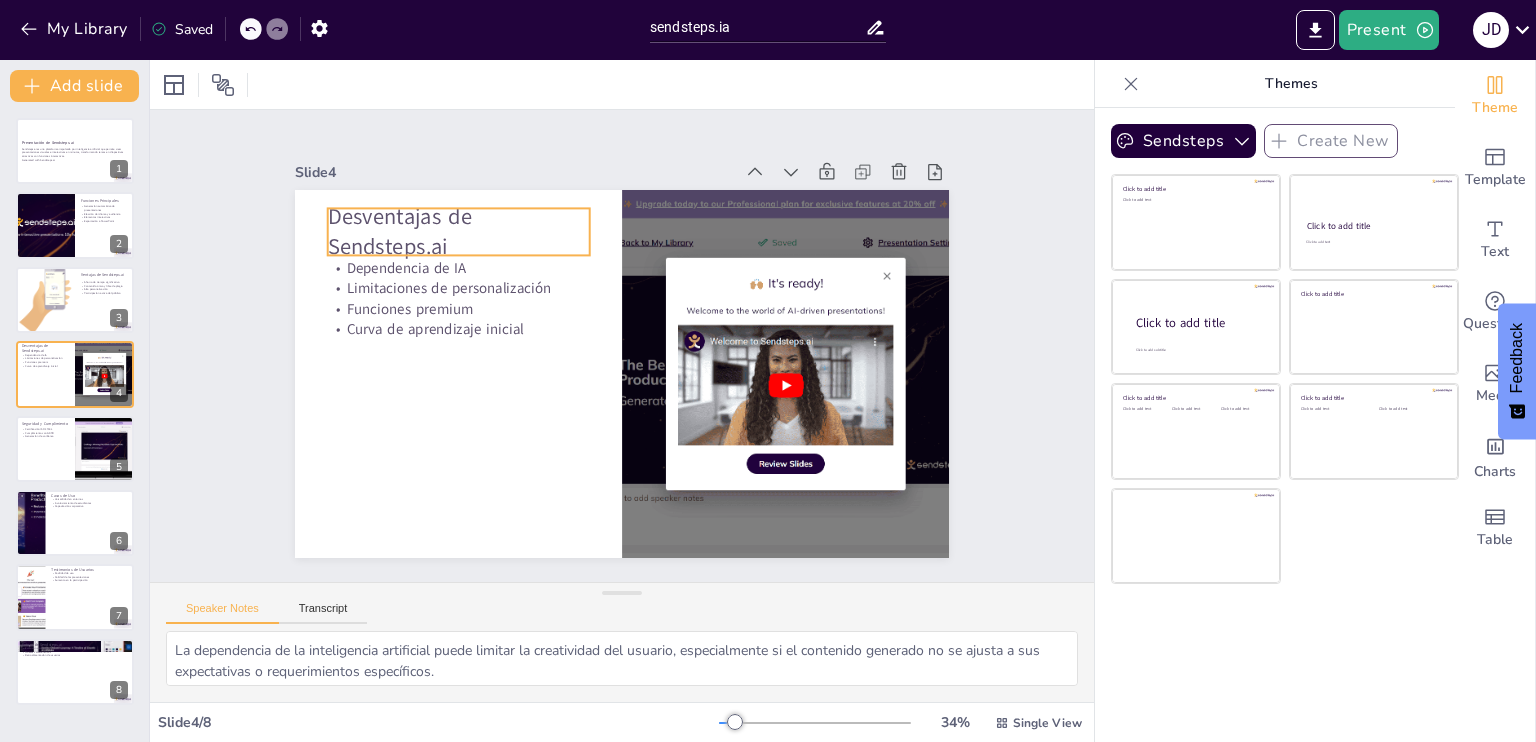 click on "Desventajas de Sendsteps.ai Dependencia de IA Limitaciones de personalización Funciones premium Curva de aprendizaje inicial" at bounding box center (613, 373) 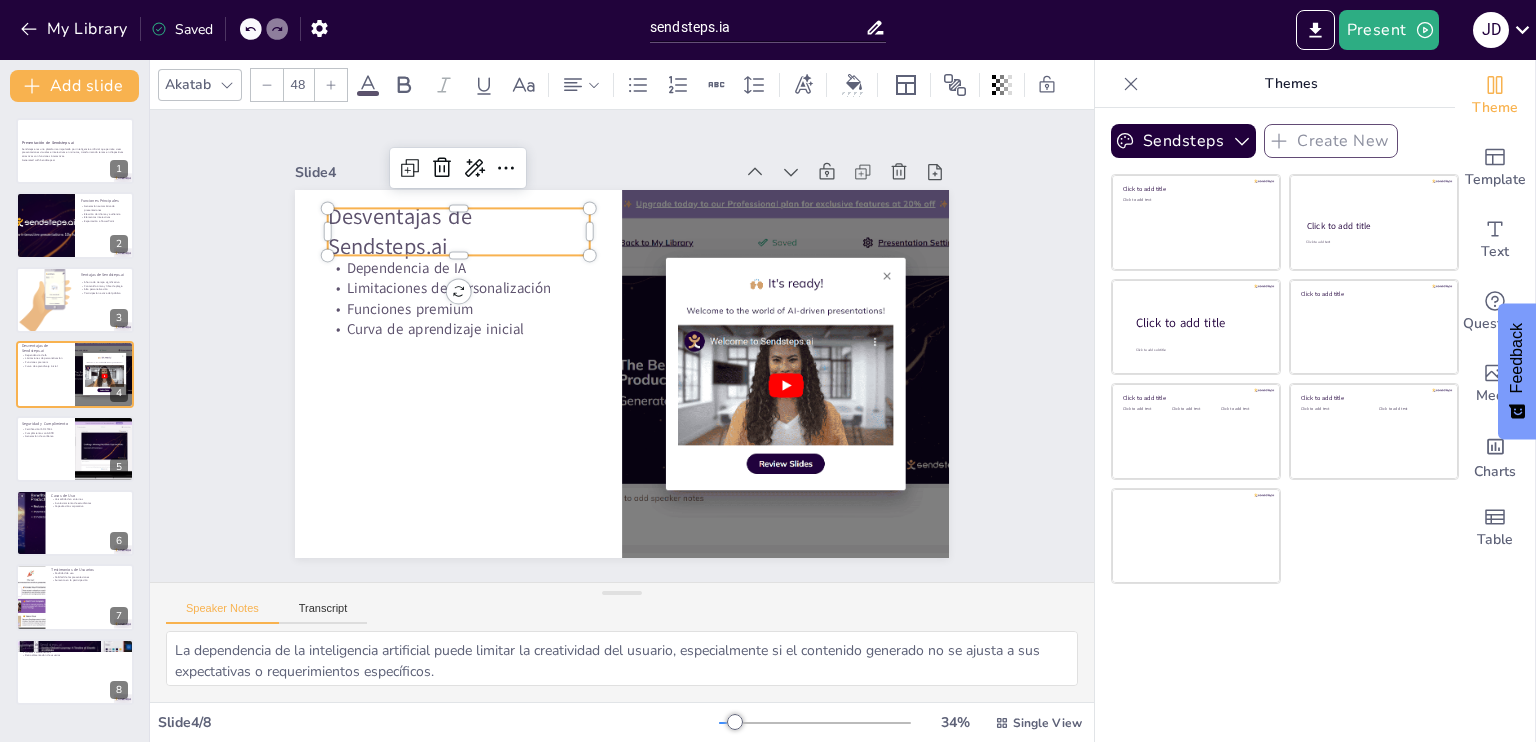 click on "Desventajas de Sendsteps.ai" at bounding box center (519, 175) 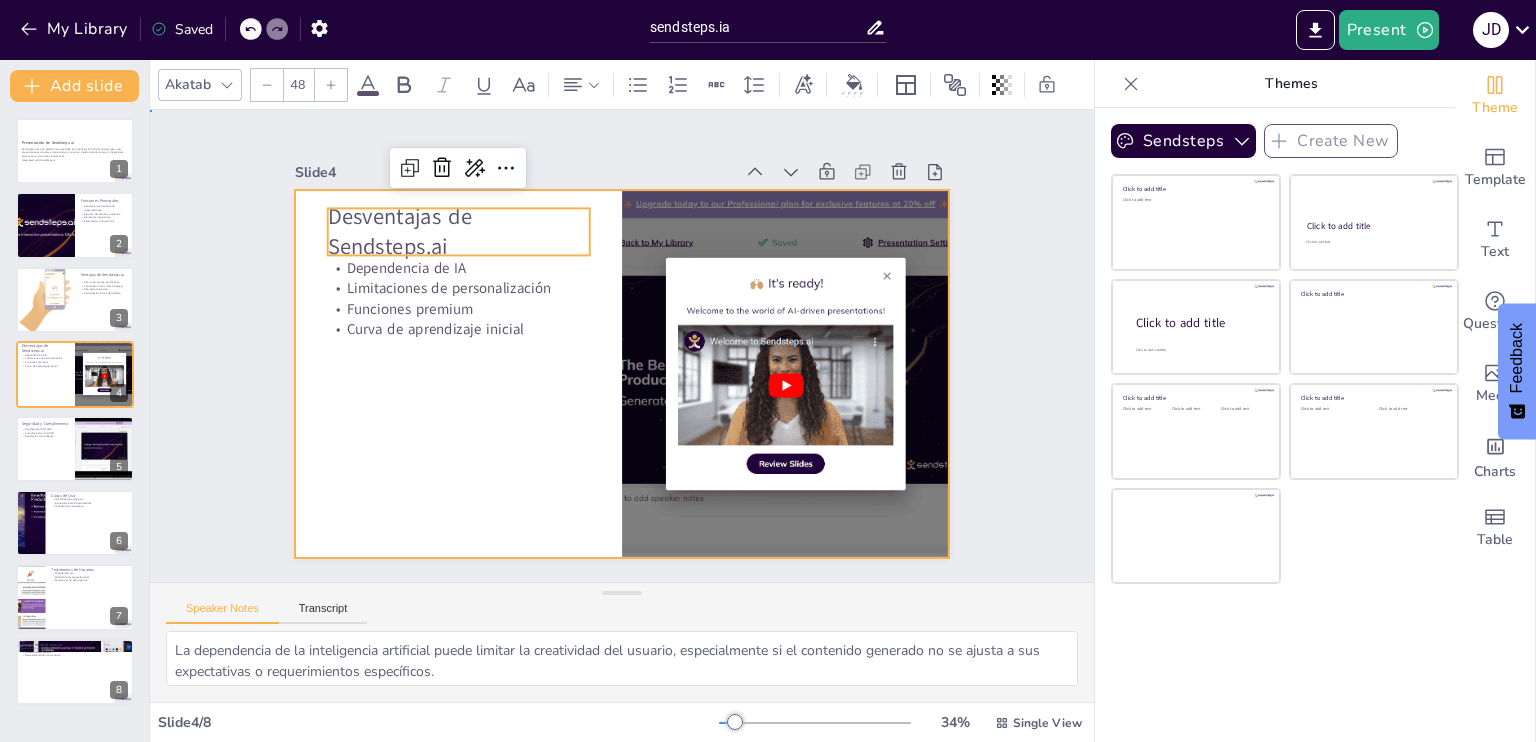 click at bounding box center (613, 373) 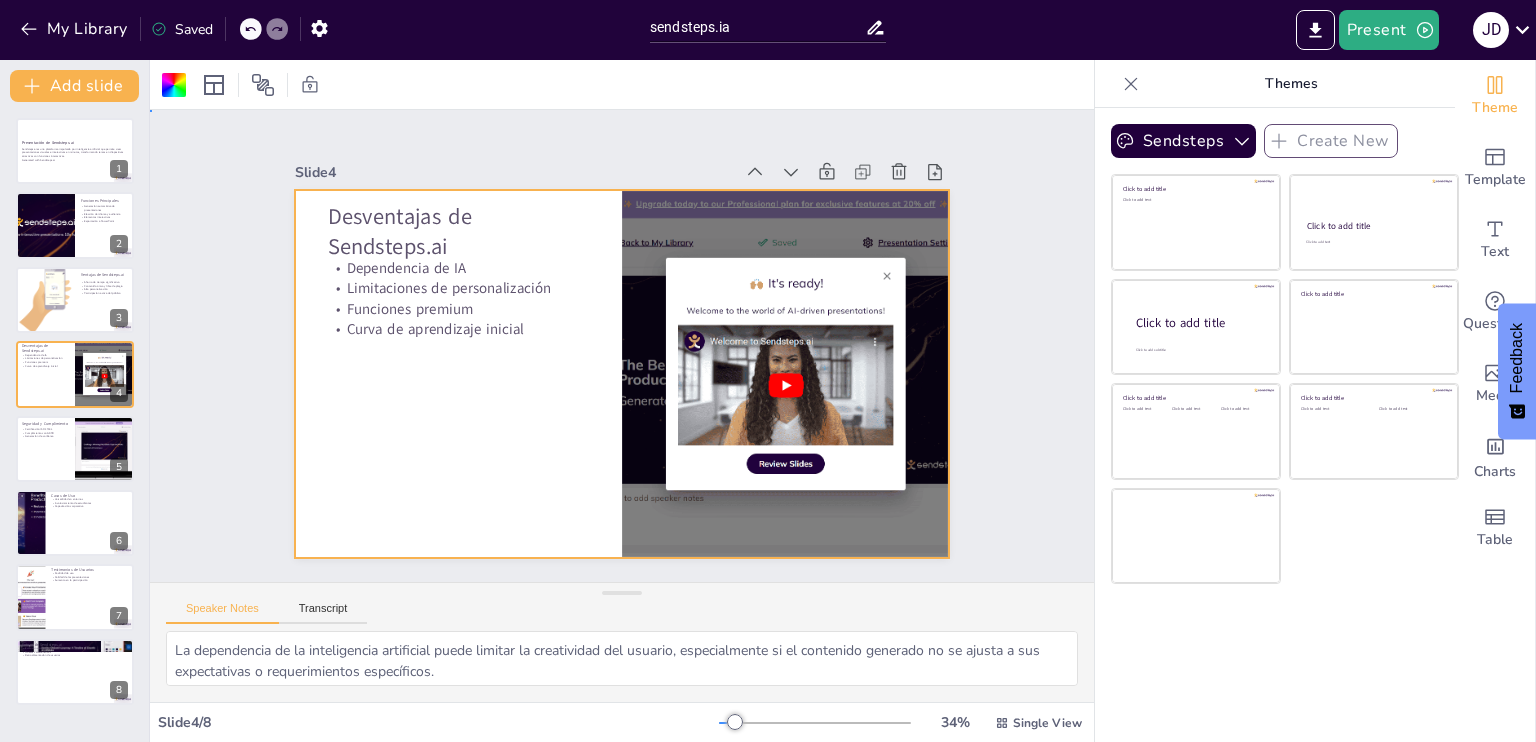 click at bounding box center [598, 360] 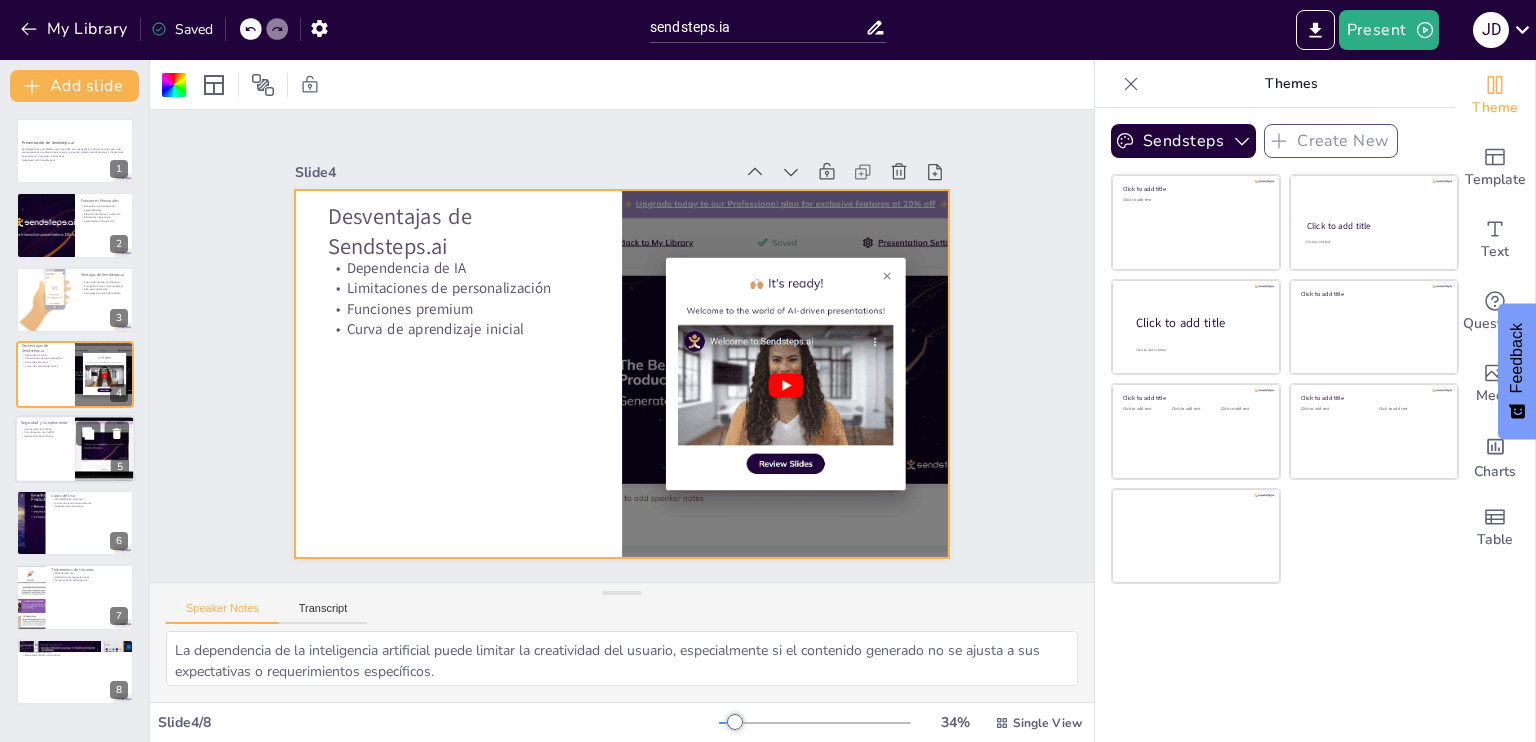click at bounding box center (75, 449) 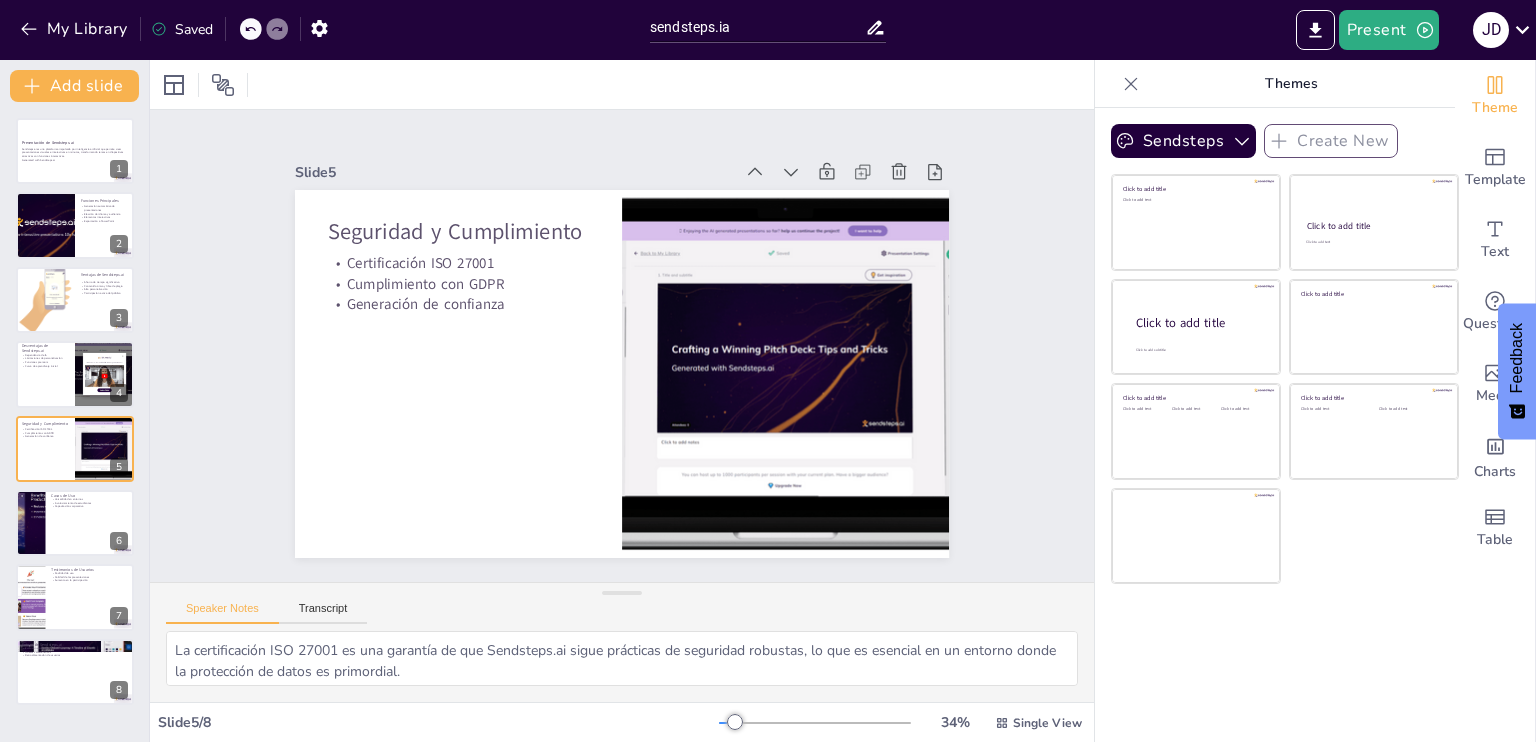 click on "Presentación de Sendsteps.ai Sendsteps.ai es una plataforma impulsada por inteligencia artificial que permite crear presentaciones visuales e interactivas en minutos, transformando temas en diapositivas atractivas con funciones interactivas. Generated with Sendsteps.ai 1 Funciones Principales Generación automática de presentaciones Elección de idioma y audiencia Elementos interactivos Exportación a PowerPoint 2 Ventajas de Sendsteps.ai Ahorro de tiempo significativo Contenido único y libre de plagio Alta personalización Participación activa del público 3 Desventajas de Sendsteps.ai Dependencia de IA Limitaciones de personalización Funciones premium Curva de aprendizaje inicial 4 Seguridad y Cumplimiento Certificación ISO 27001 Cumplimiento con GDPR Generación de confianza 5 Casos de Uso Versatilidad en entornos Involucramiento de estudiantes Capacitación corporativa 6 Testimonios de Usuarios Facilidad de uso Calidad de las presentaciones Aumento en la participación 7 Futuro de Sendsteps.ai 8" at bounding box center (74, 411) 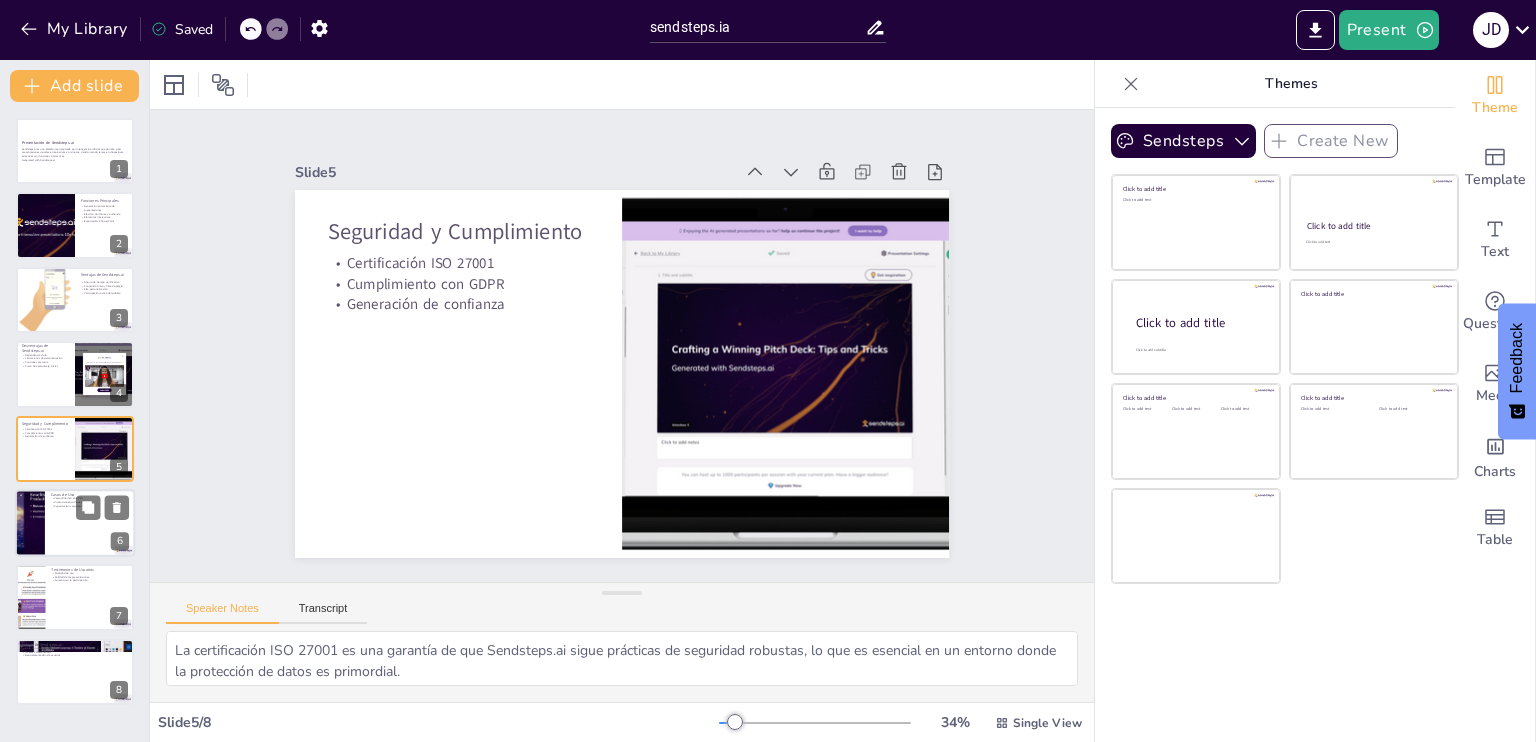 click at bounding box center (30, 523) 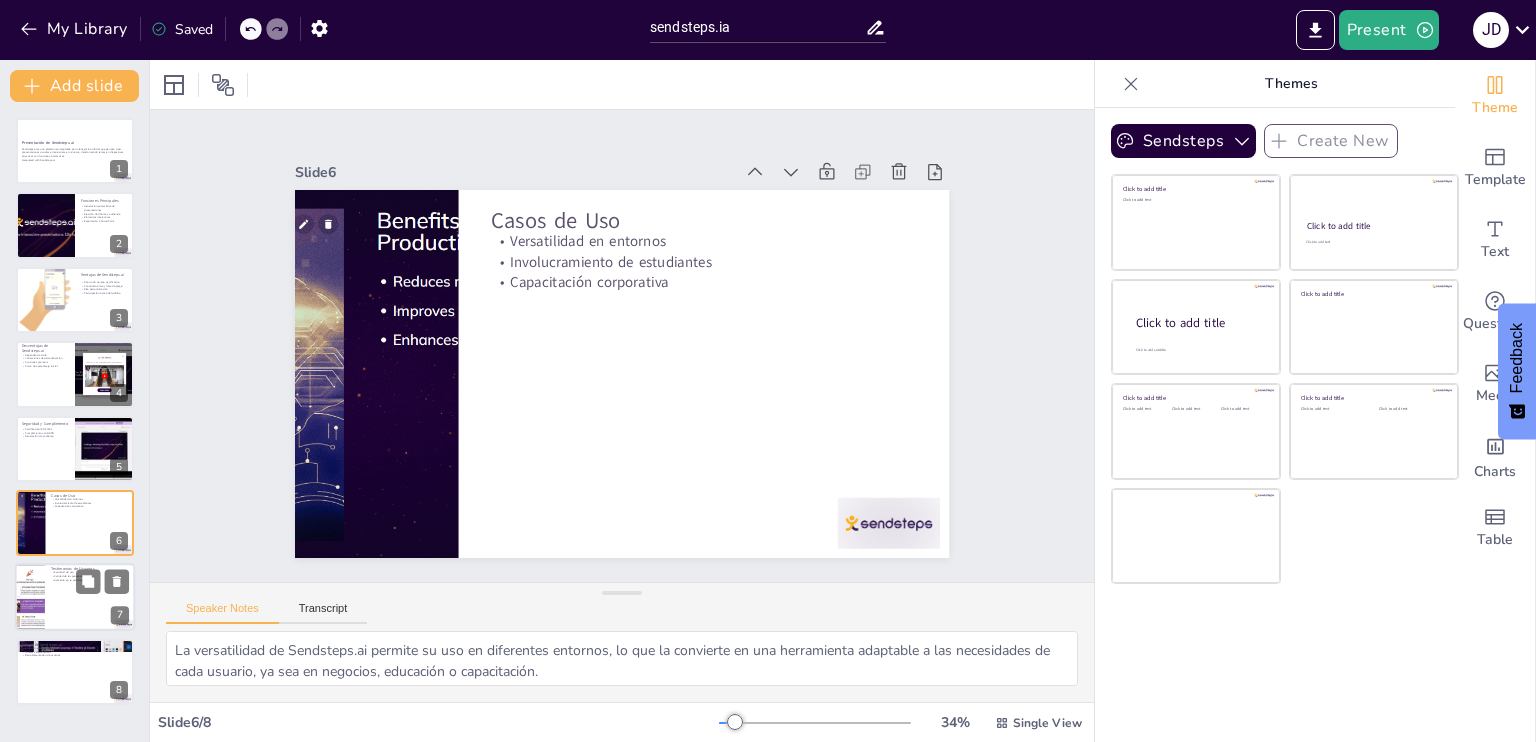 click at bounding box center [75, 598] 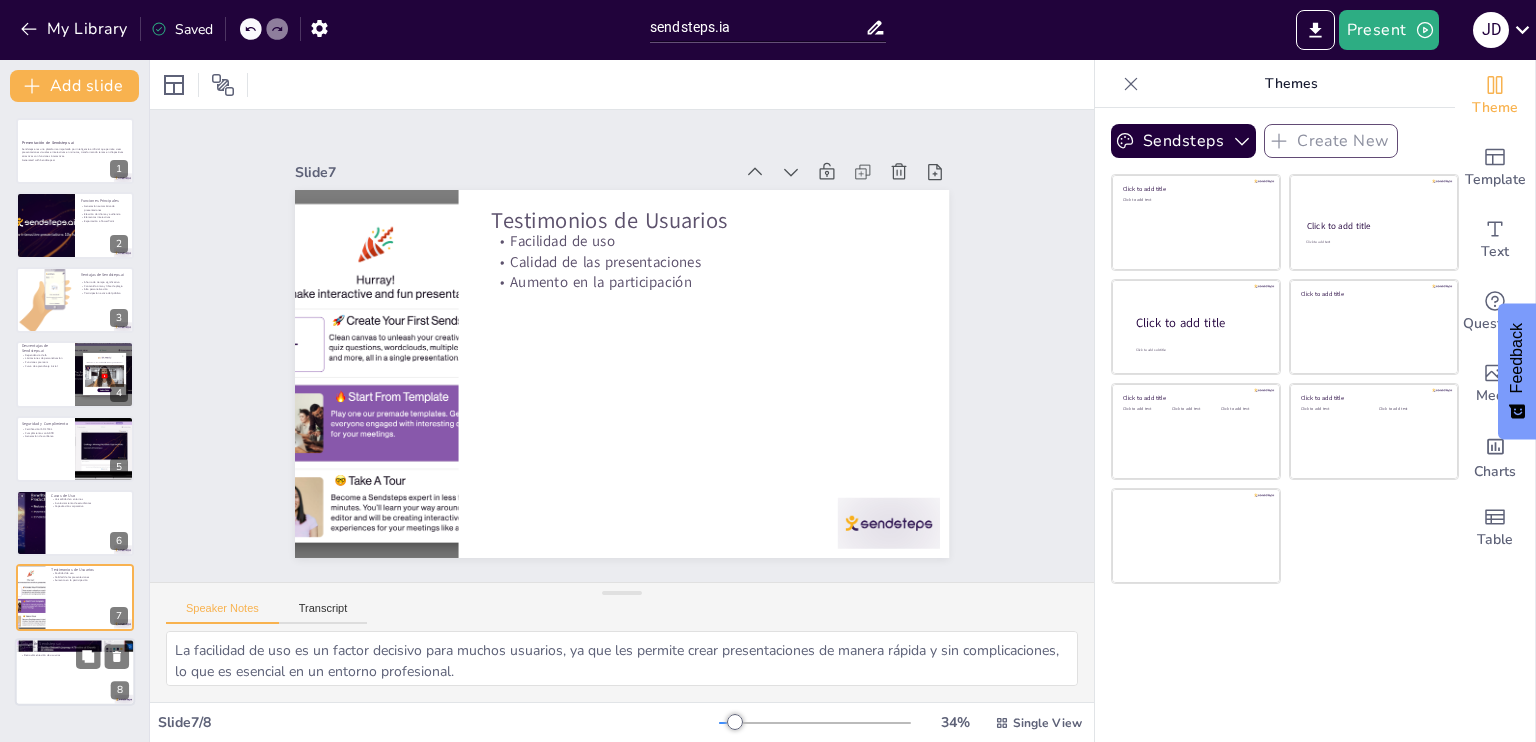 click at bounding box center [75, 672] 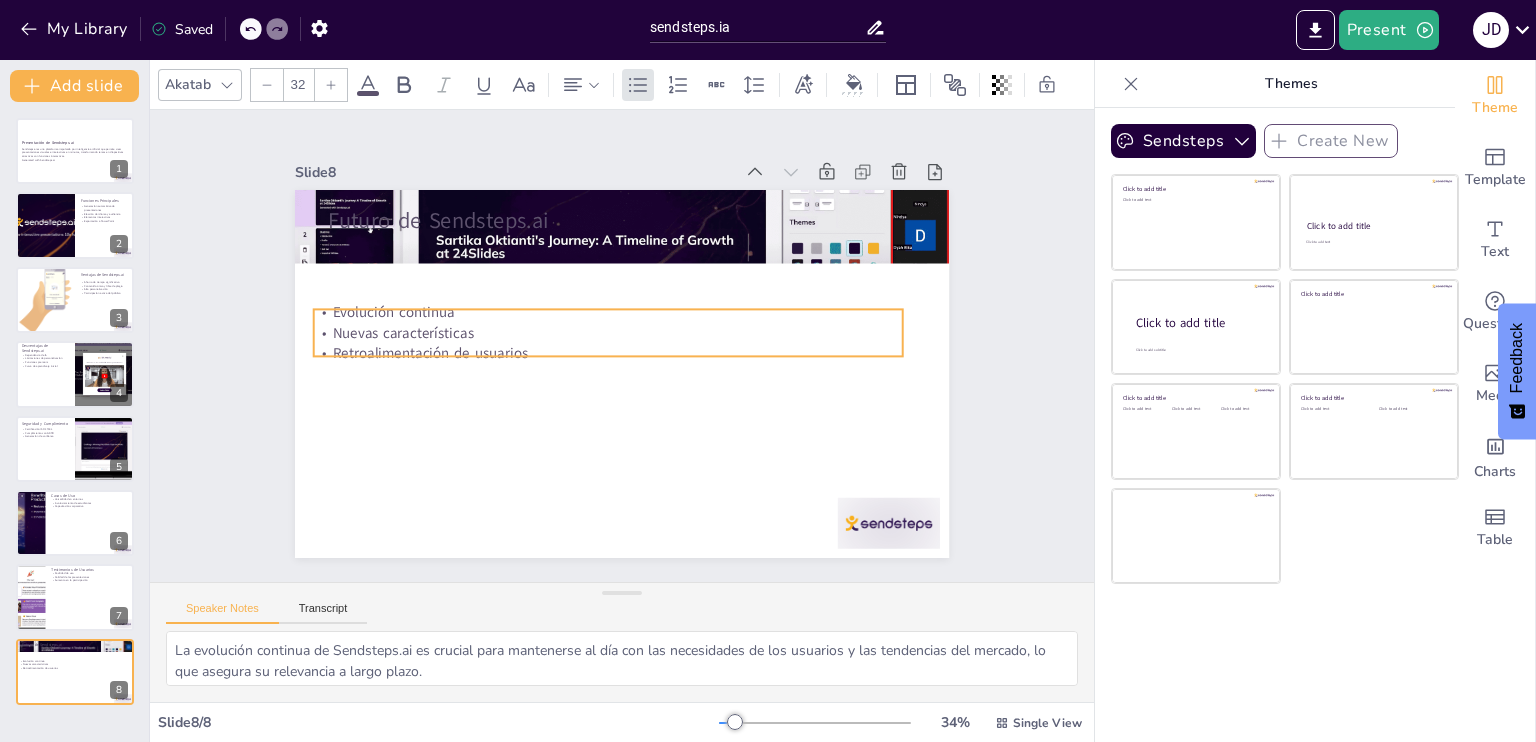 drag, startPoint x: 436, startPoint y: 257, endPoint x: 415, endPoint y: 370, distance: 114.93476 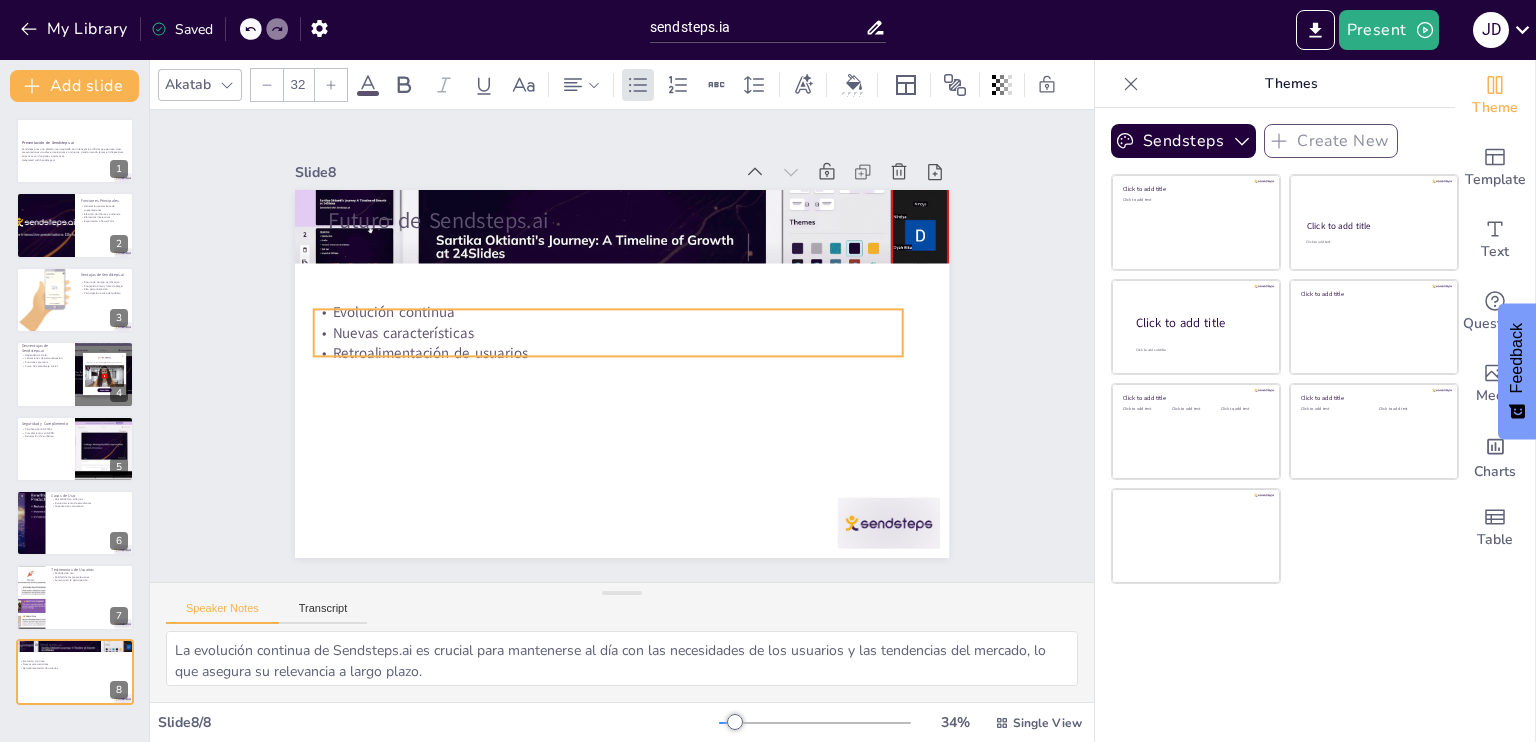 click on "Nuevas características" at bounding box center (610, 332) 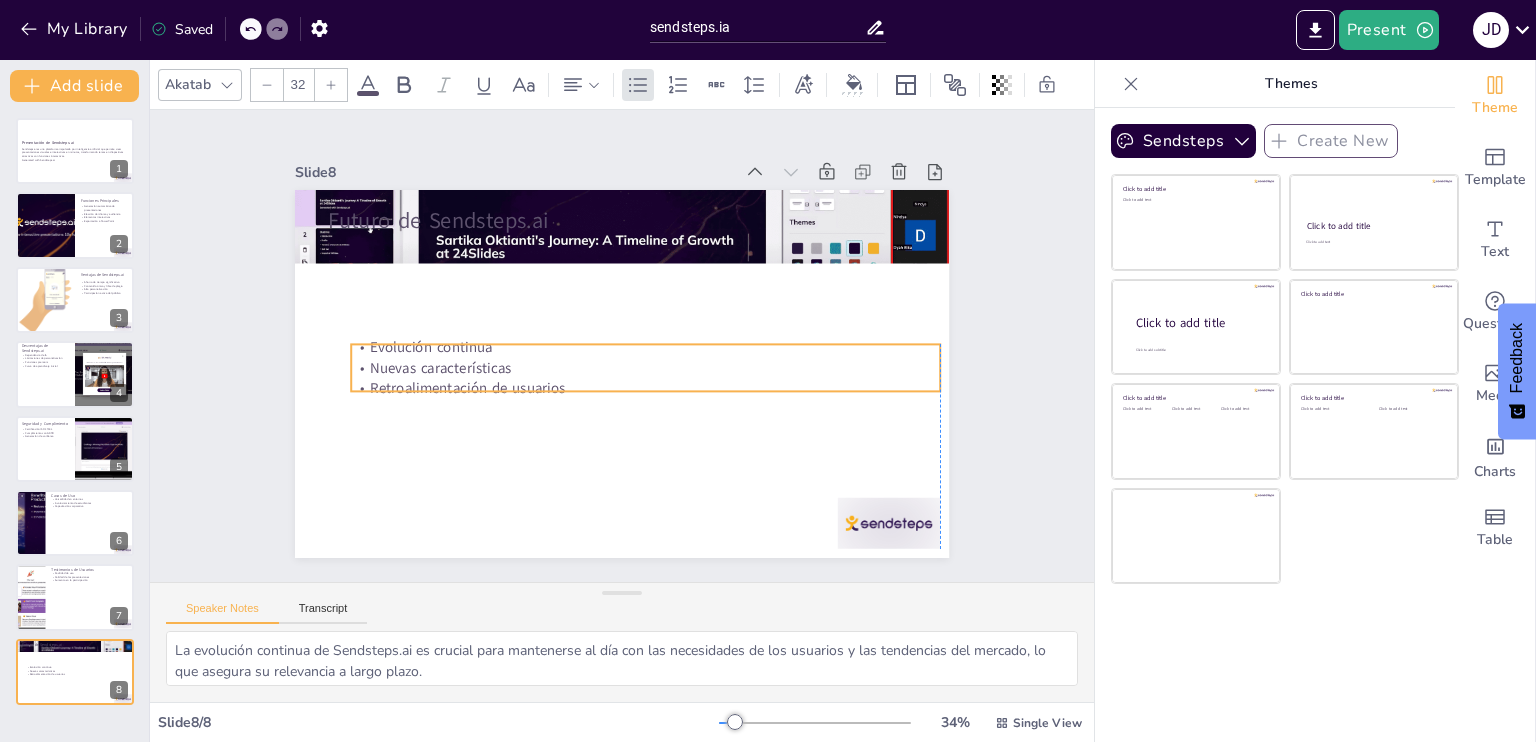 drag, startPoint x: 416, startPoint y: 370, endPoint x: 463, endPoint y: 363, distance: 47.518417 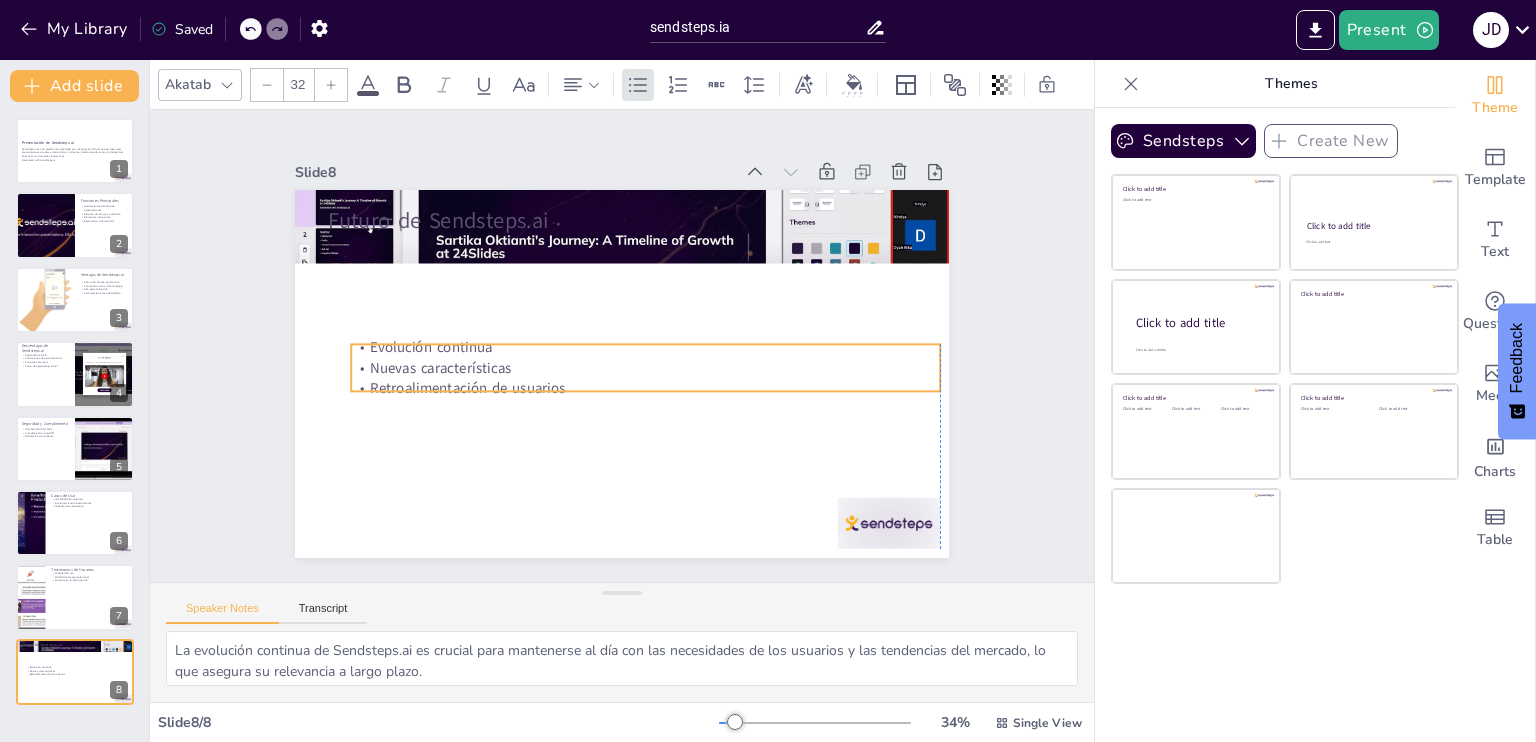 click on "Nuevas características" at bounding box center [640, 372] 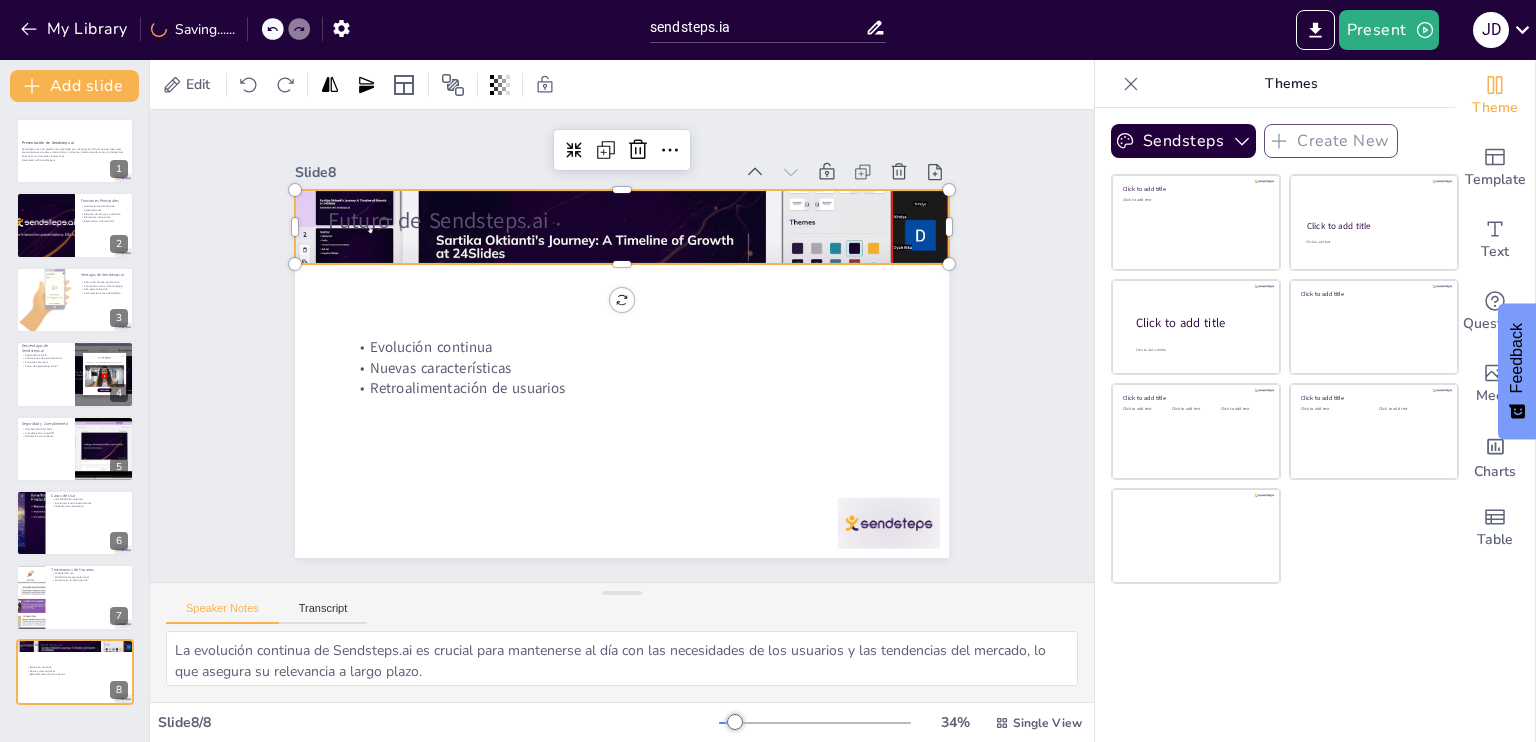 click at bounding box center [738, 321] 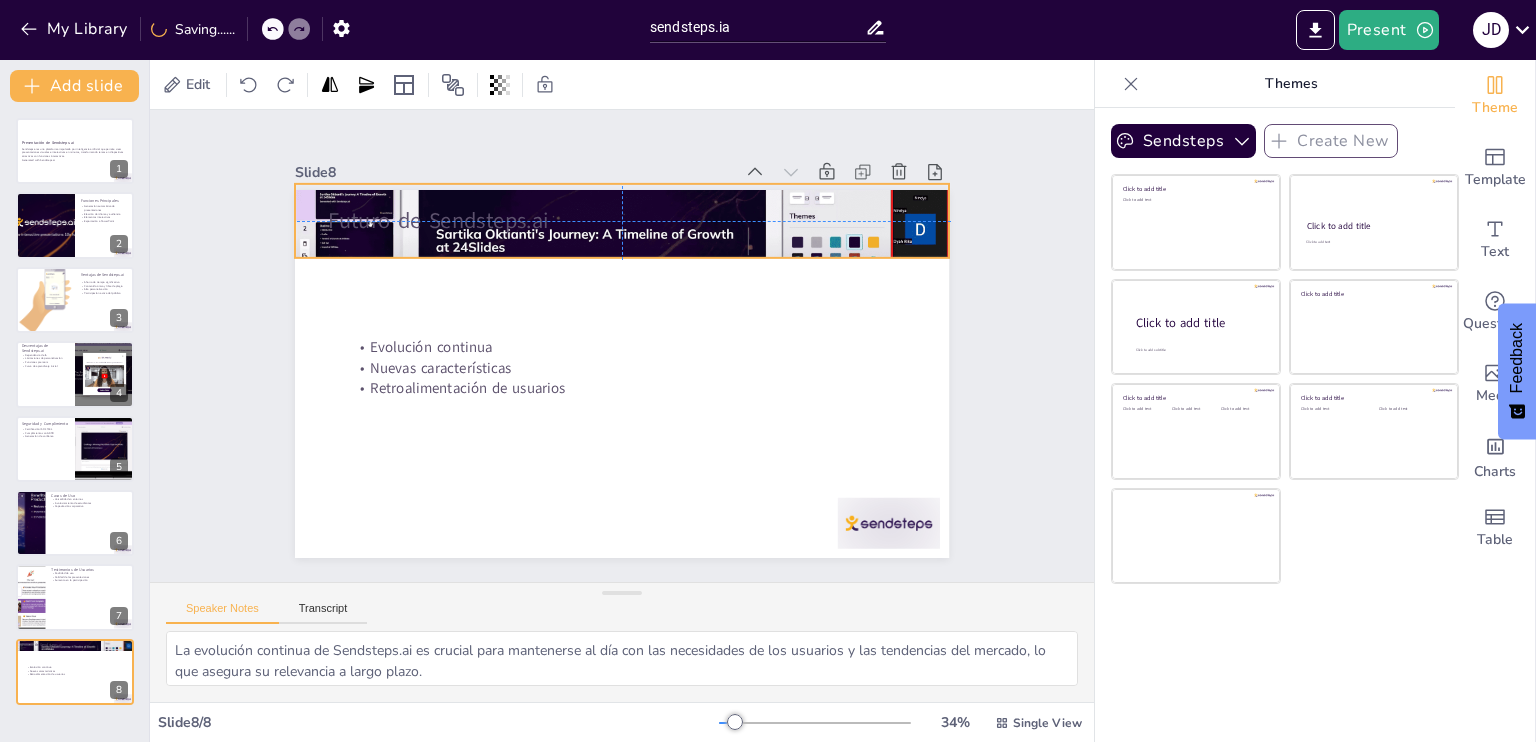 click at bounding box center [695, 244] 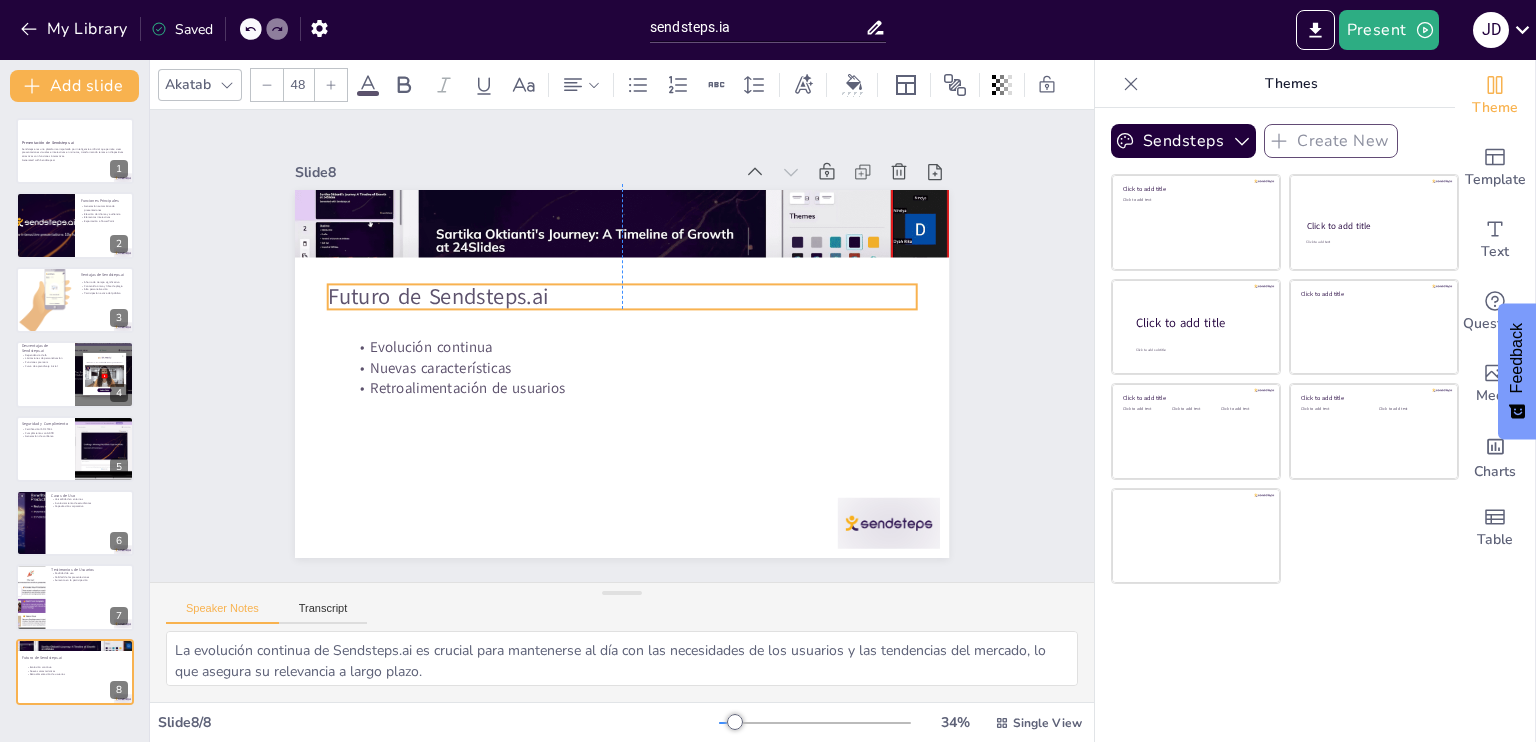 drag, startPoint x: 407, startPoint y: 217, endPoint x: 410, endPoint y: 293, distance: 76.05919 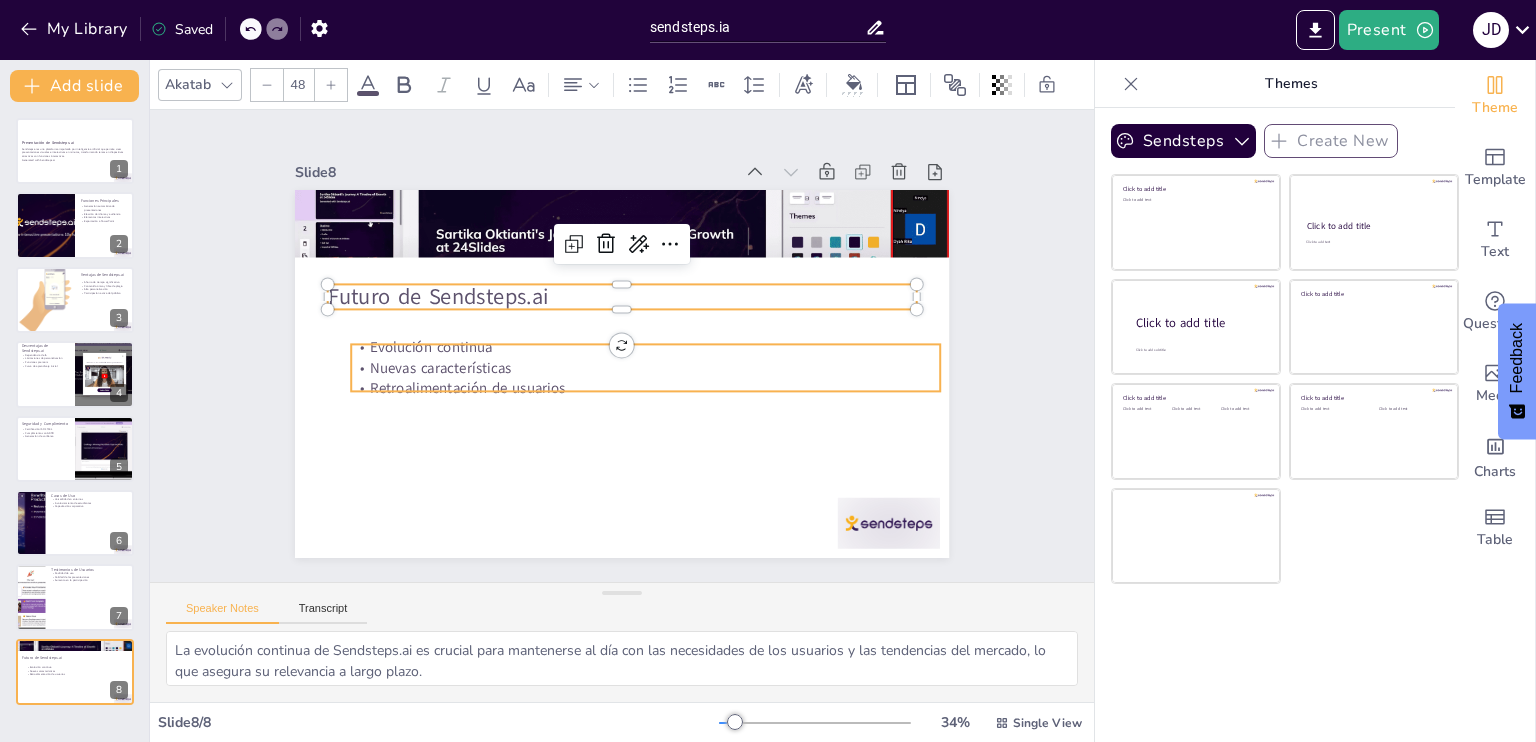 click at bounding box center [613, 373] 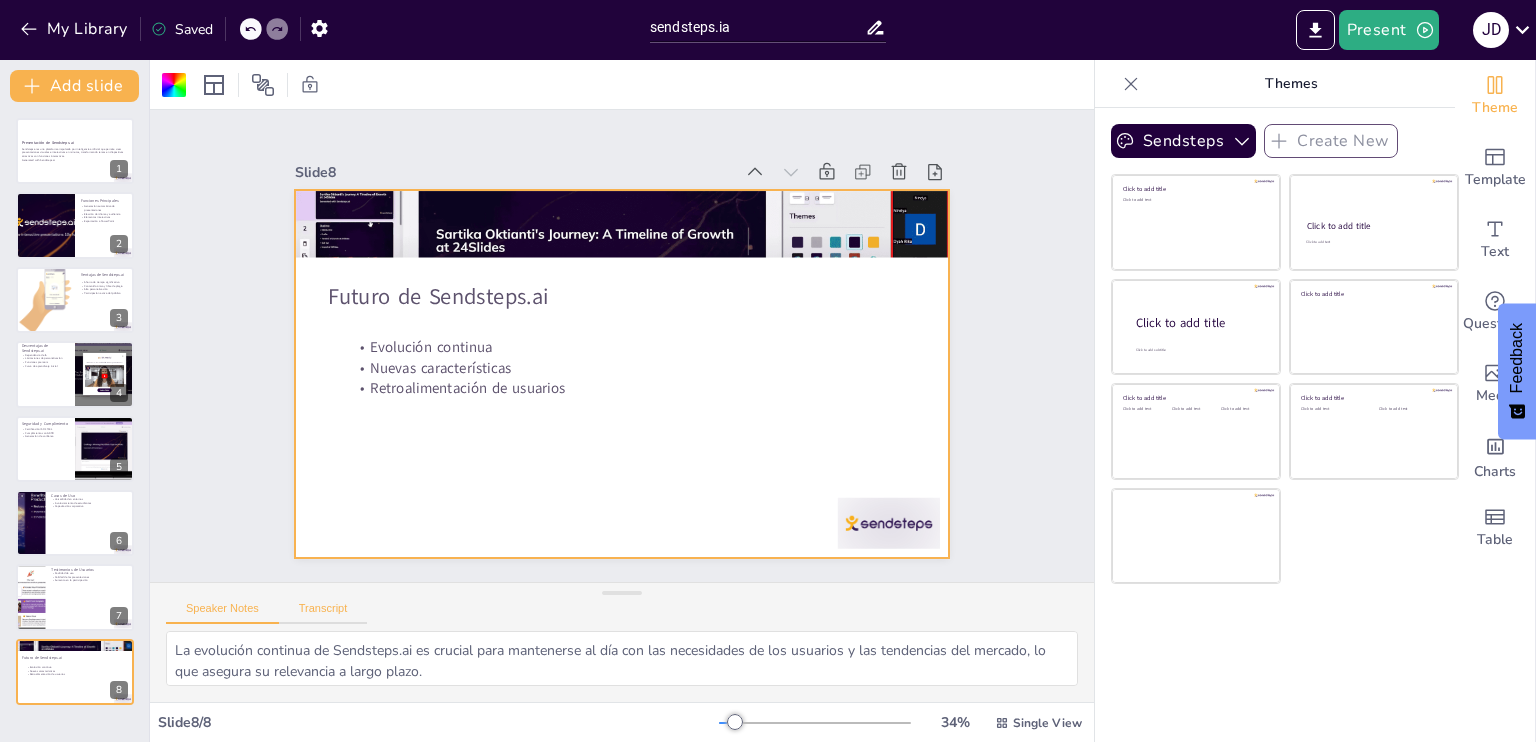 click on "Transcript" at bounding box center [323, 613] 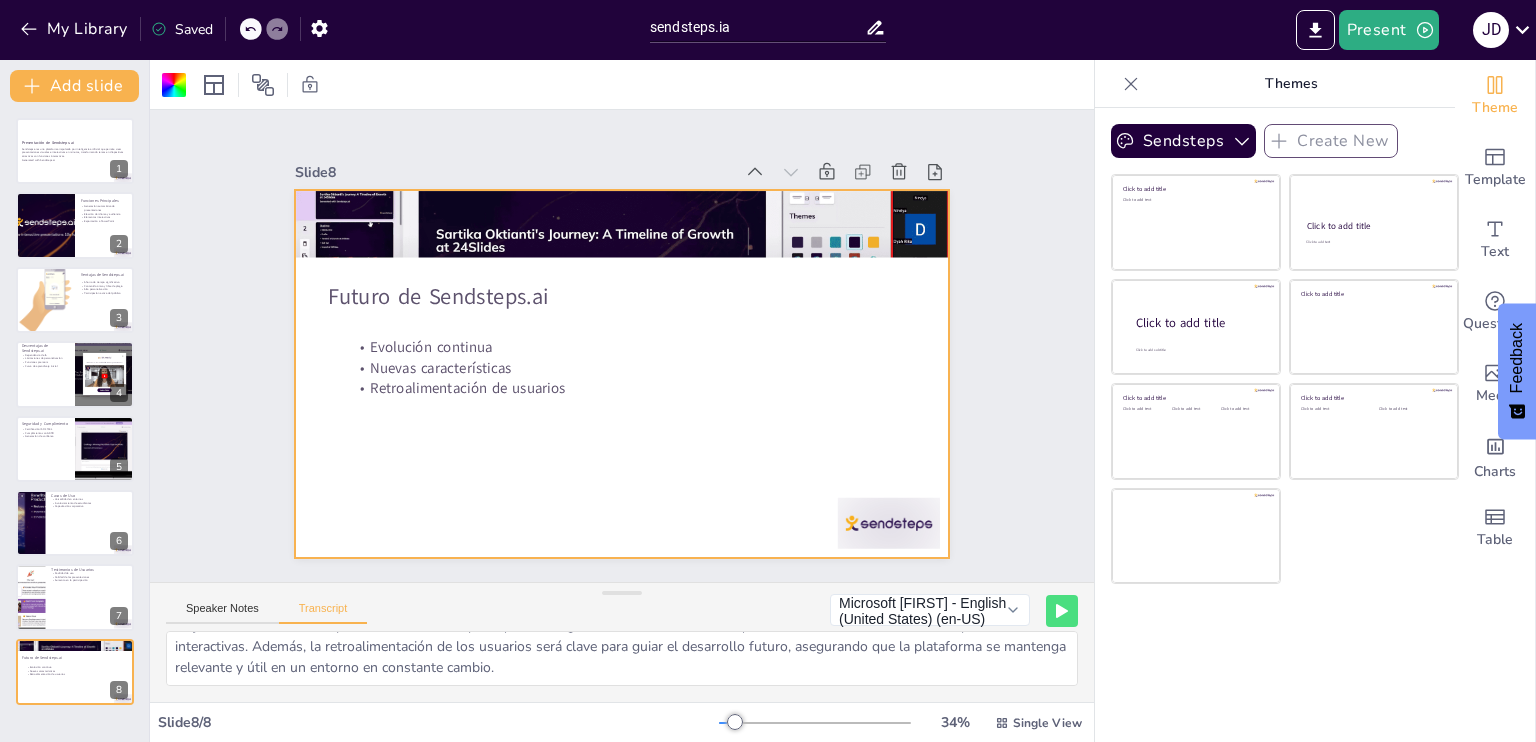 scroll, scrollTop: 0, scrollLeft: 0, axis: both 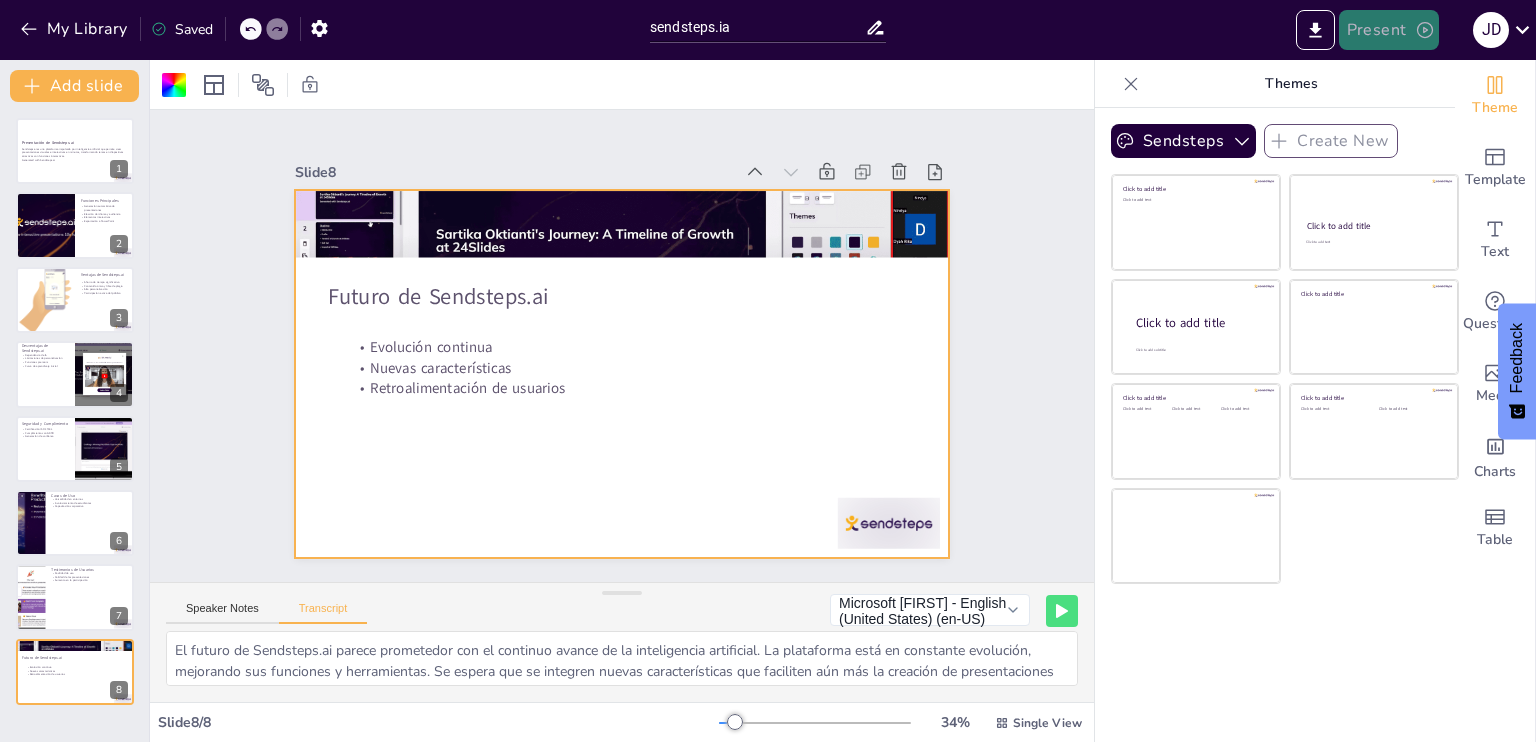 click on "Present" at bounding box center [1389, 30] 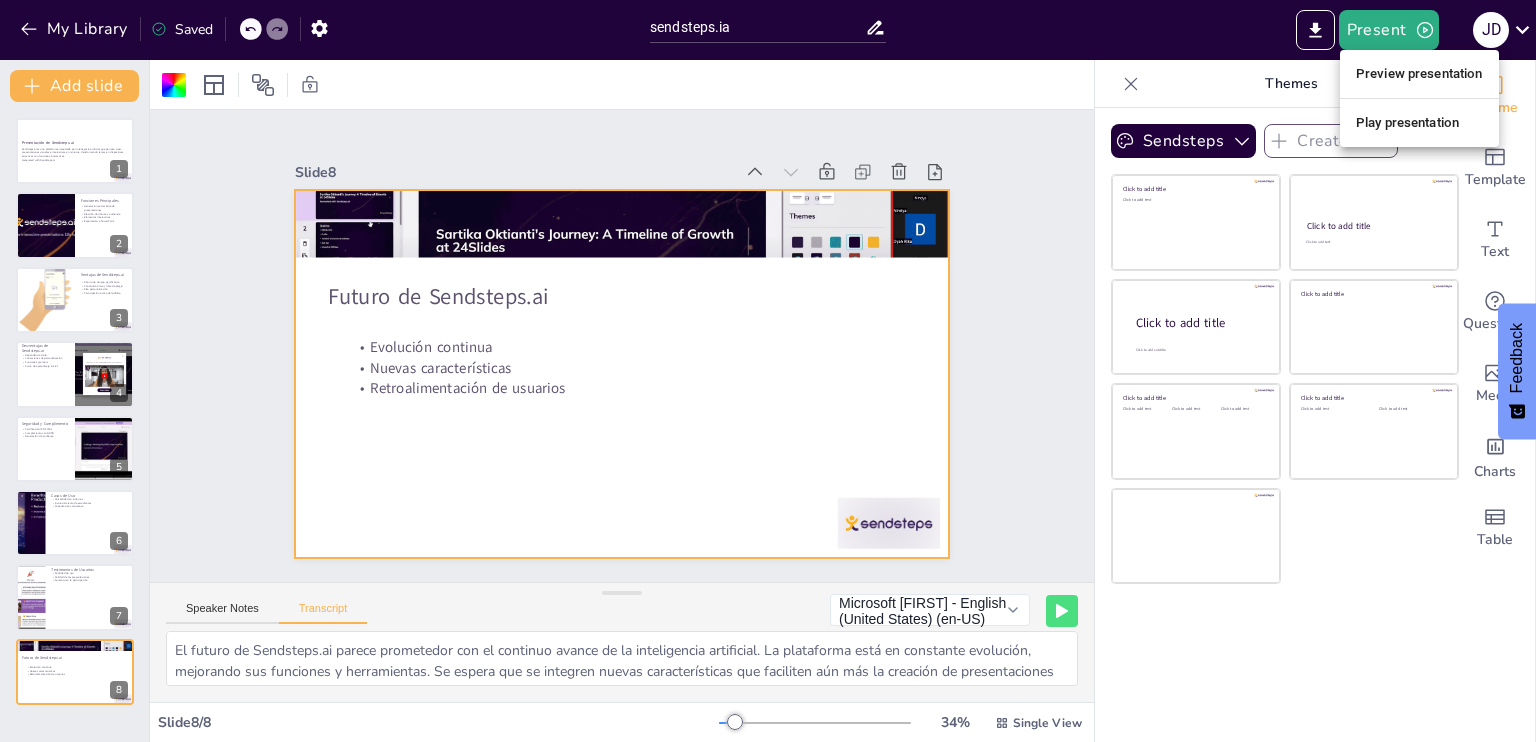 click on "Preview presentation" at bounding box center (1419, 74) 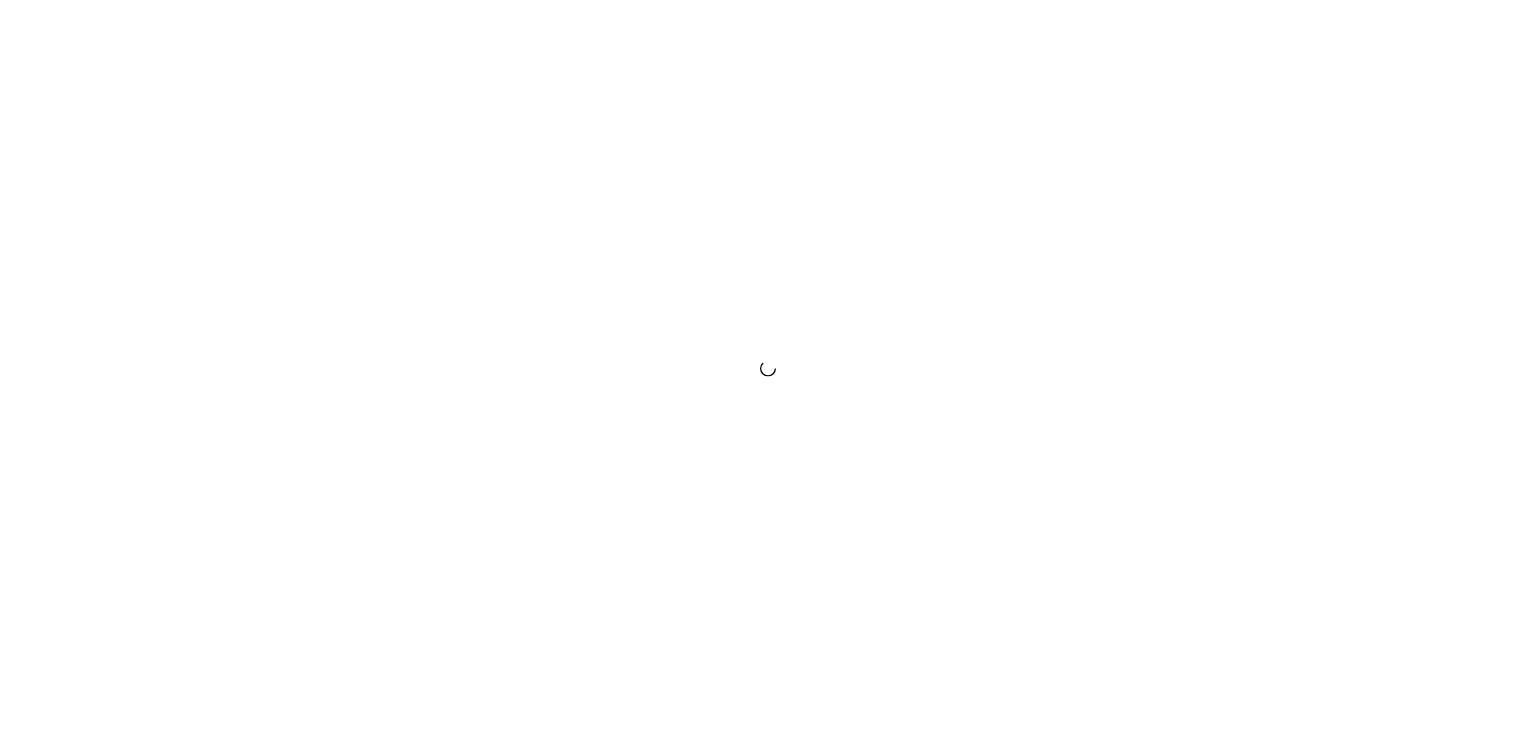 scroll, scrollTop: 0, scrollLeft: 0, axis: both 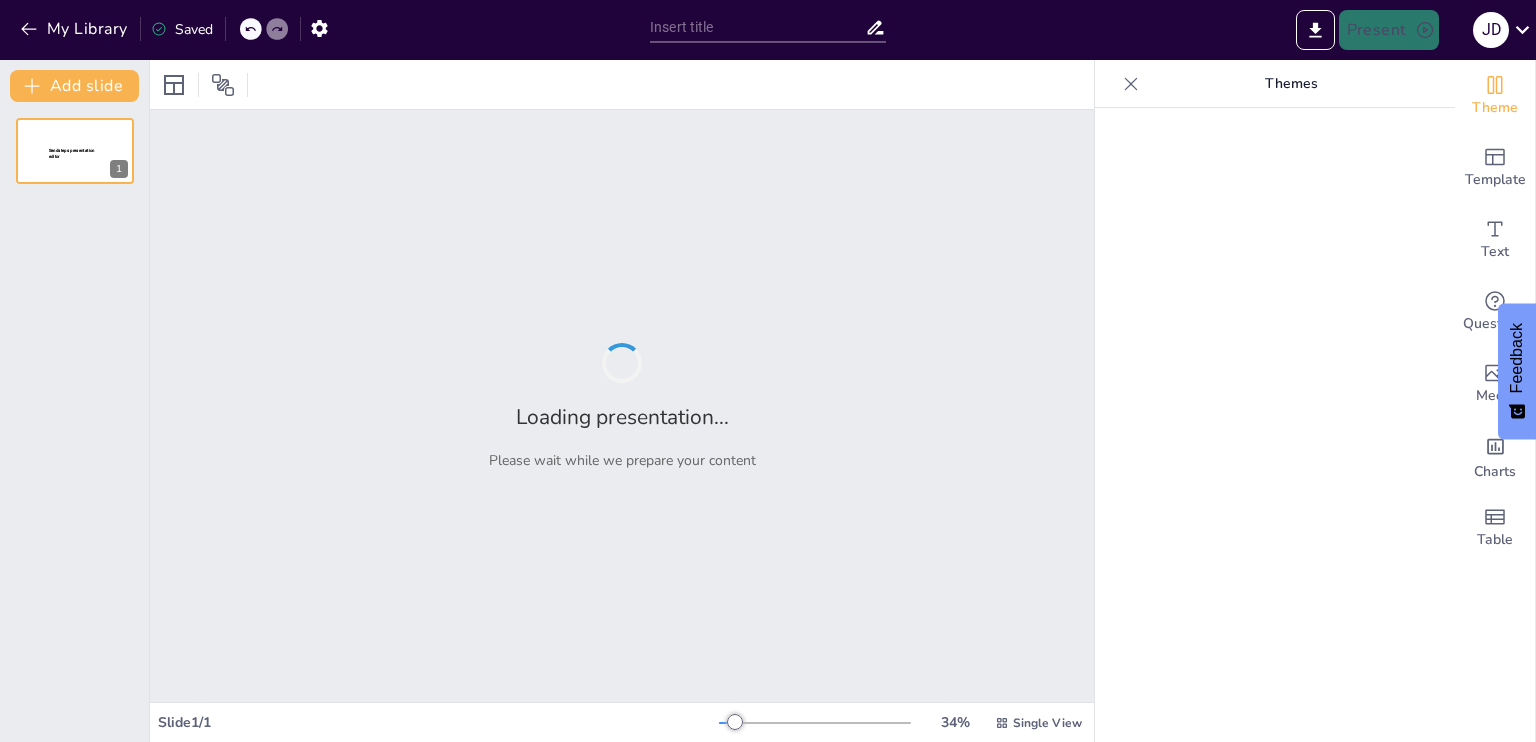 type on "sendsteps.ia" 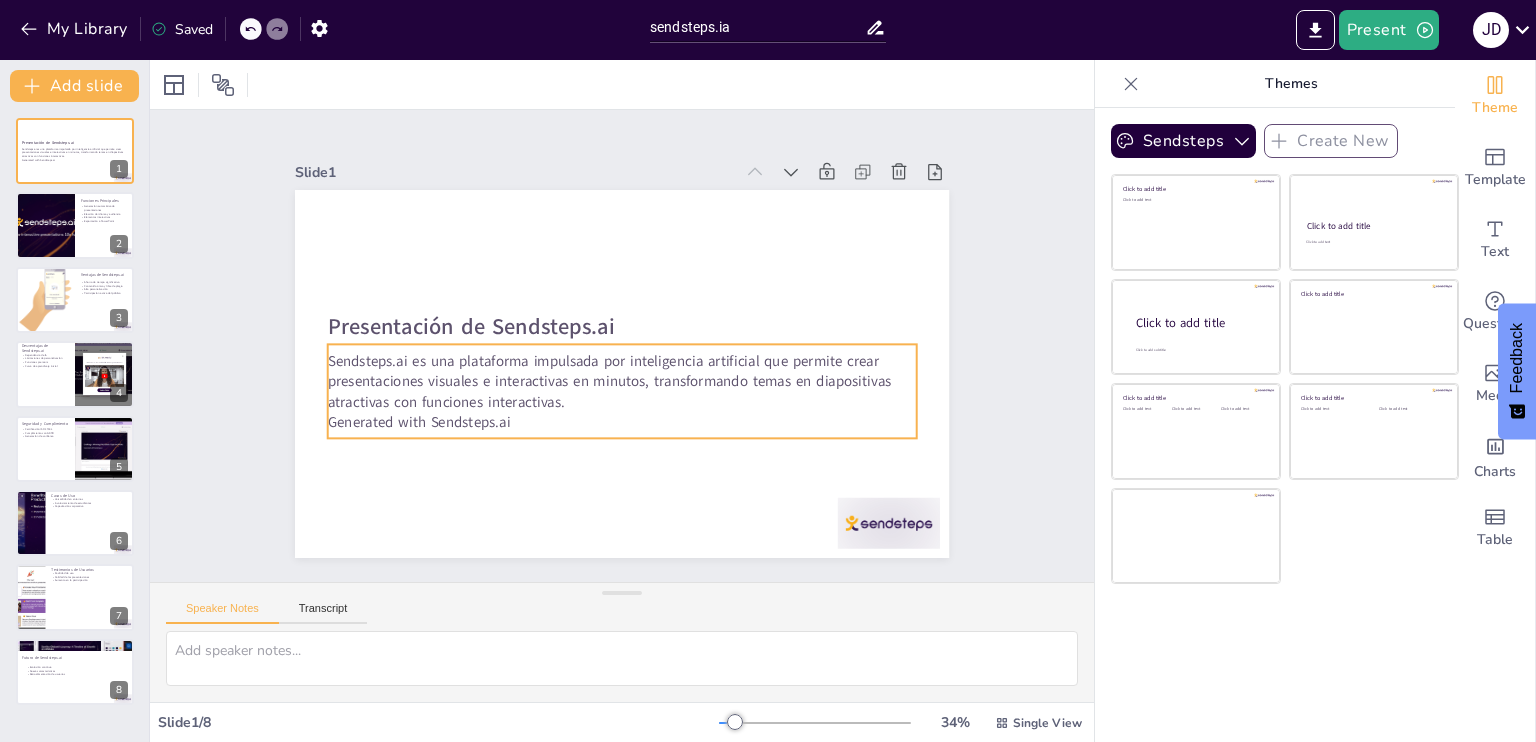 scroll, scrollTop: 0, scrollLeft: 0, axis: both 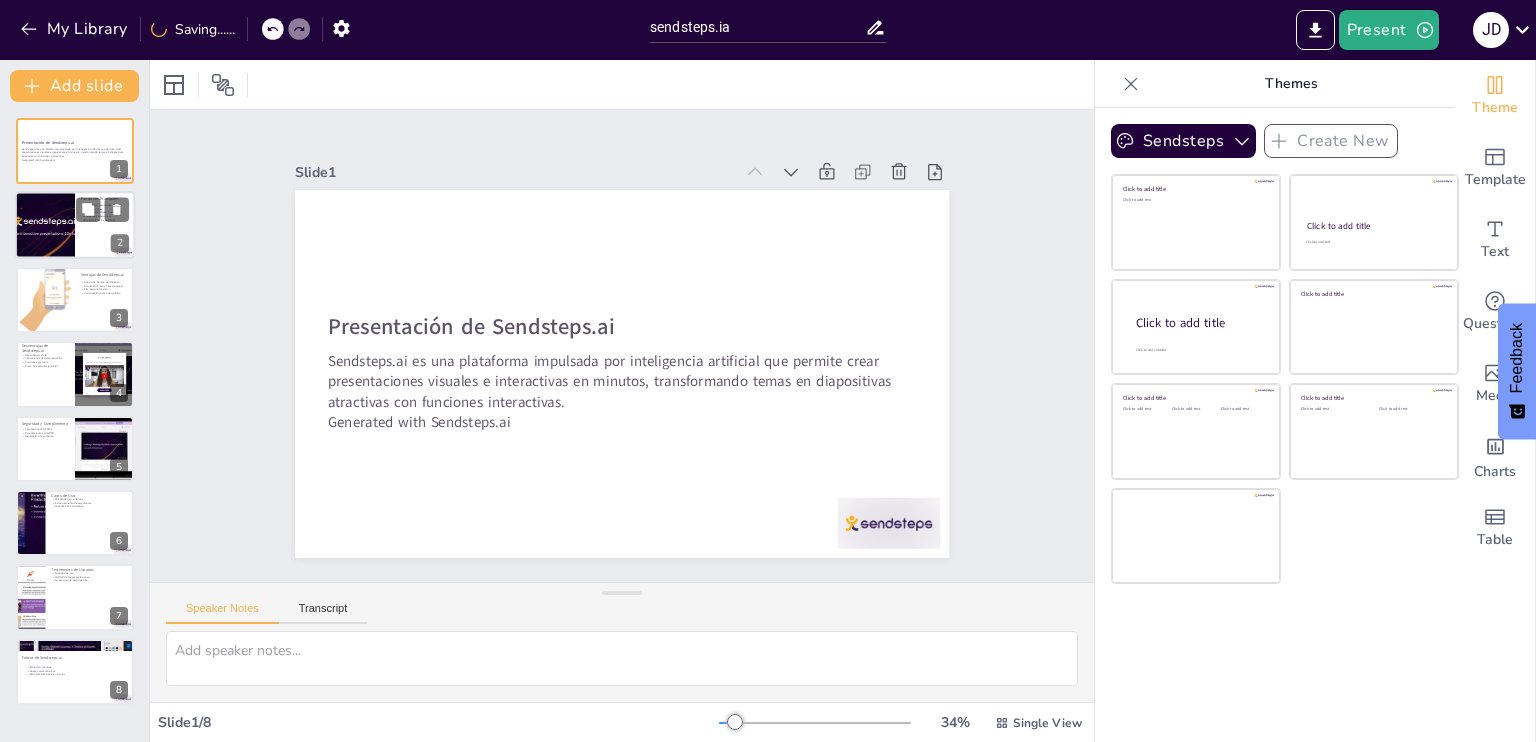 click at bounding box center (45, 226) 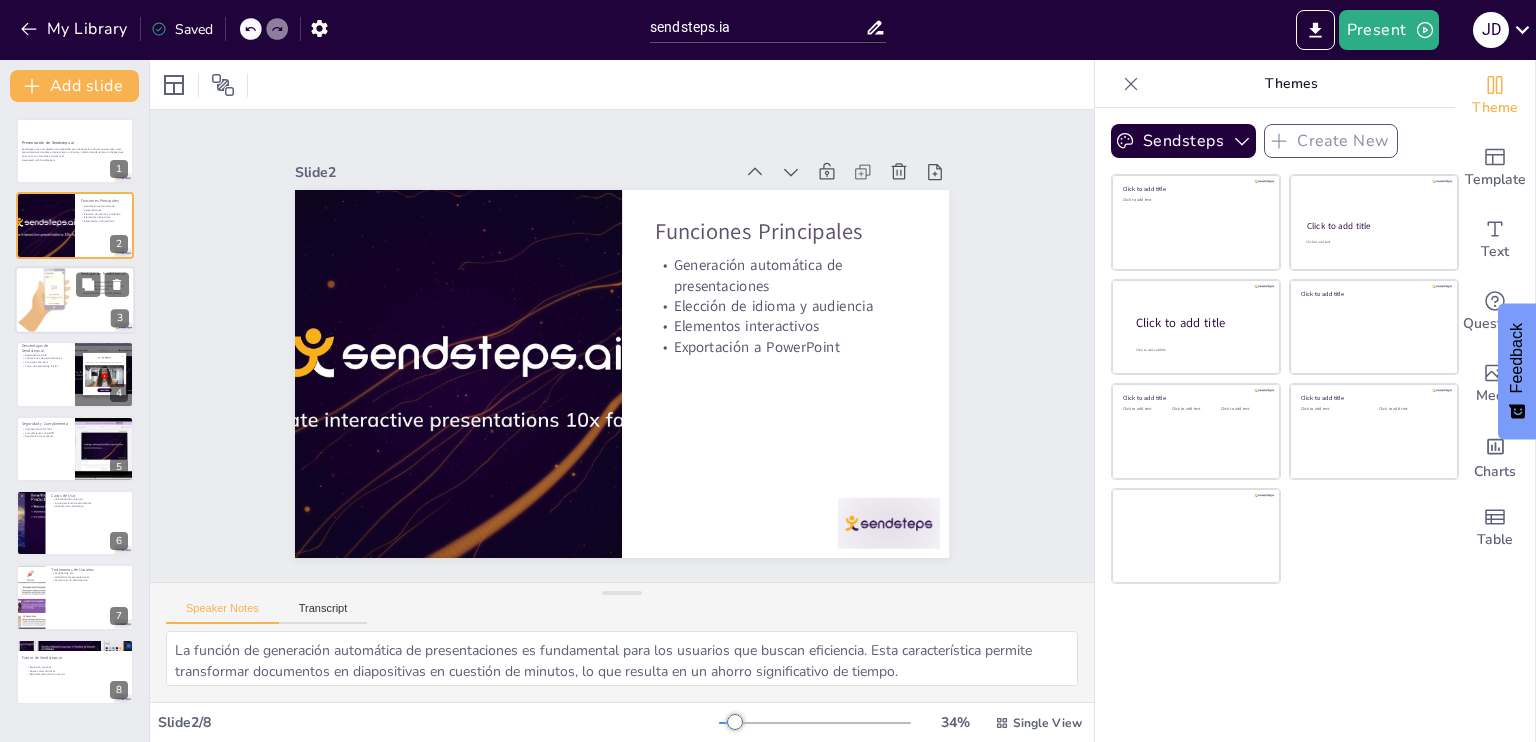 click at bounding box center [45, 300] 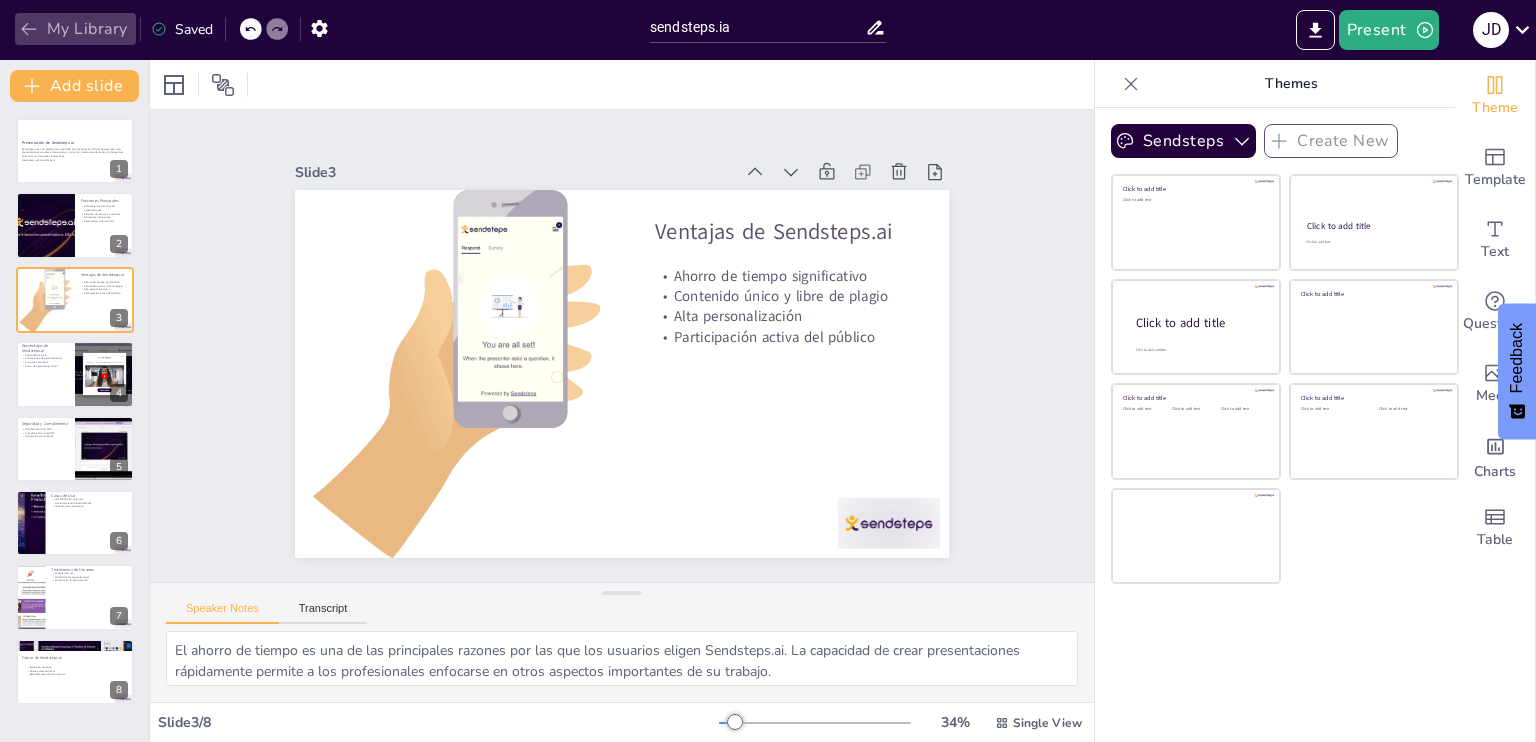 click on "My Library" at bounding box center (75, 29) 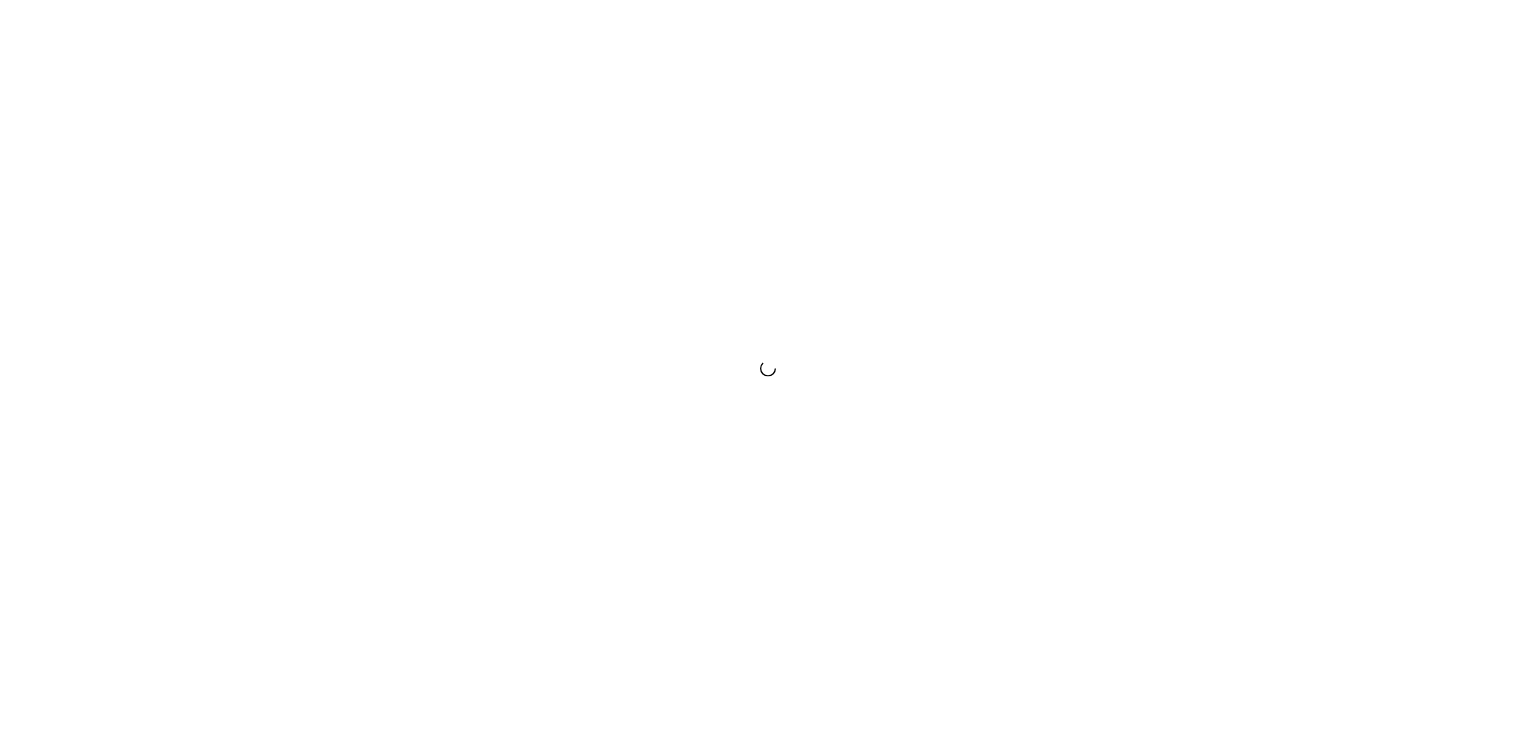 scroll, scrollTop: 0, scrollLeft: 0, axis: both 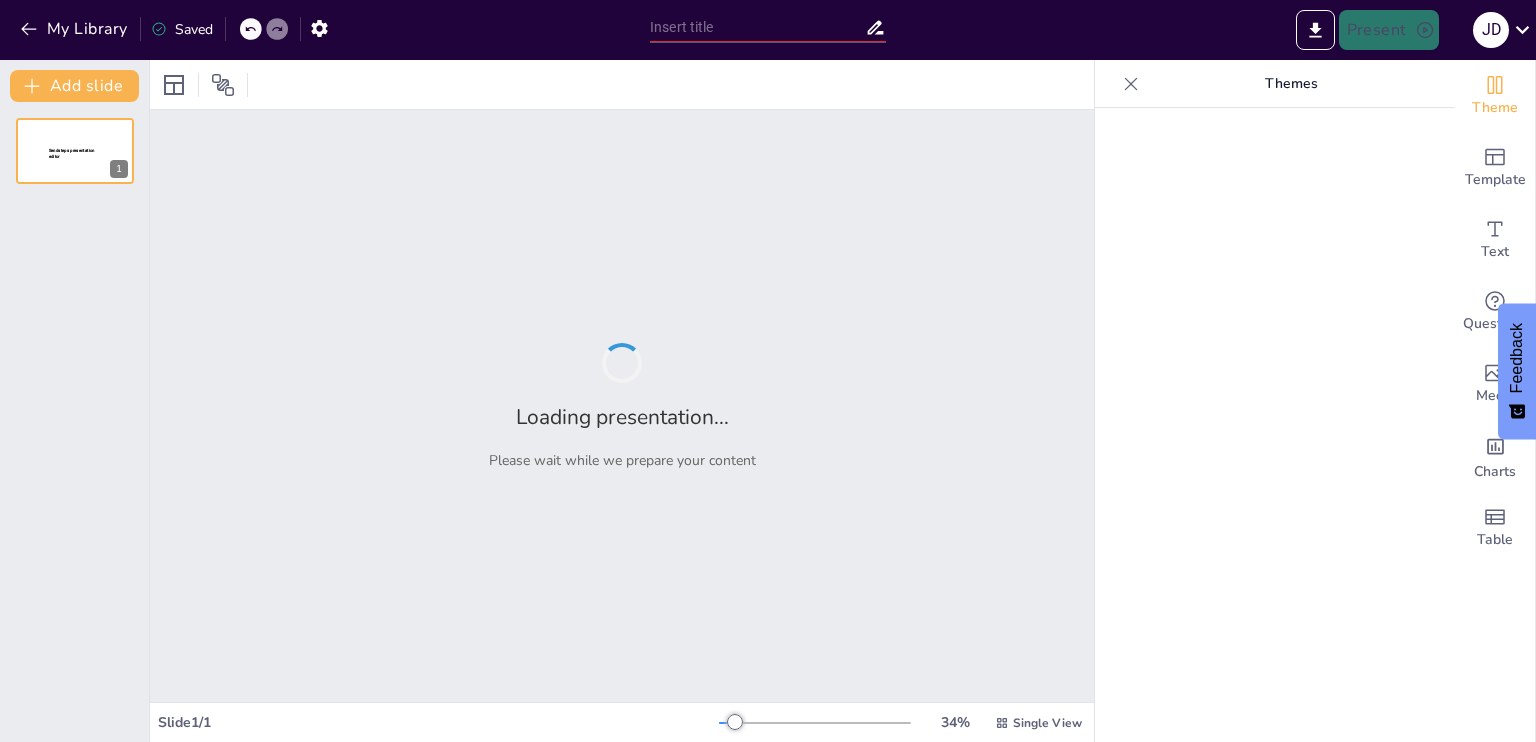 type on "Desarrollo Cognitivo: La Evolución de las Capacidades Mentales desde la Infancia hasta la Adultez" 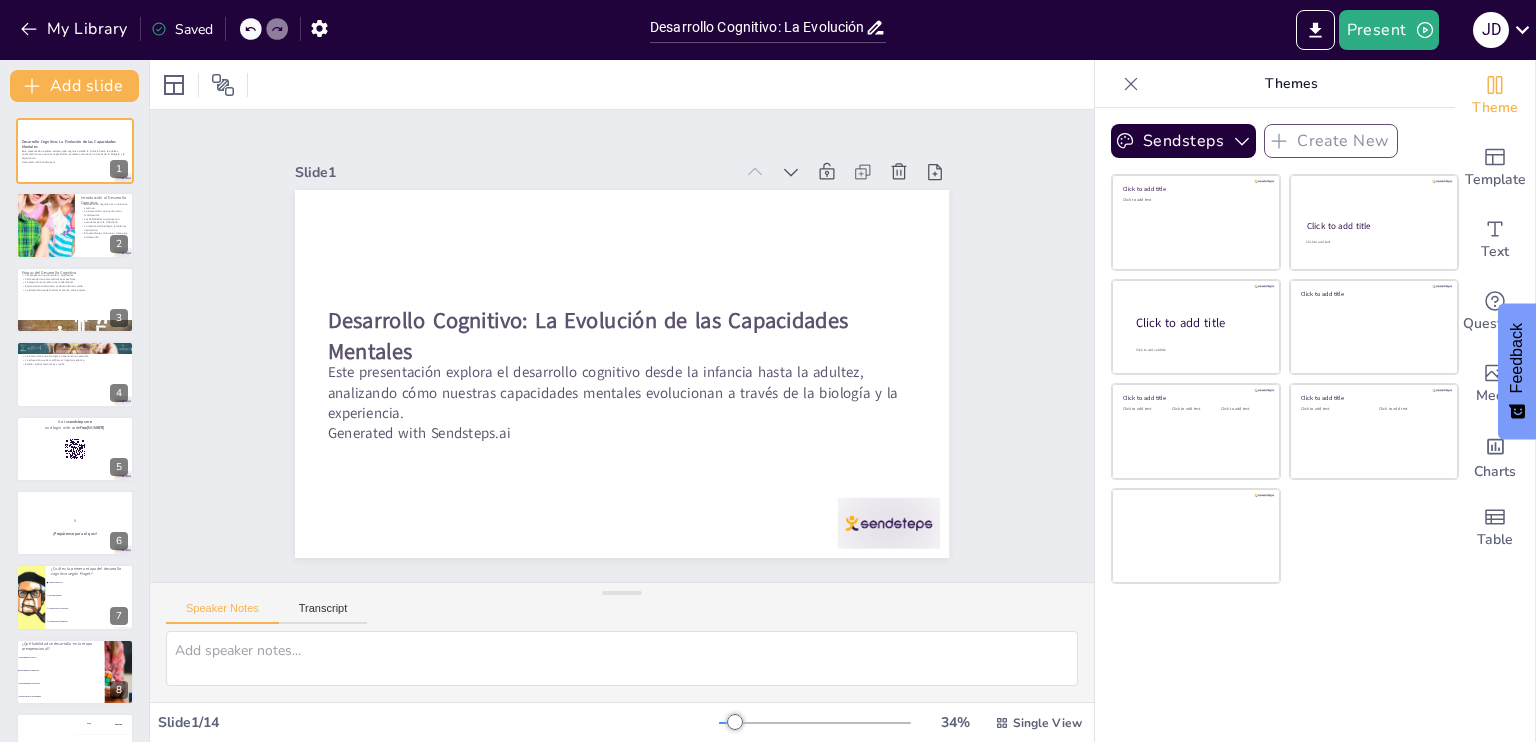 checkbox on "true" 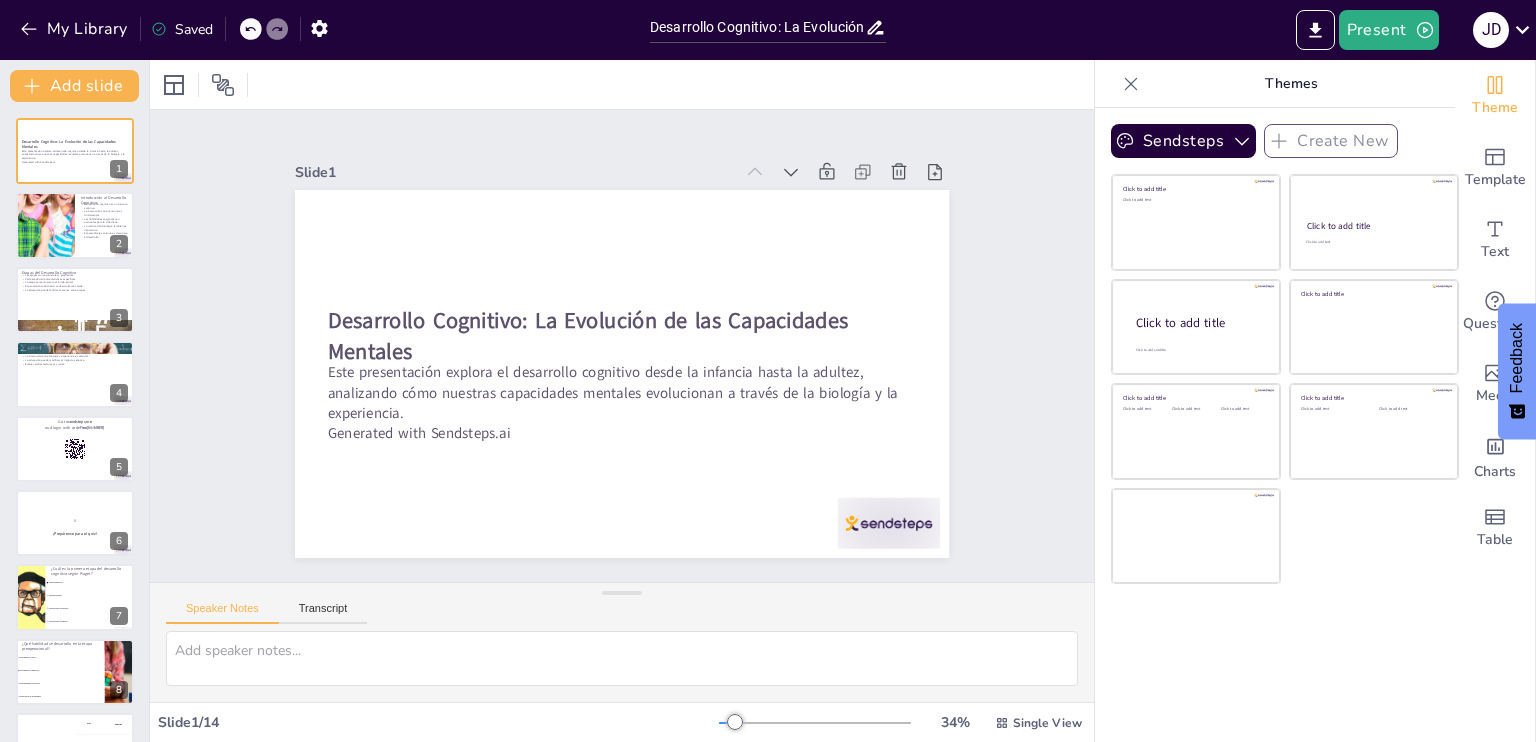 checkbox on "true" 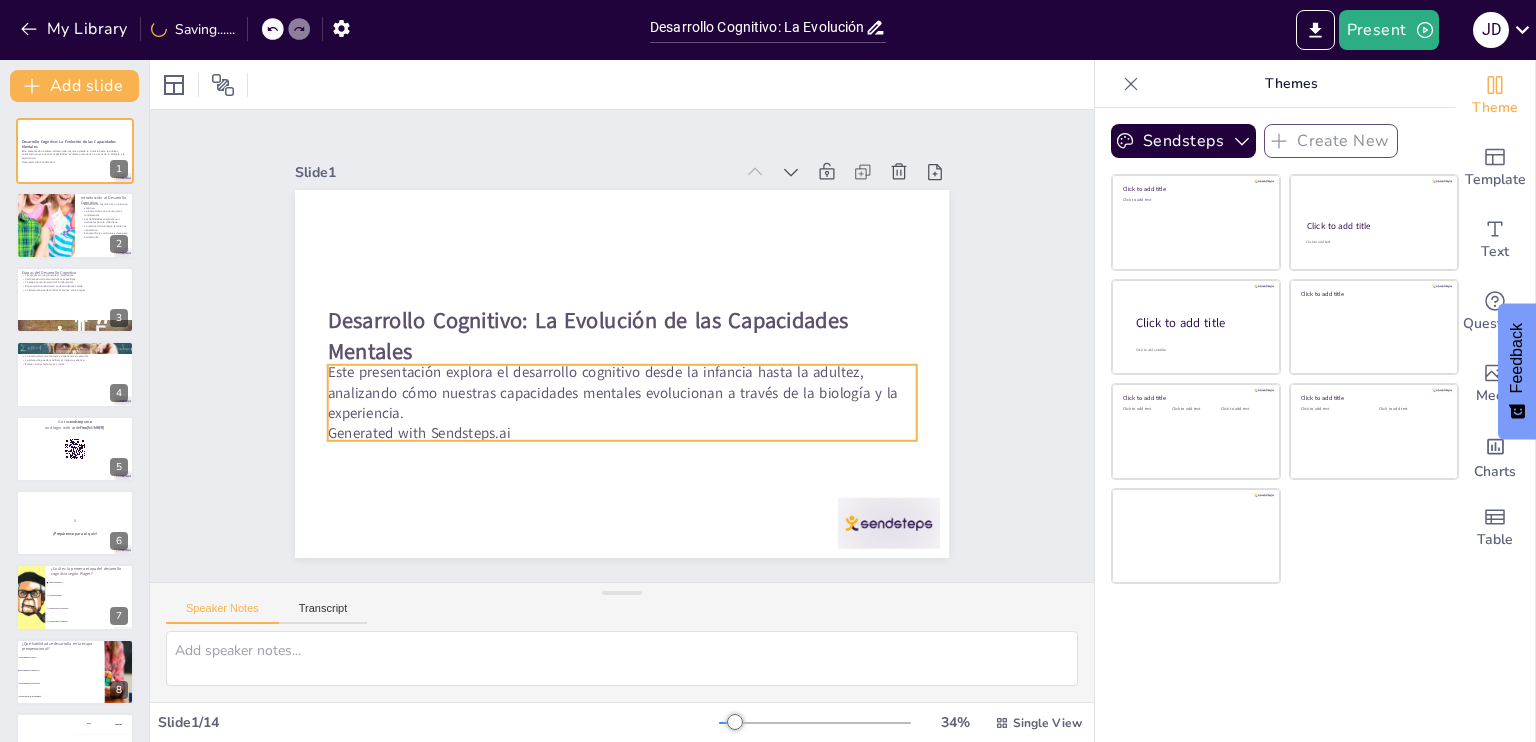 checkbox on "true" 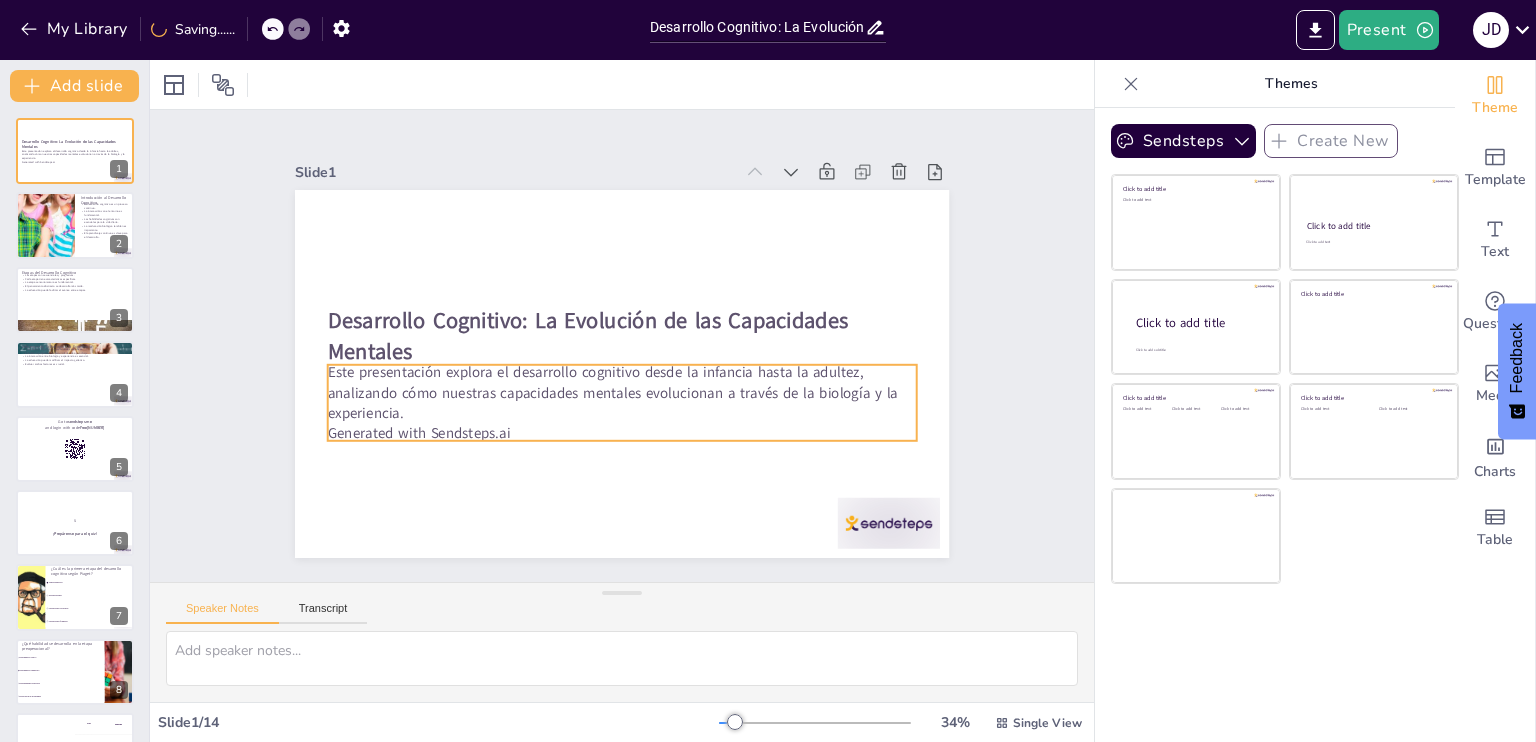 checkbox on "true" 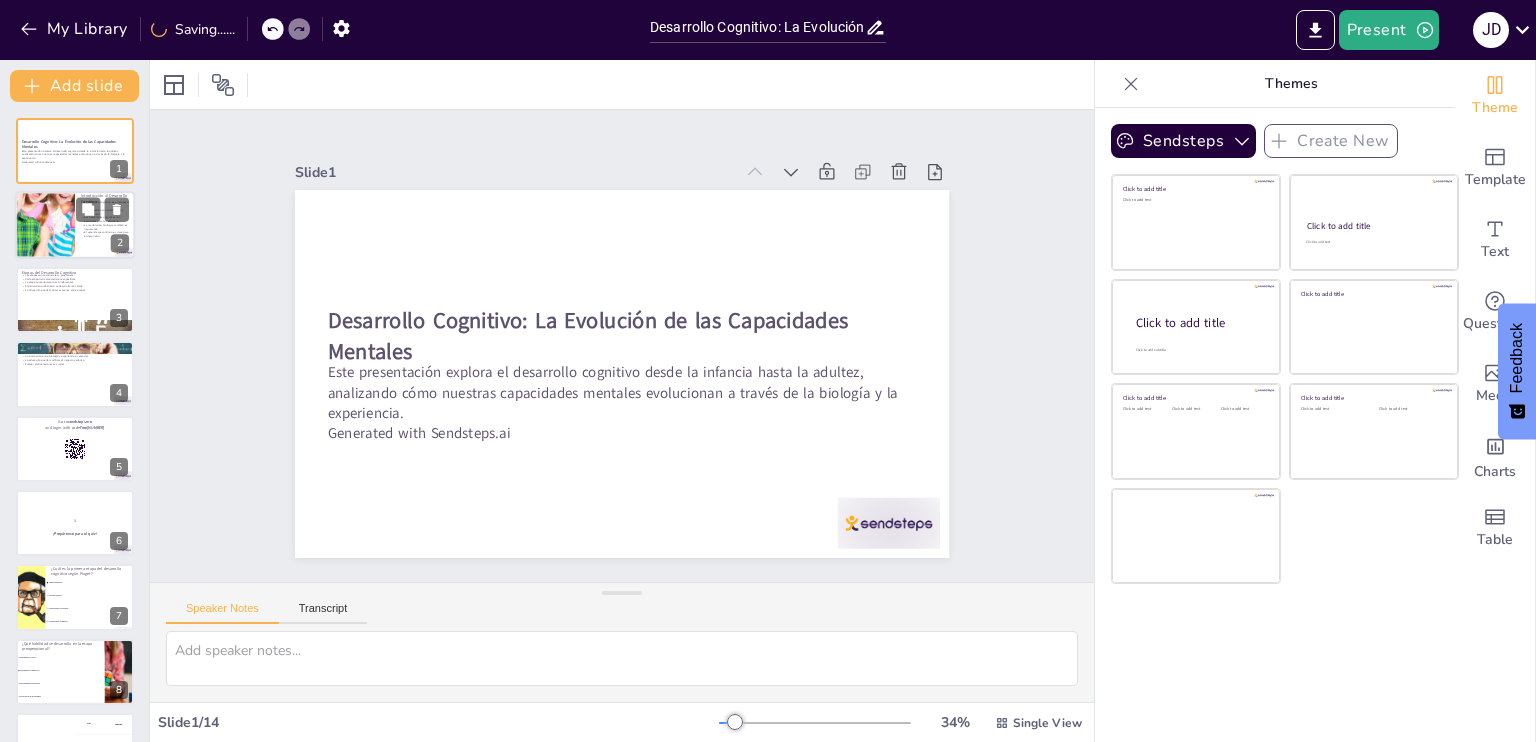 checkbox on "true" 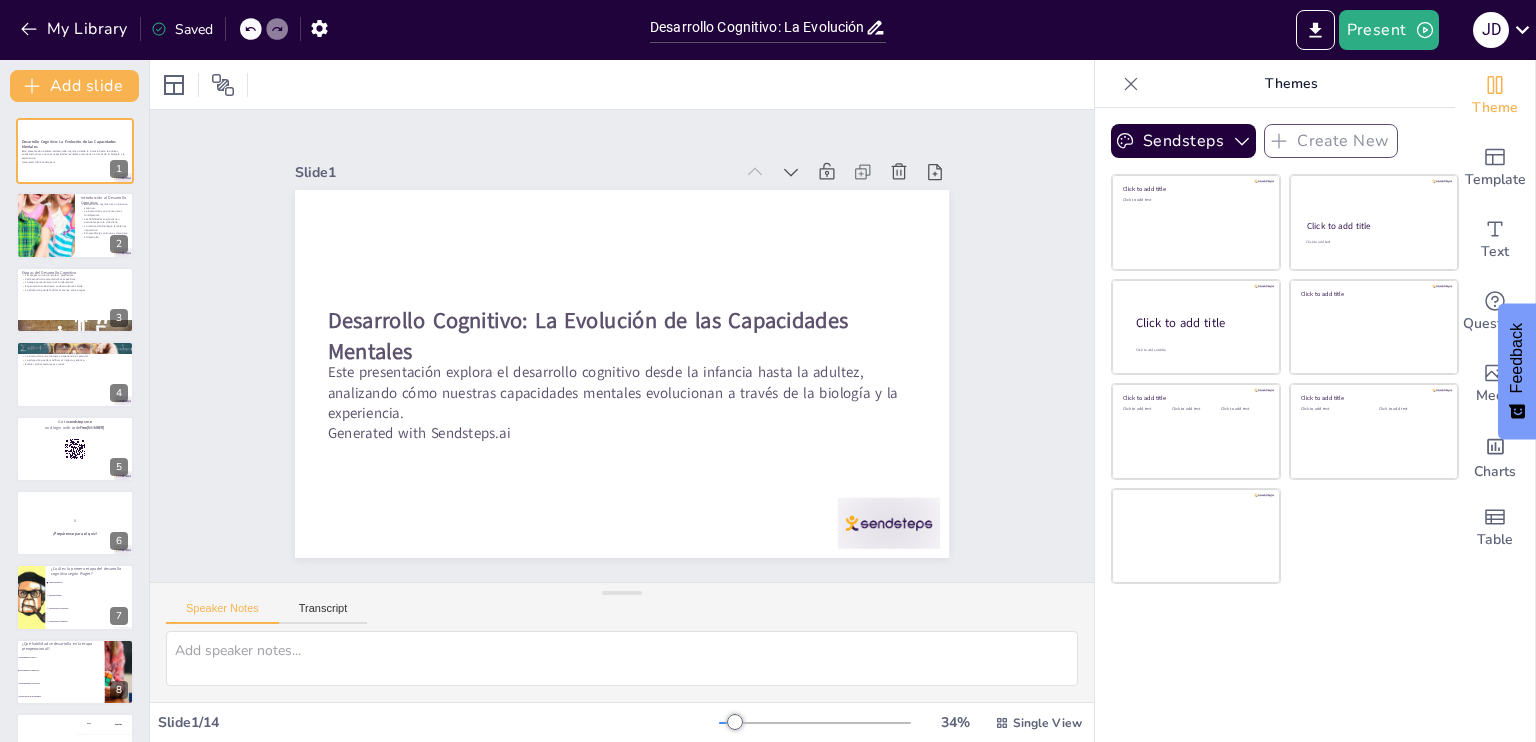 checkbox on "true" 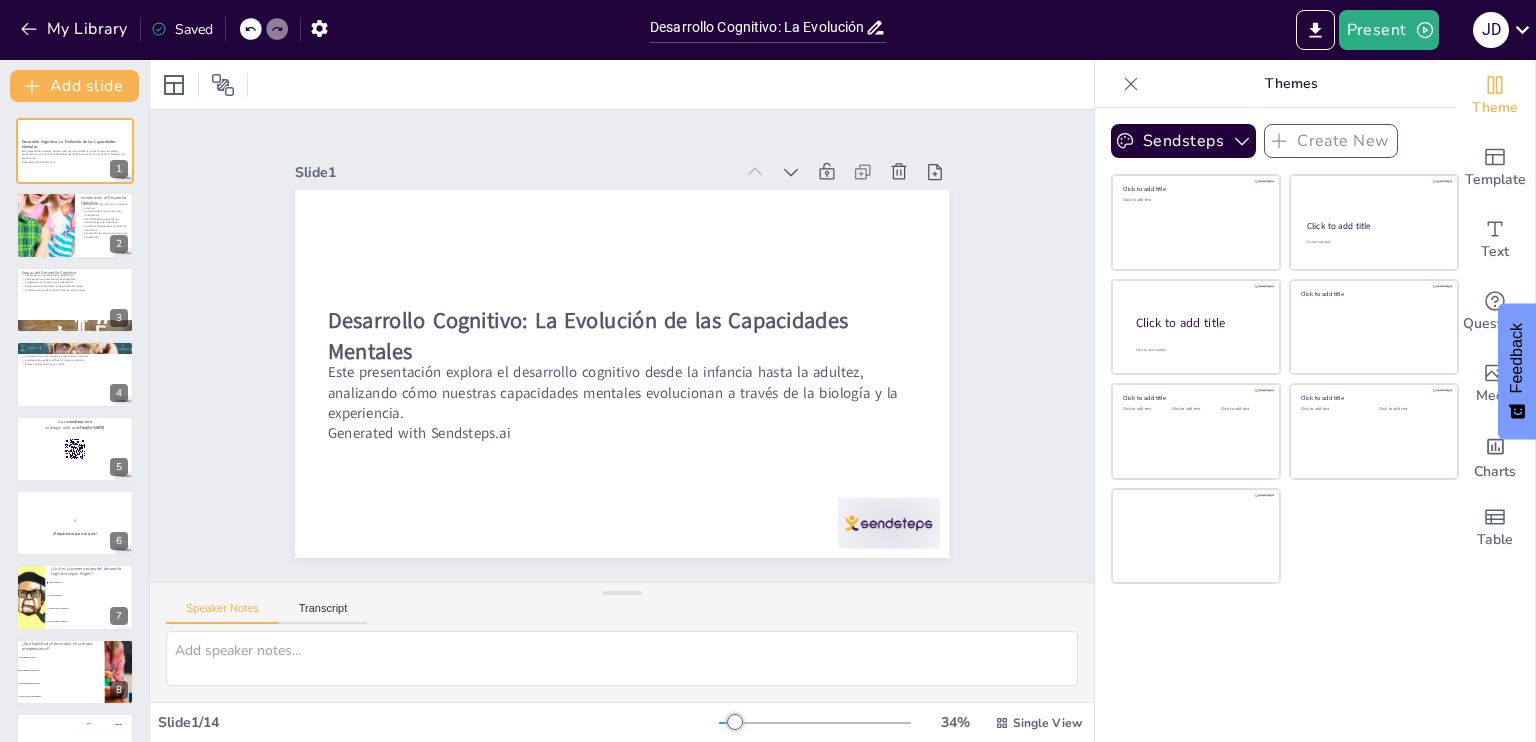 checkbox on "true" 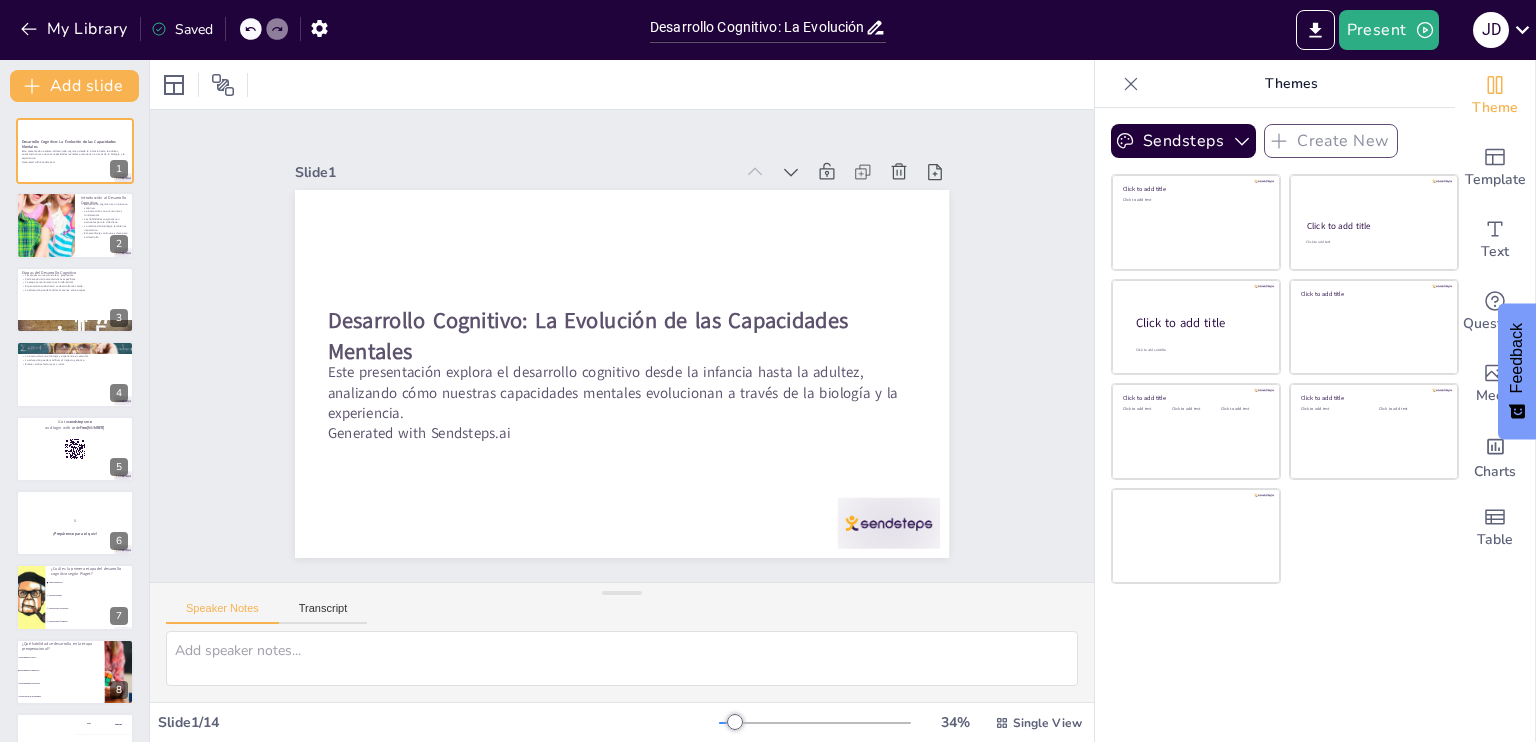 checkbox on "true" 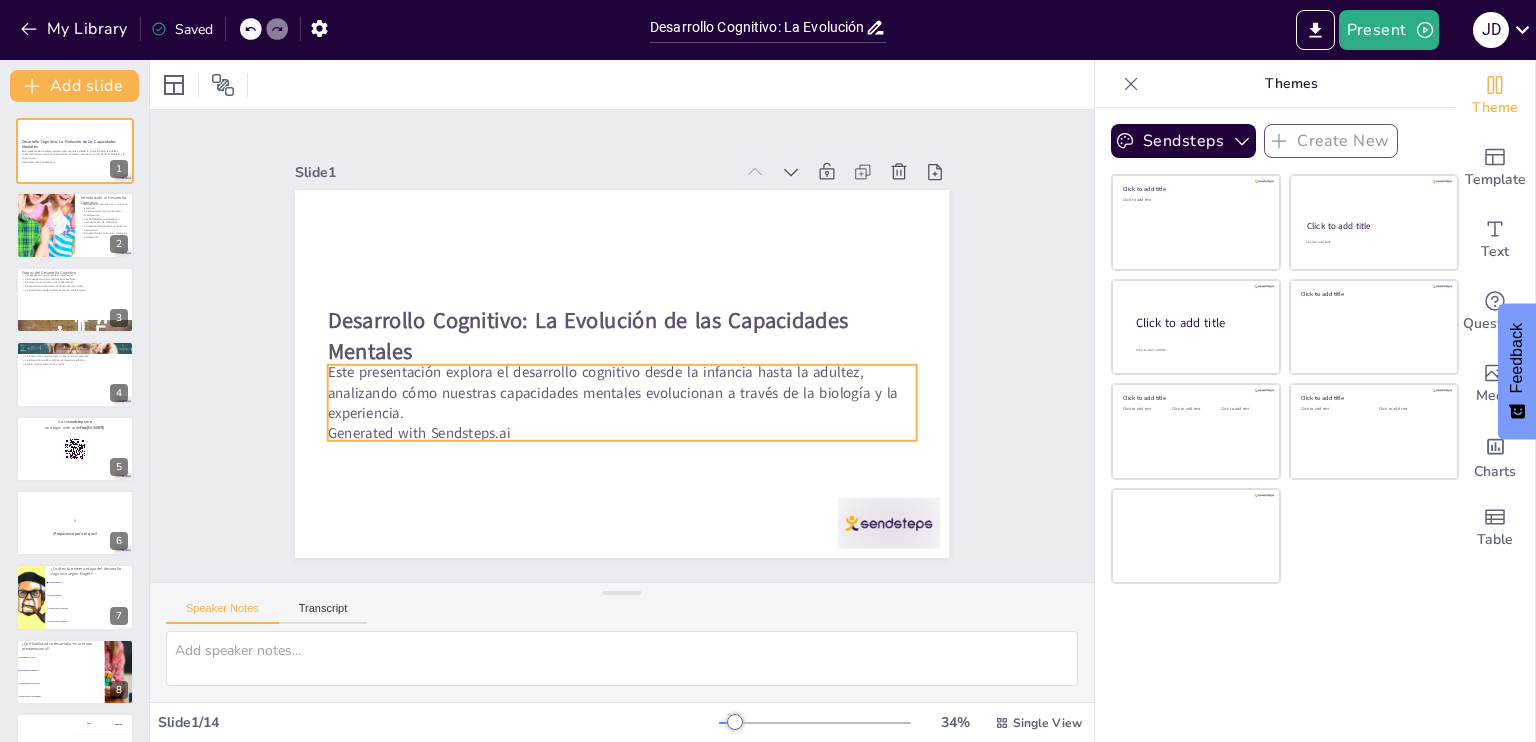 checkbox on "true" 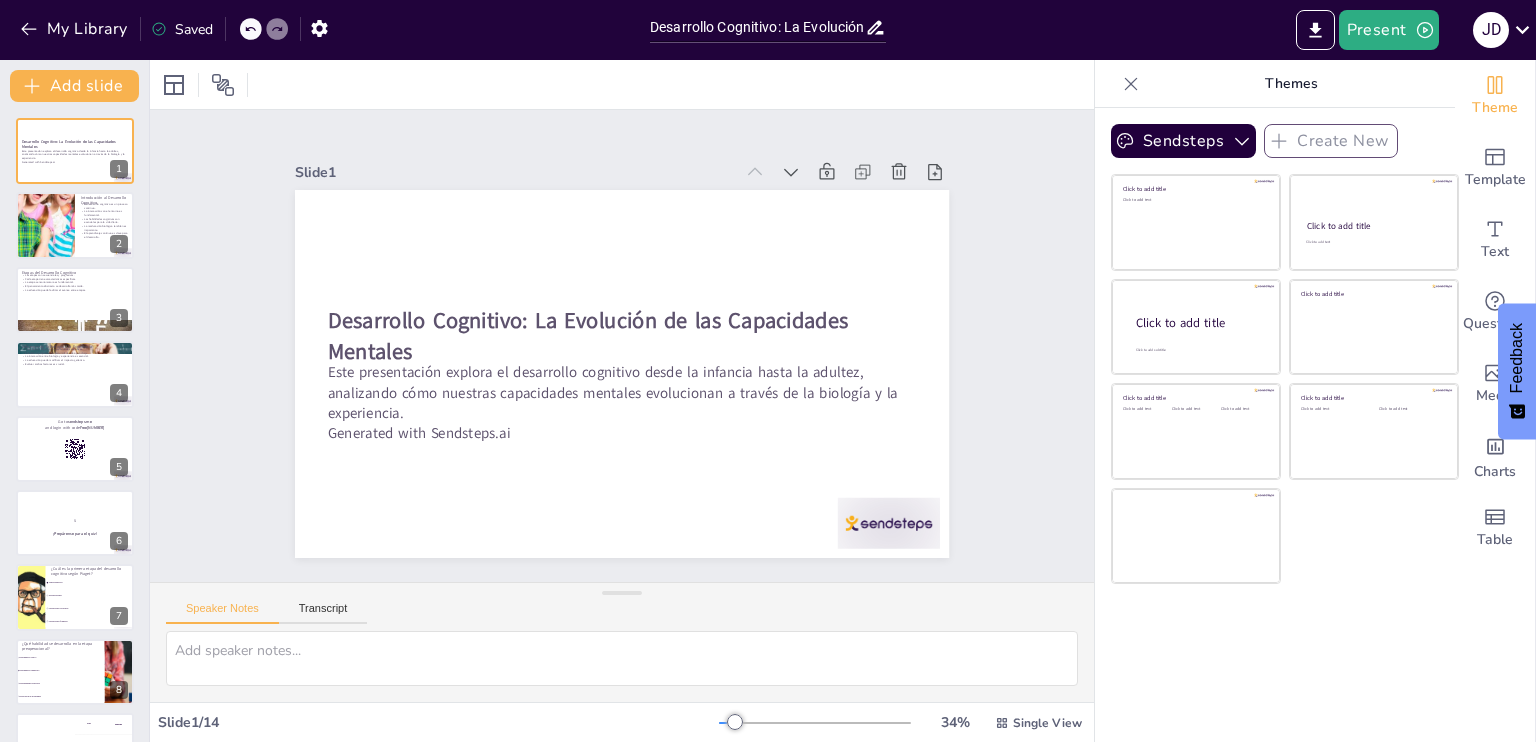 checkbox on "true" 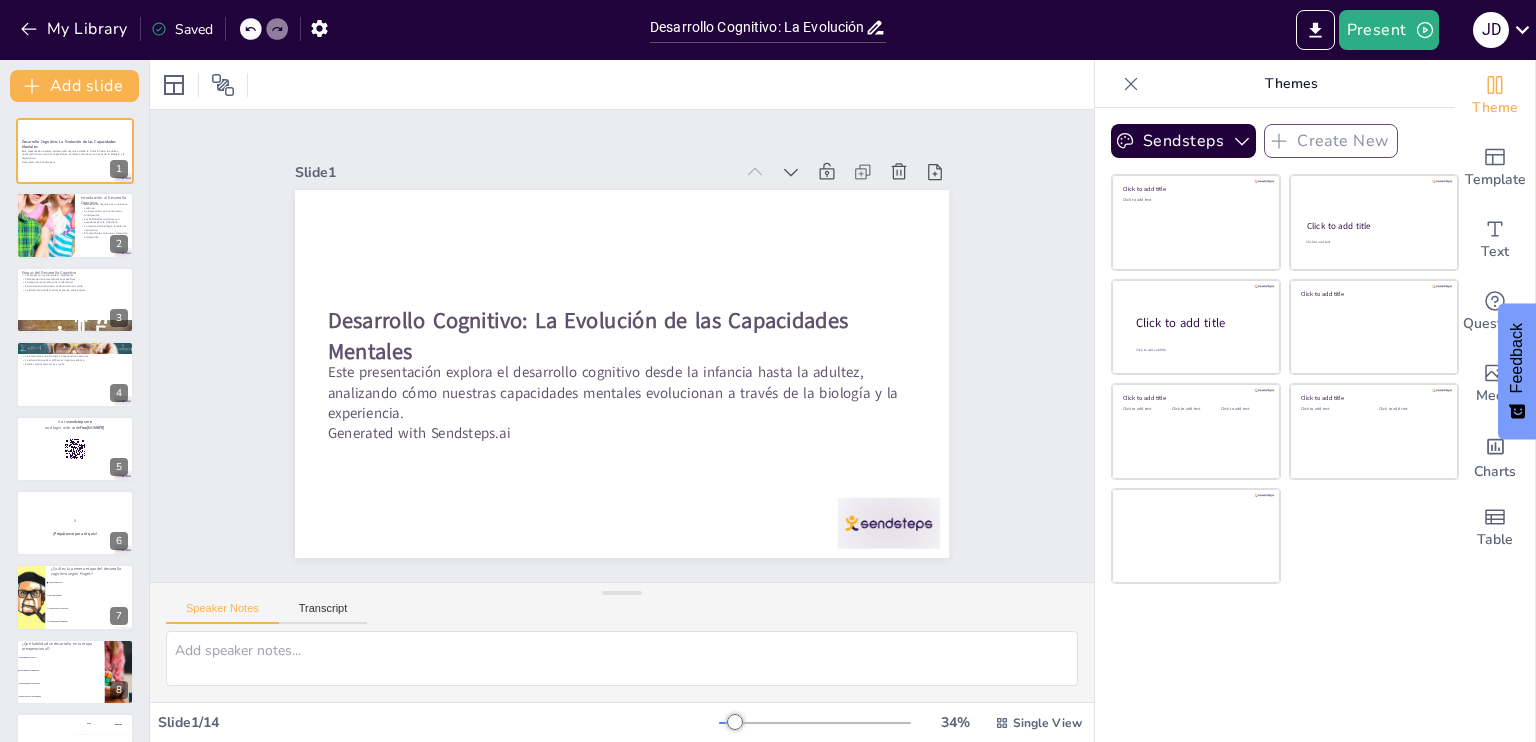 checkbox on "true" 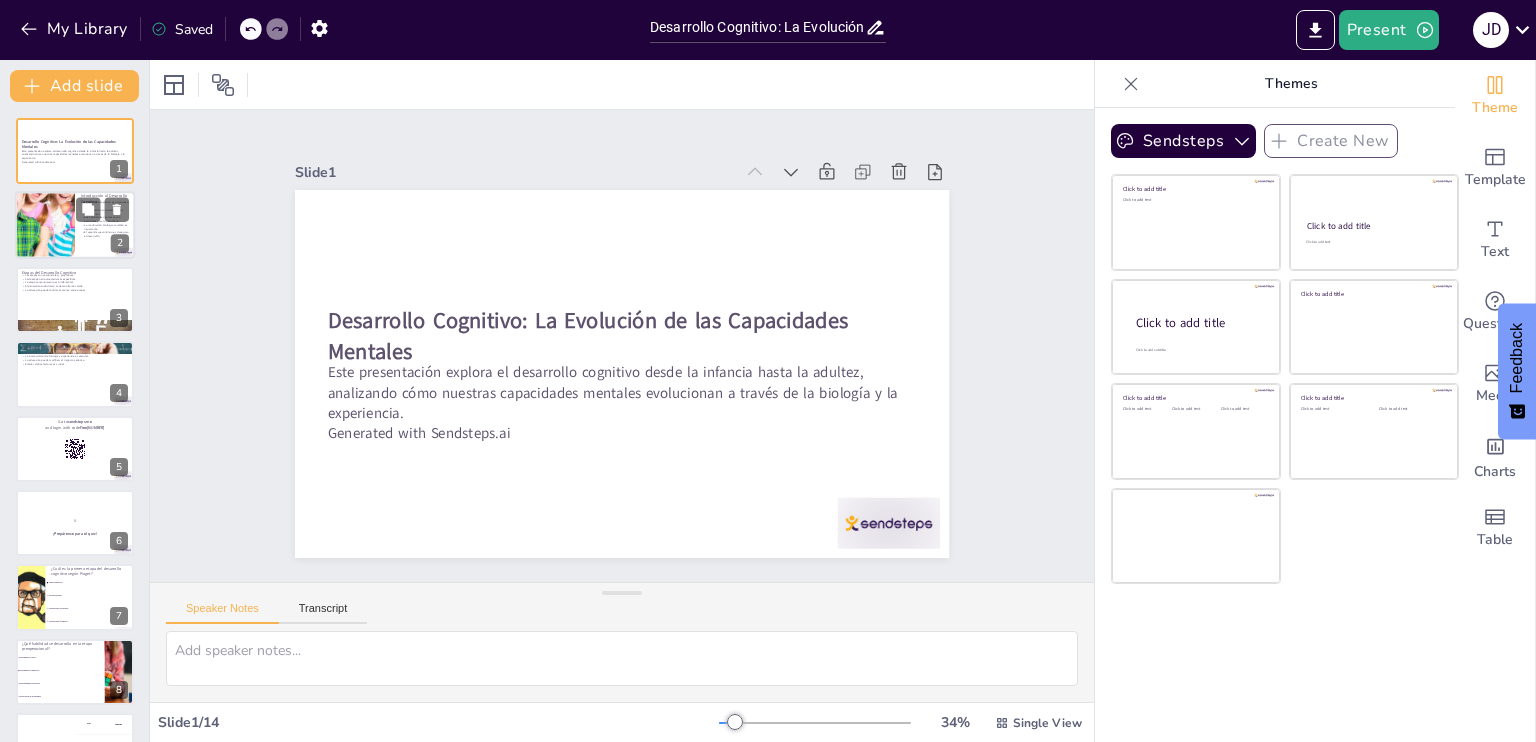 checkbox on "true" 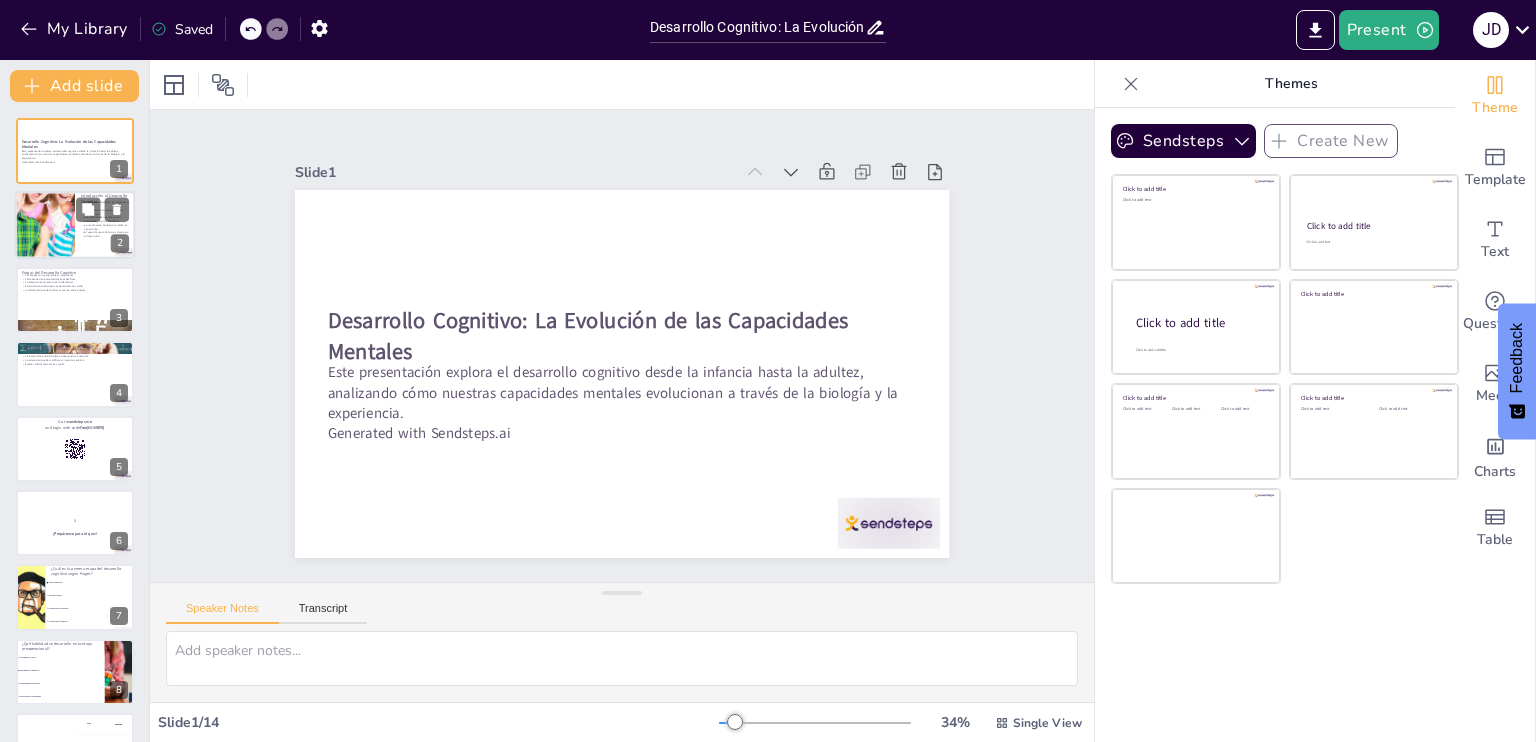 checkbox on "true" 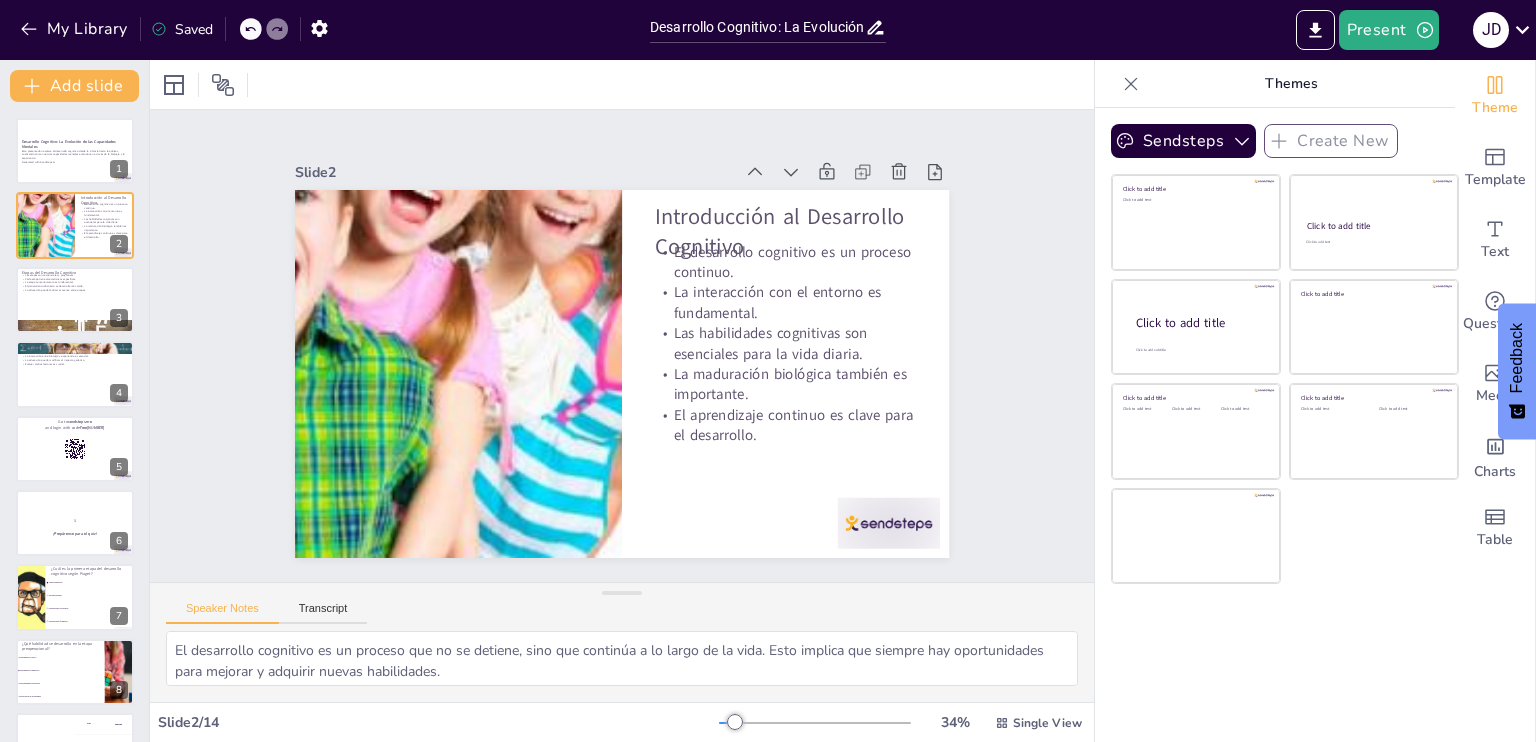 checkbox on "true" 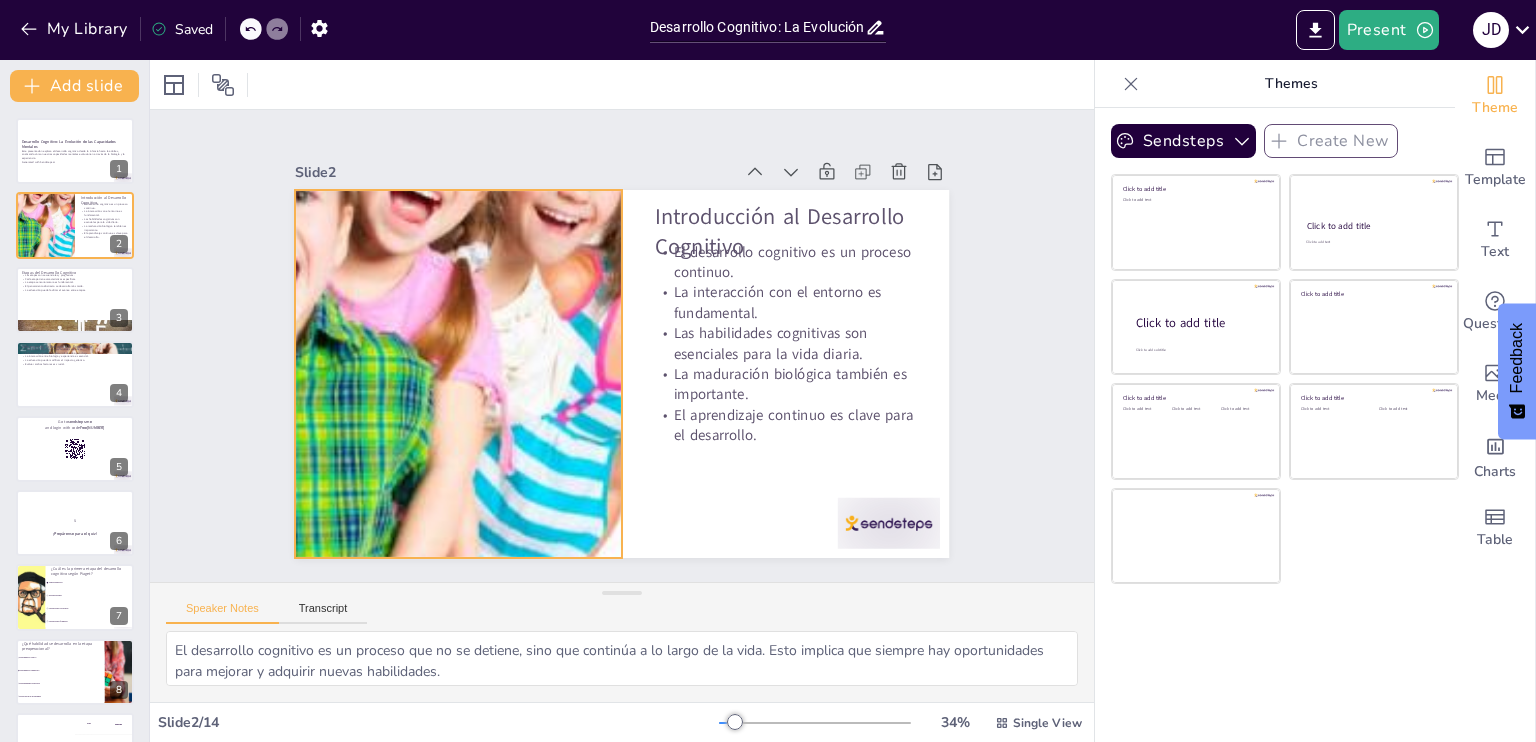 checkbox on "true" 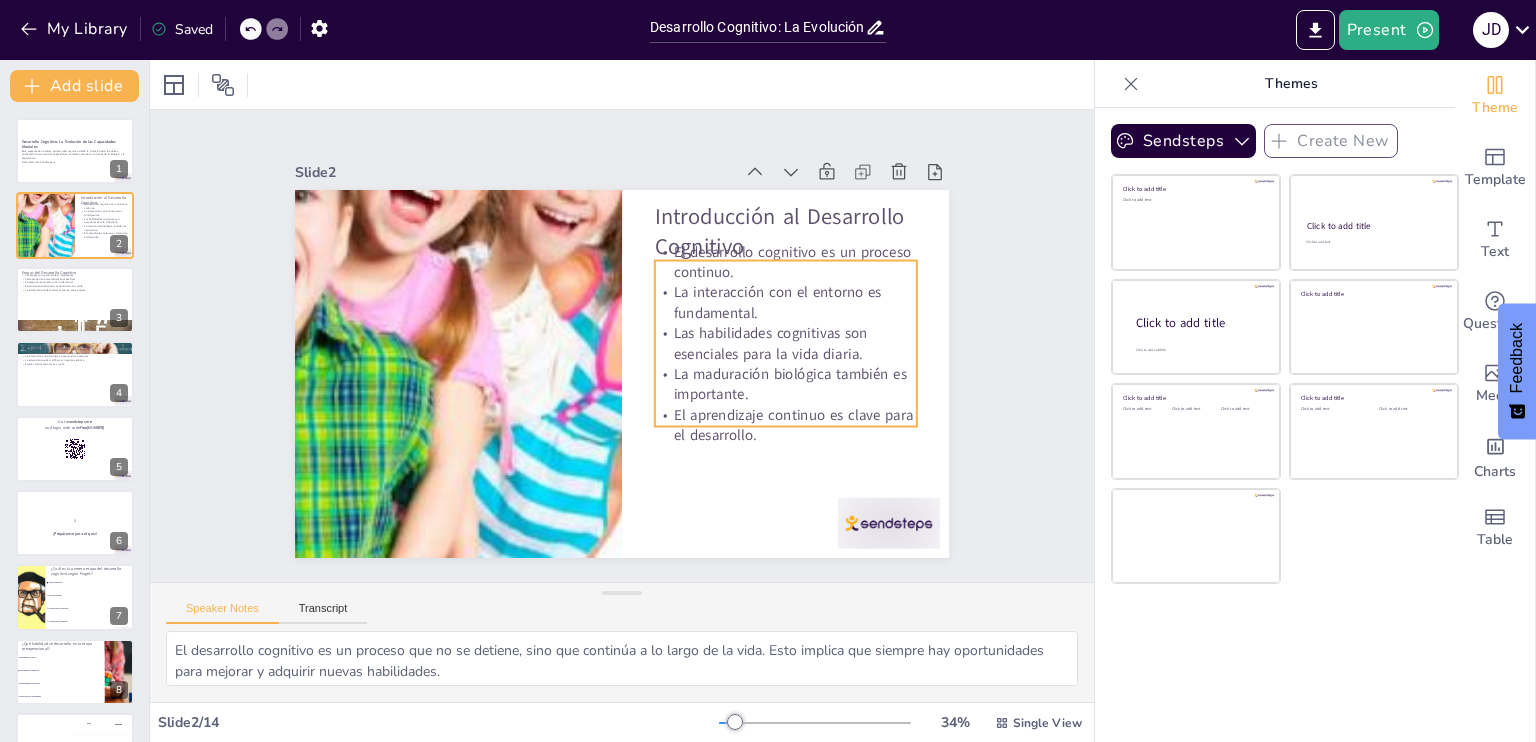 checkbox on "true" 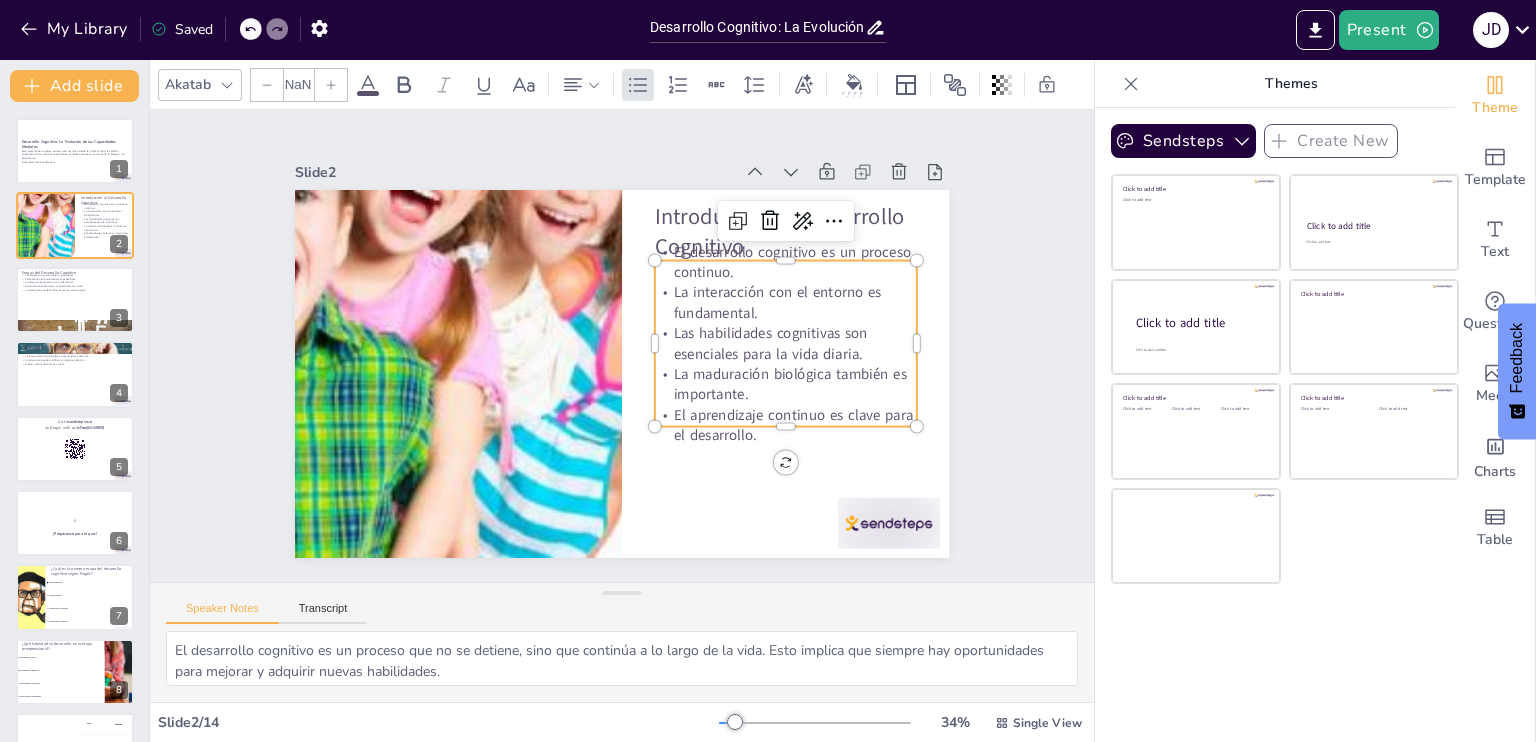 type on "32" 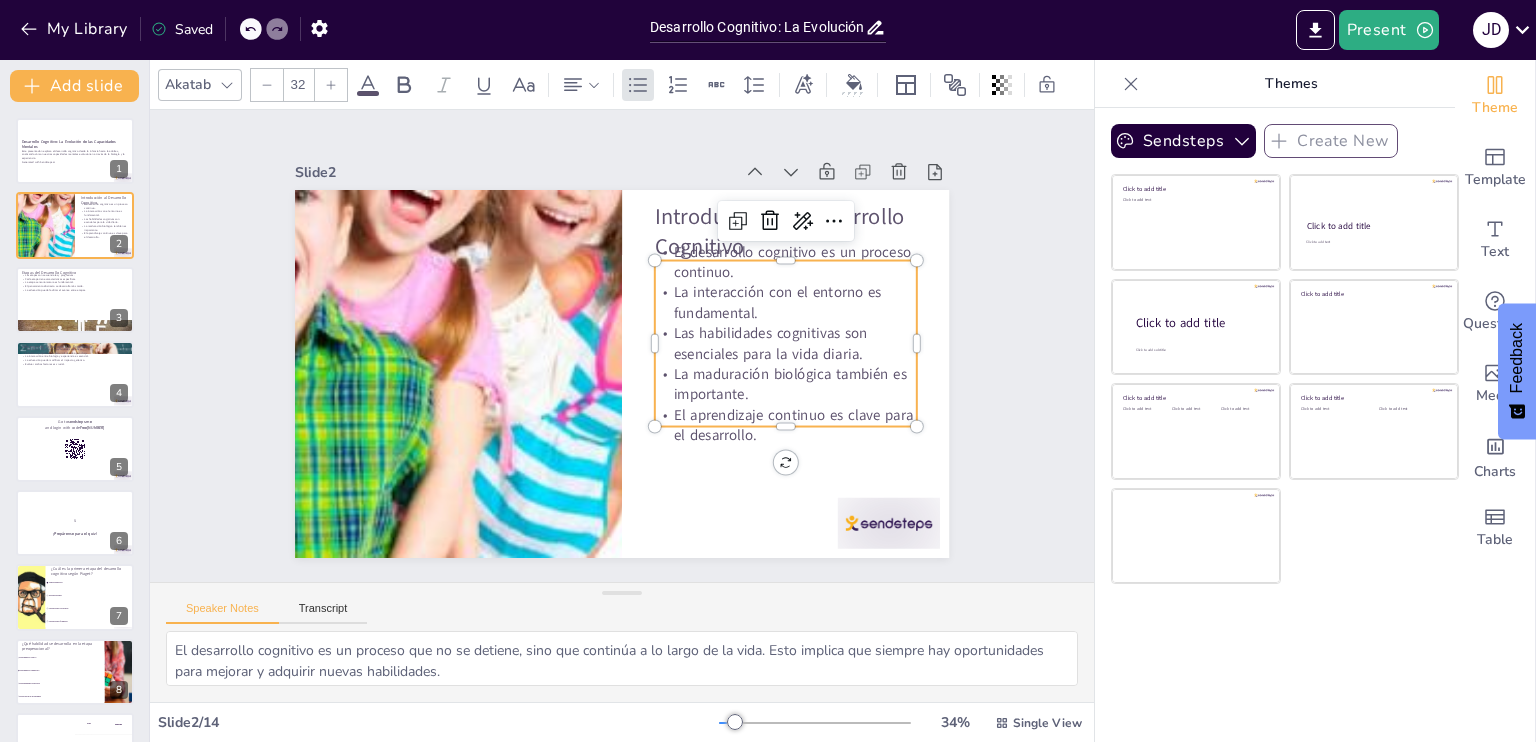 click on "Las habilidades cognitivas son esenciales para la vida diaria." at bounding box center [786, 343] 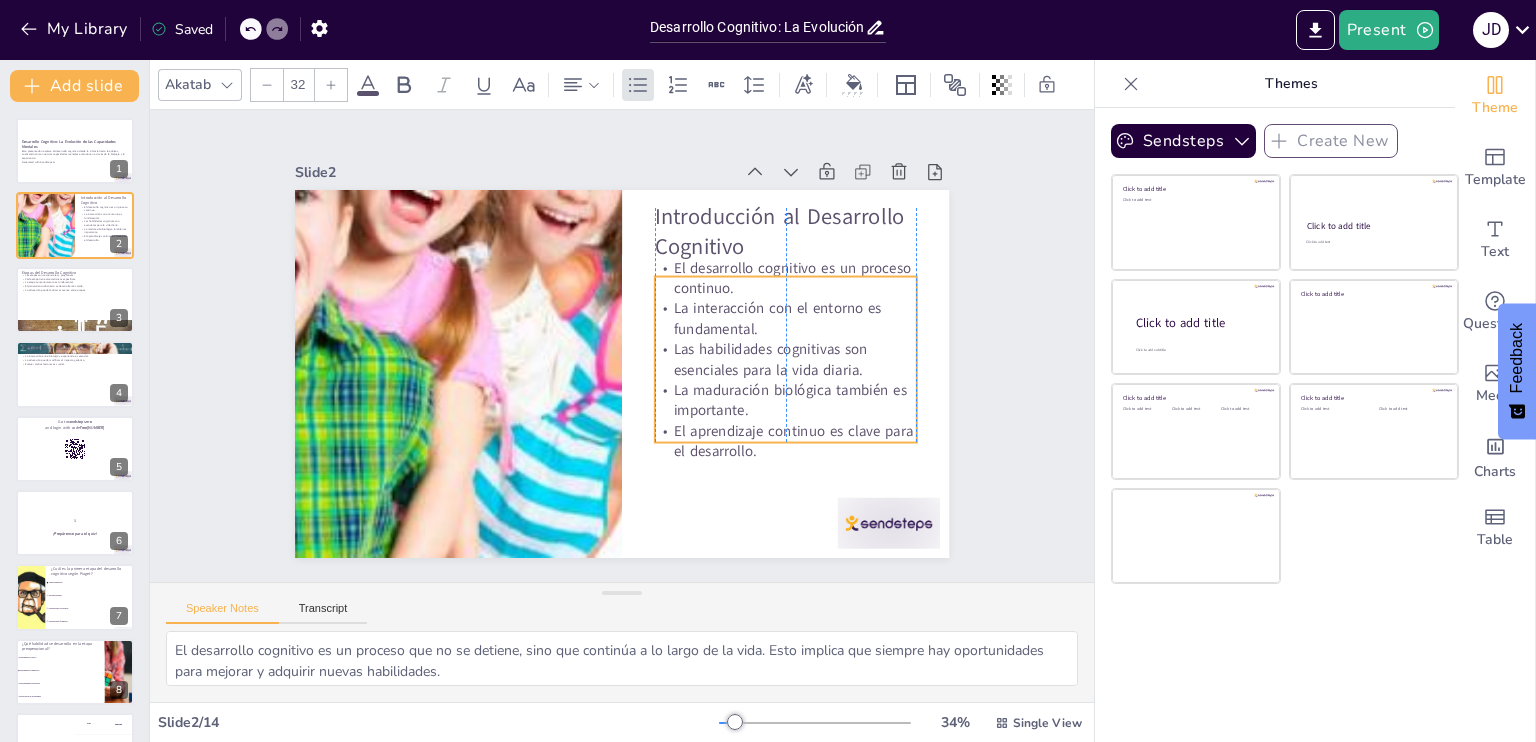 checkbox on "true" 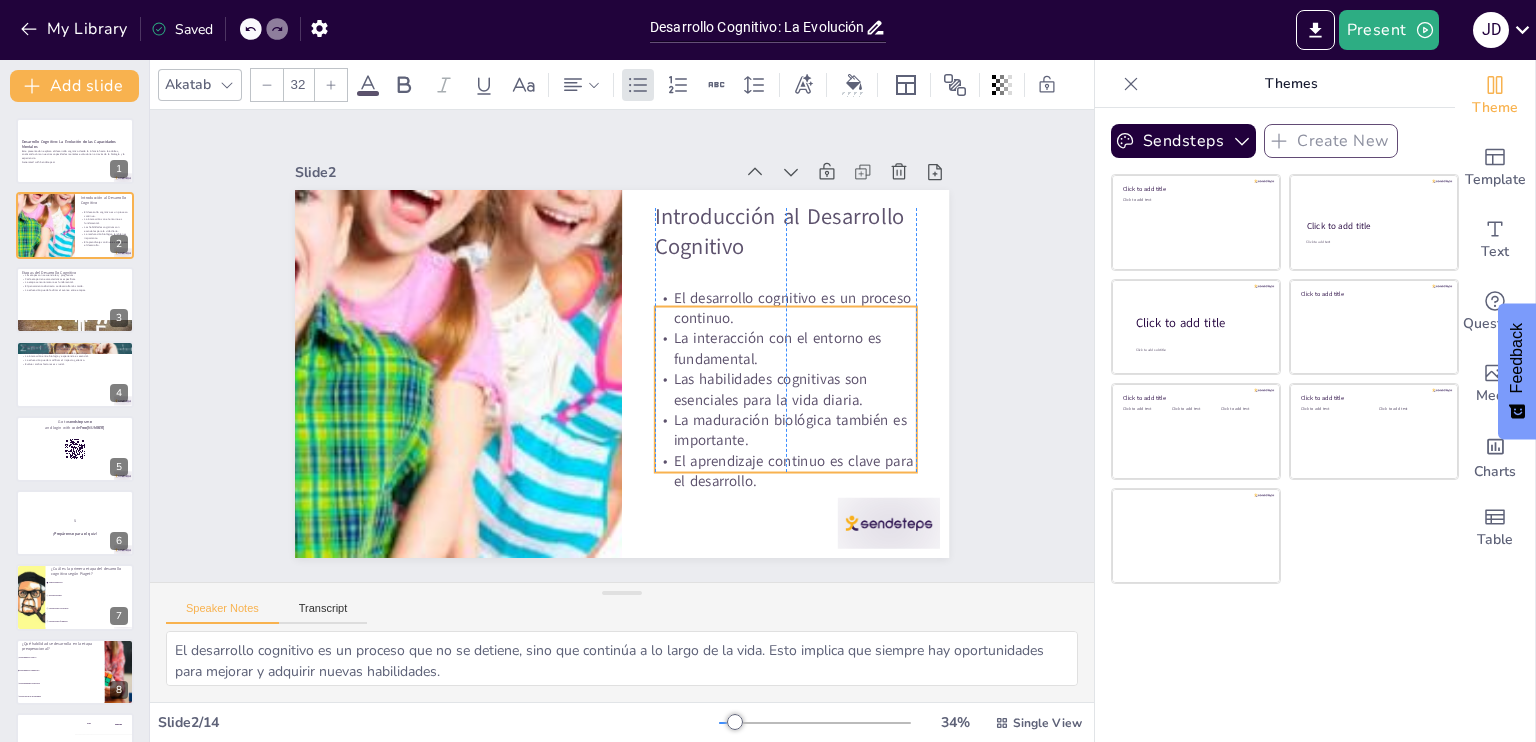 checkbox on "true" 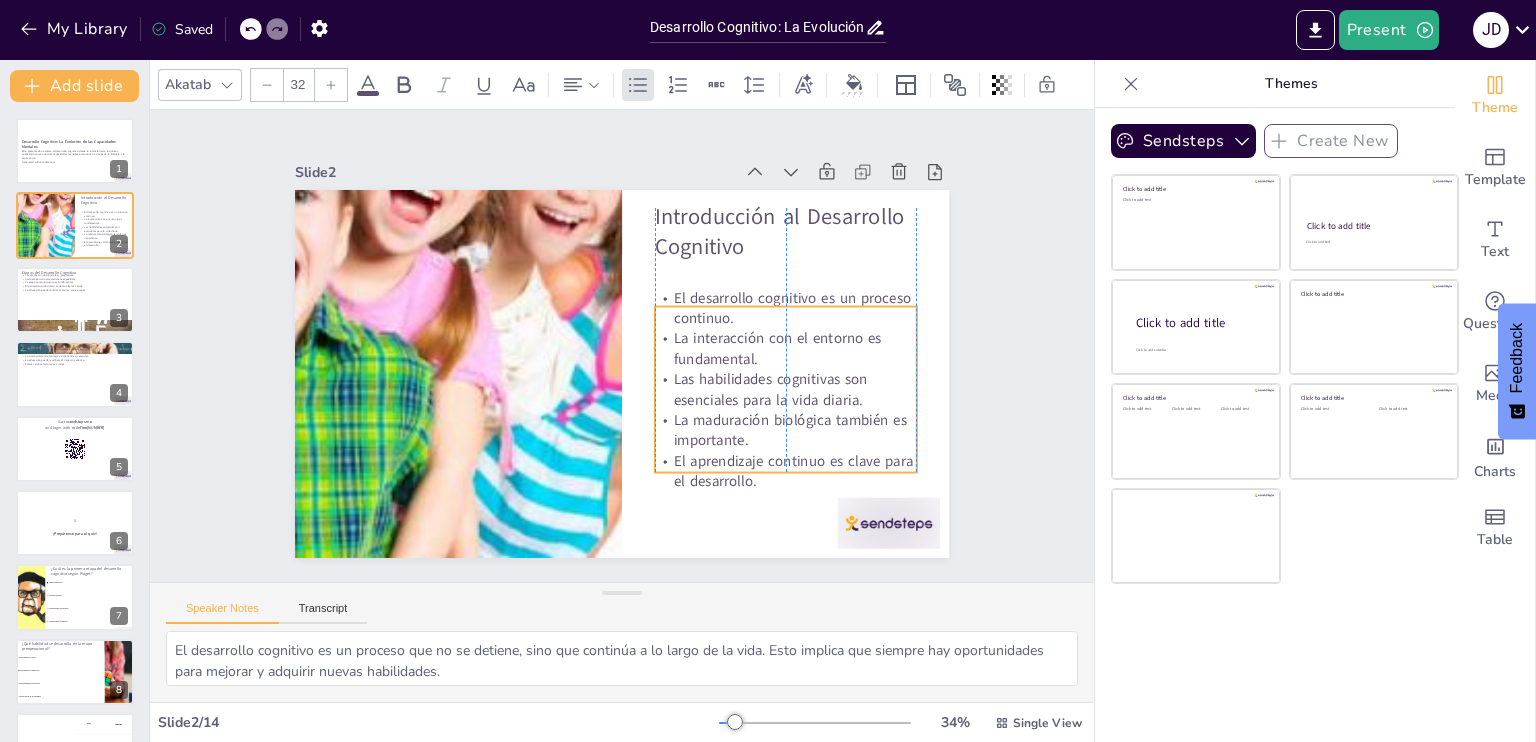 checkbox on "true" 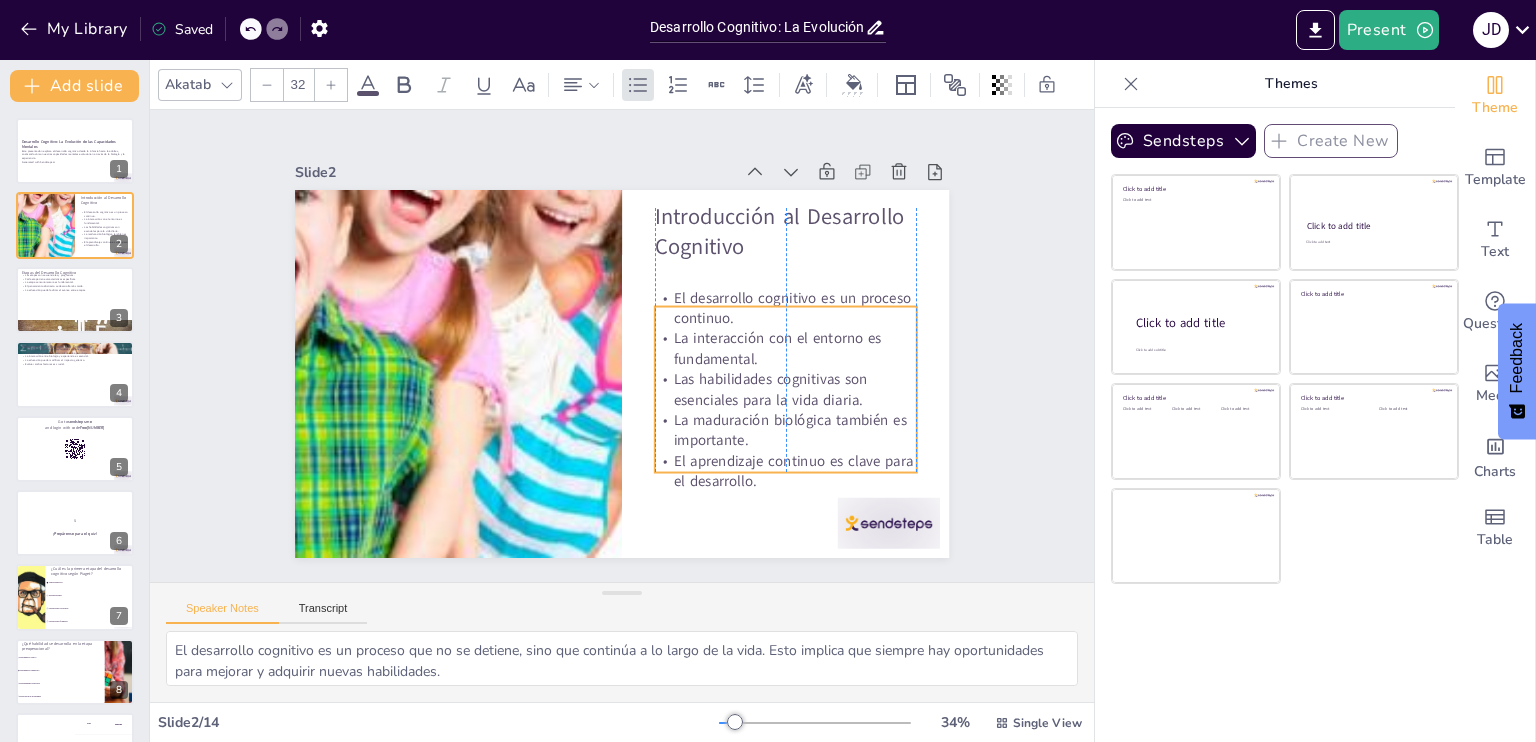 checkbox on "true" 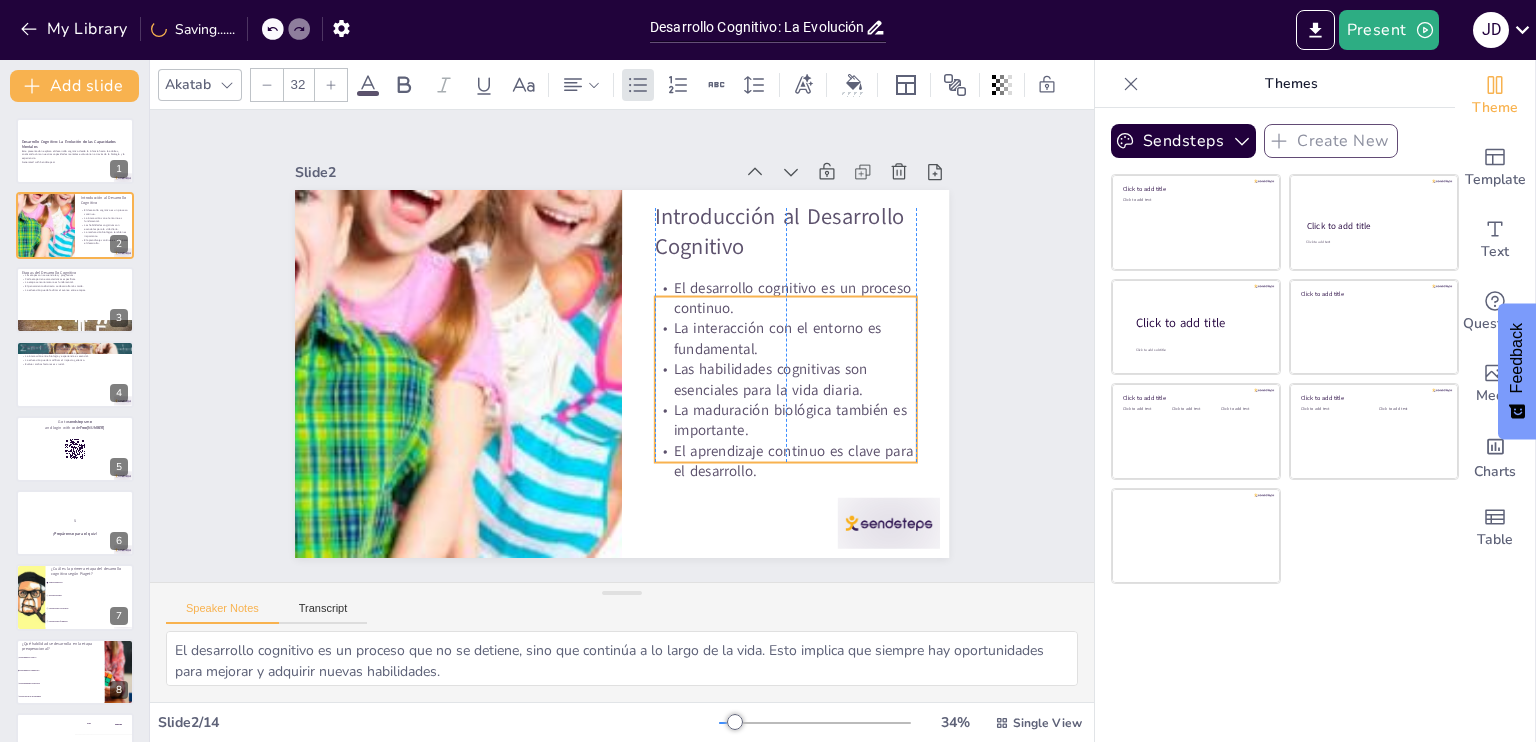 checkbox on "true" 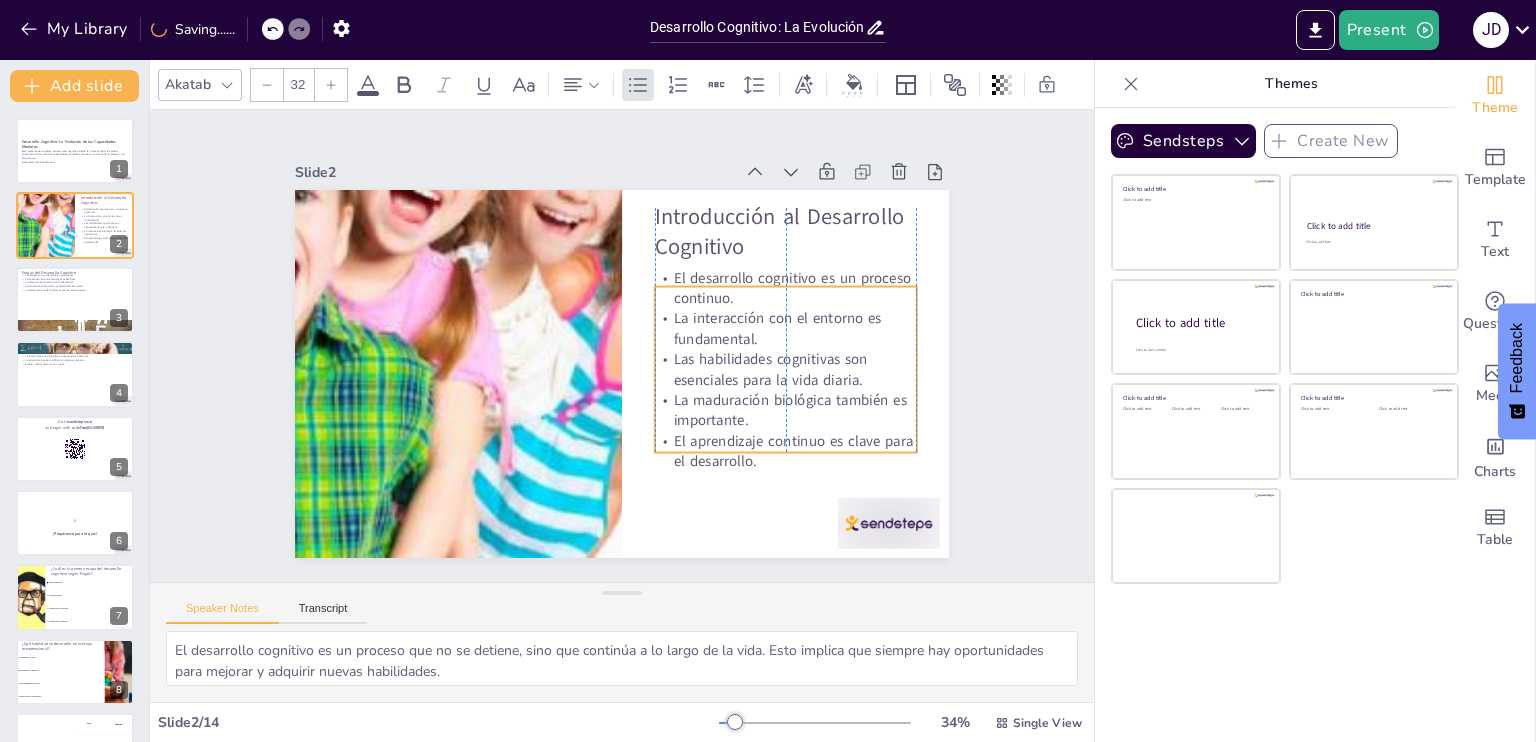 checkbox on "true" 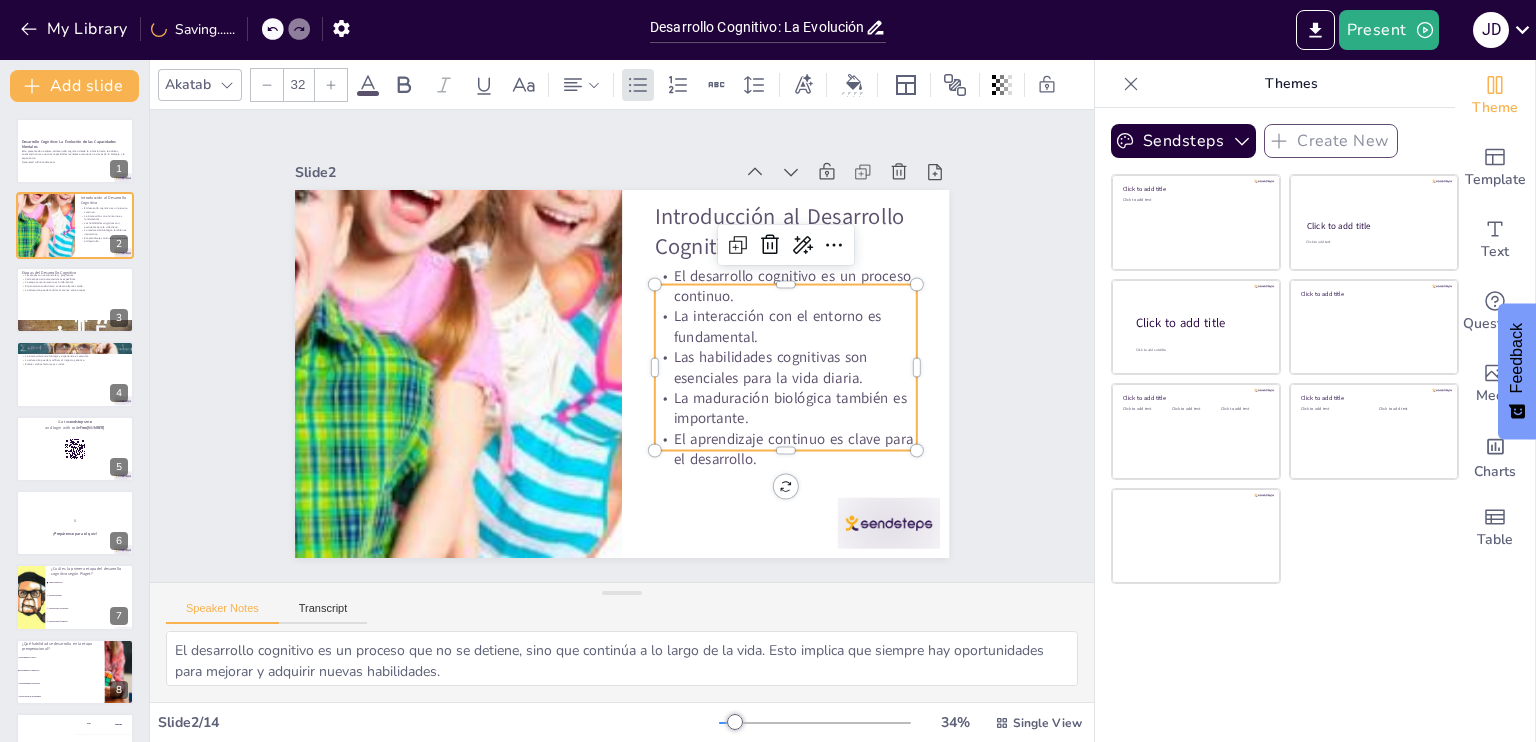 checkbox on "true" 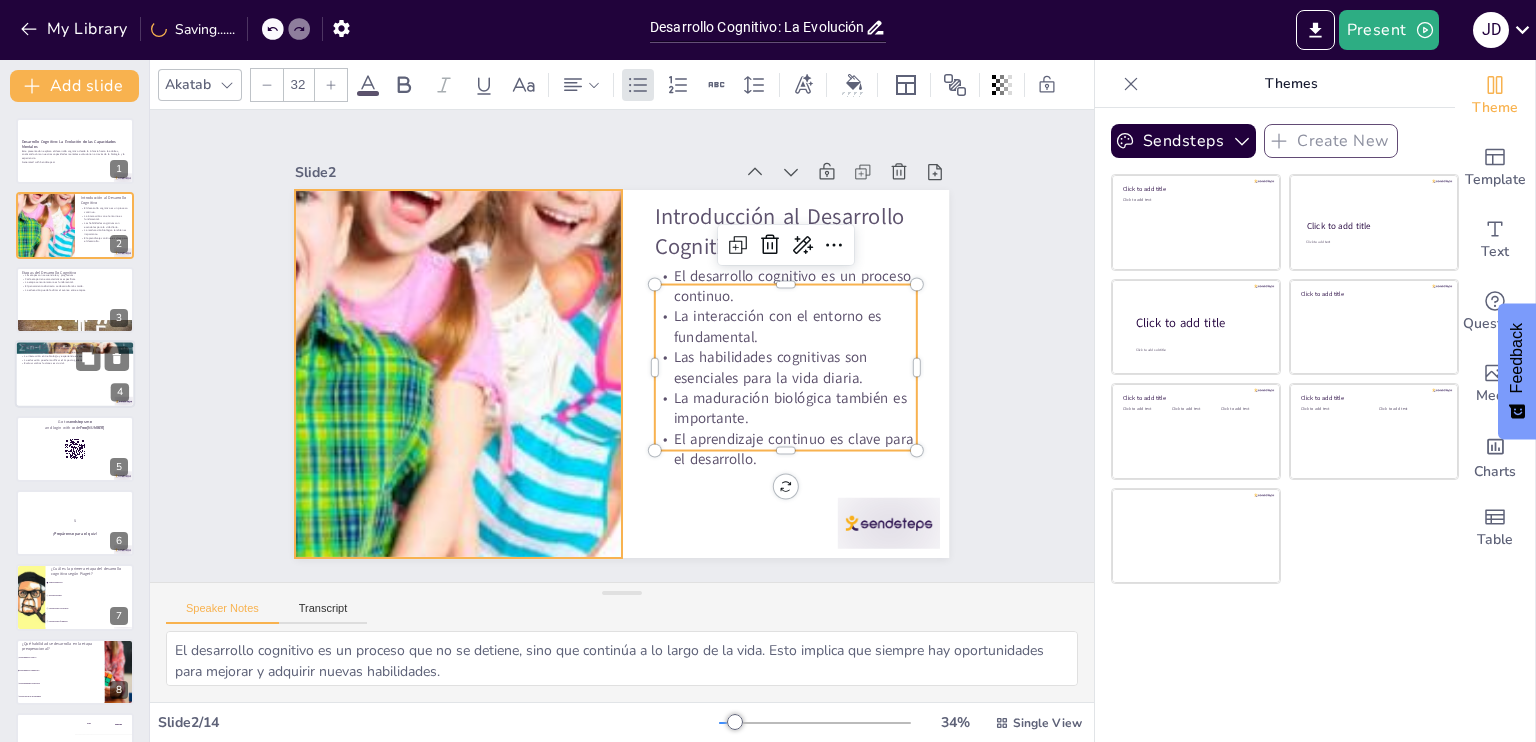 checkbox on "true" 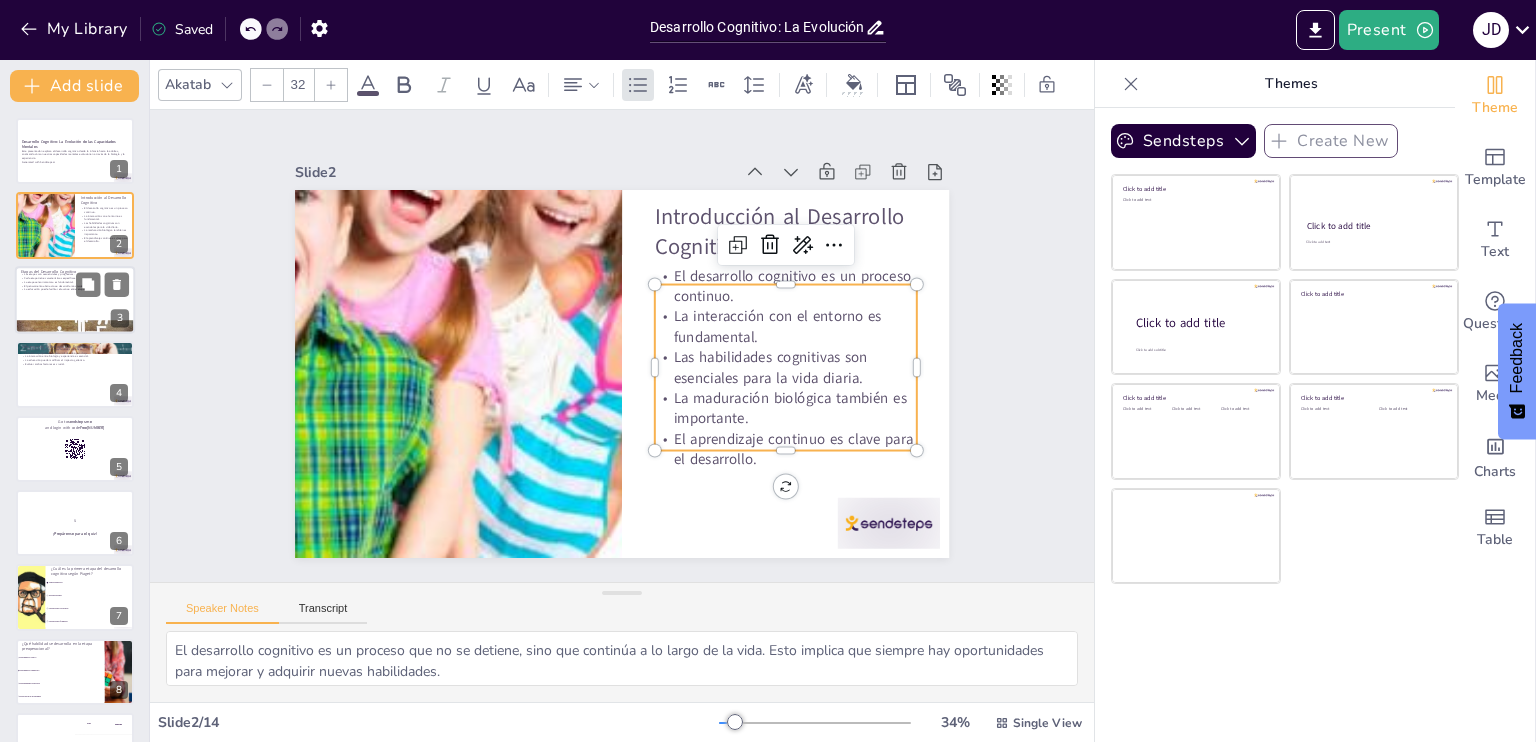 checkbox on "true" 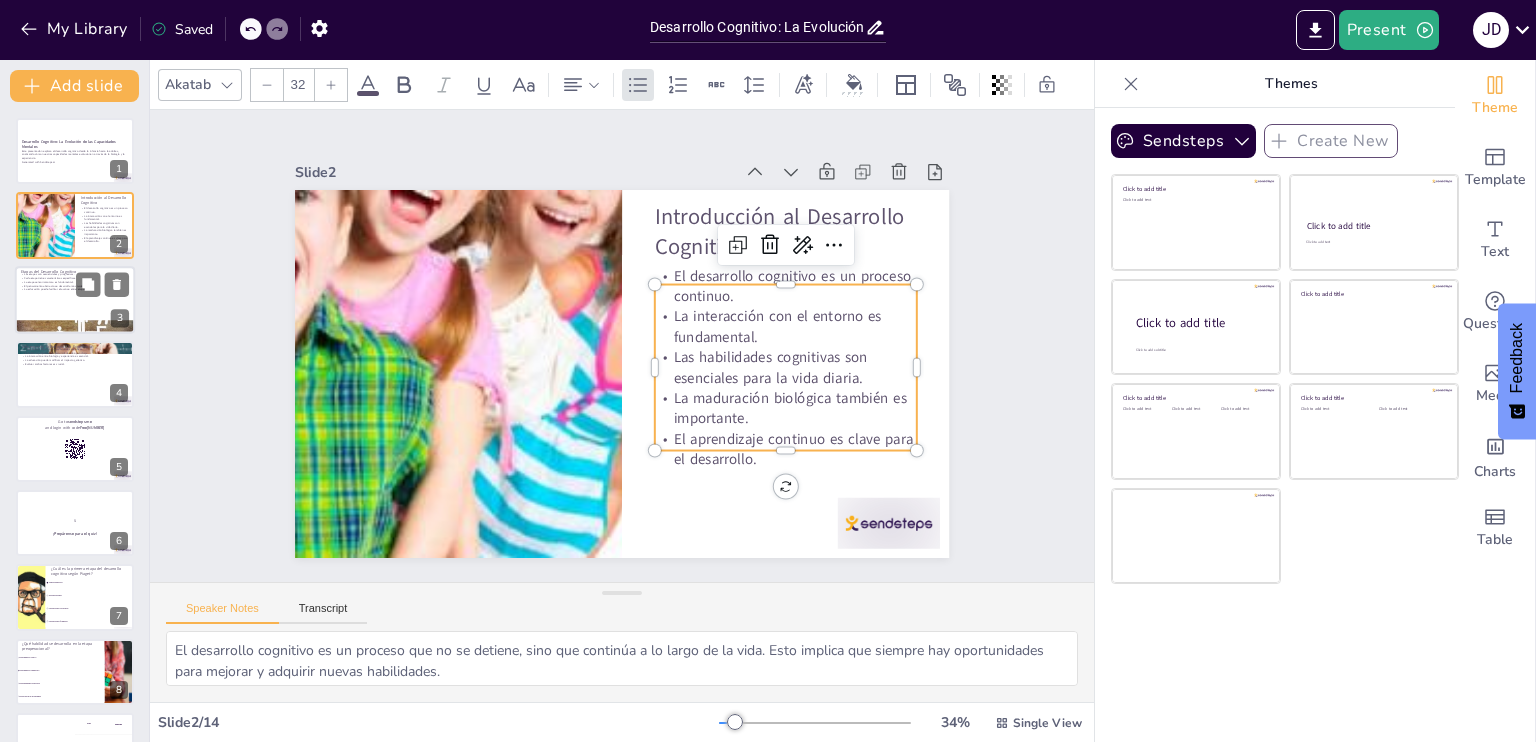 checkbox on "true" 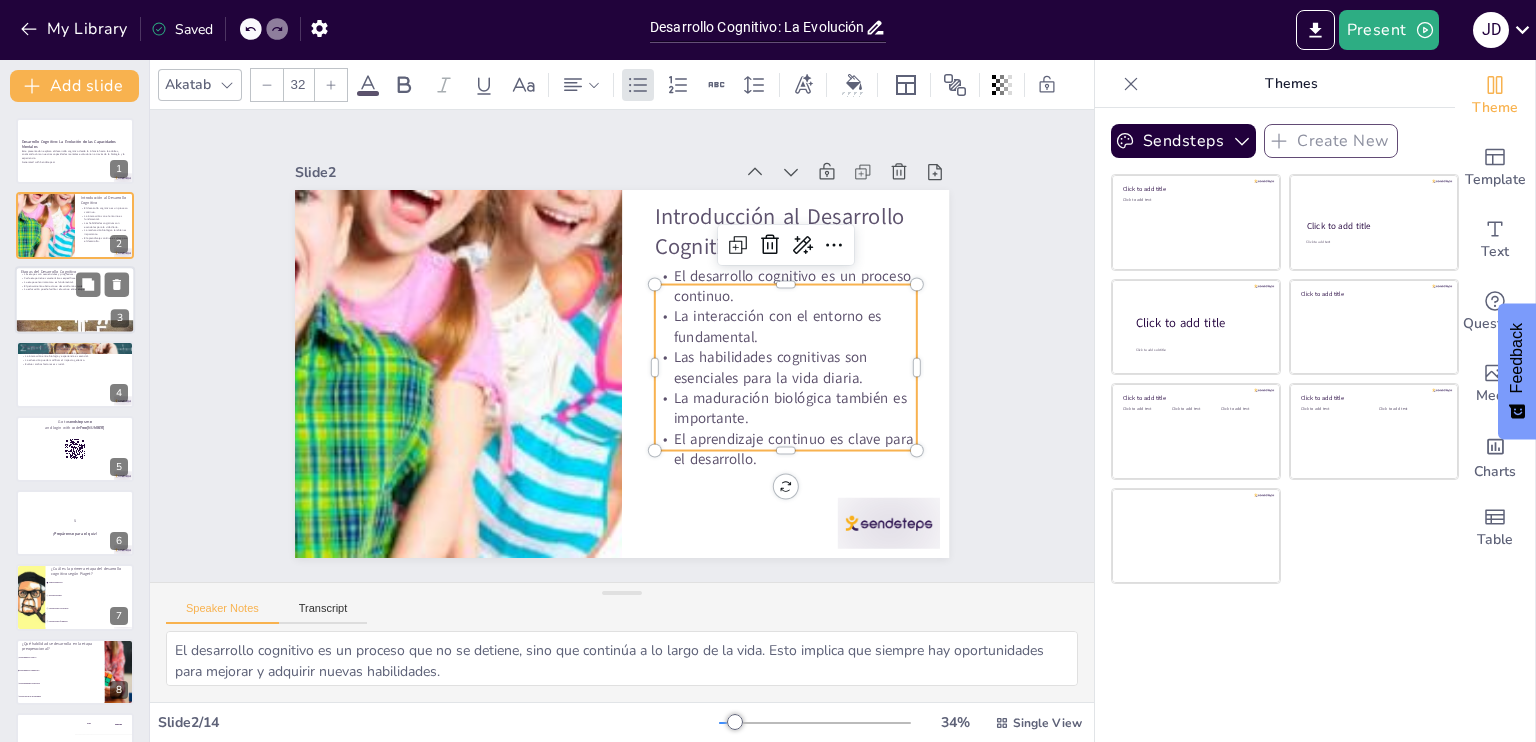 checkbox on "true" 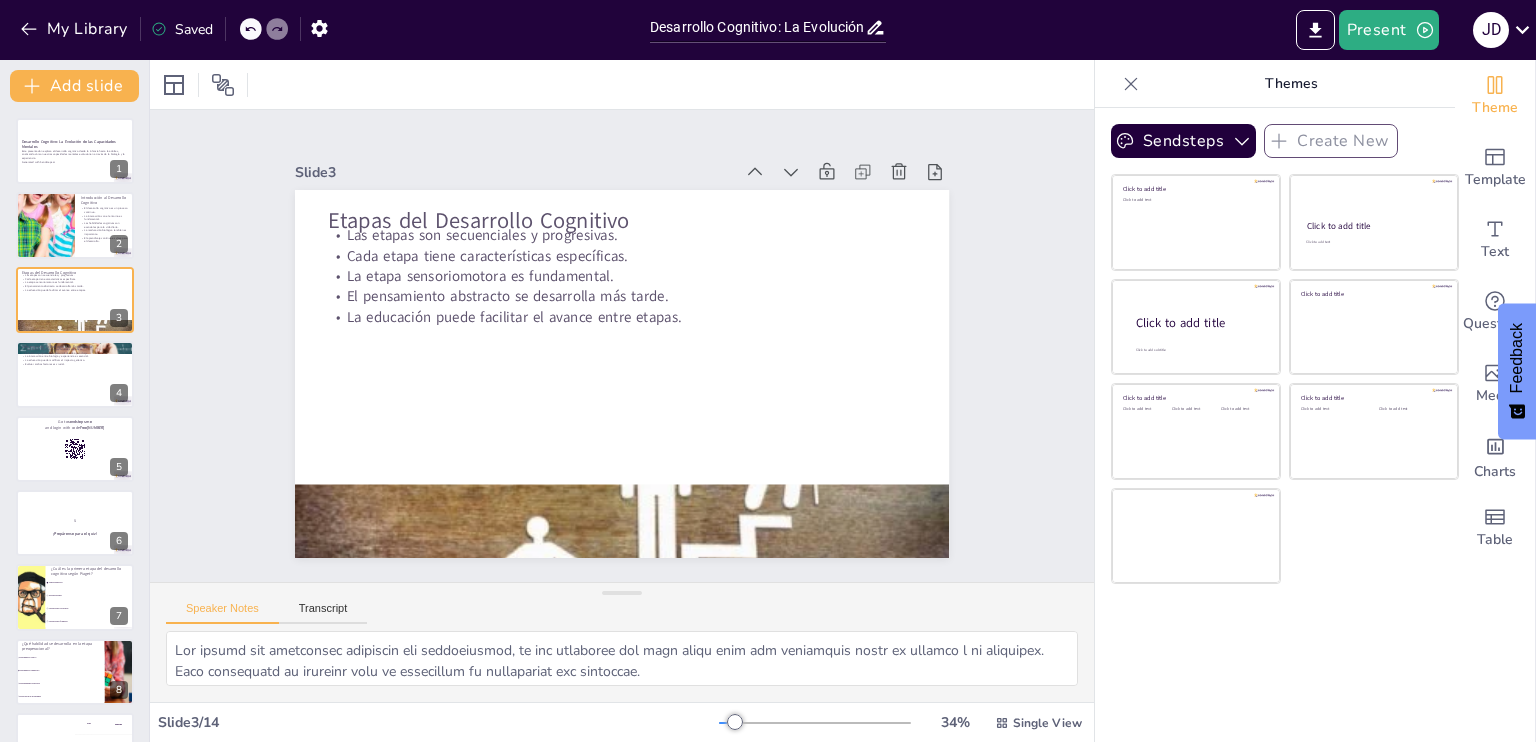 checkbox on "true" 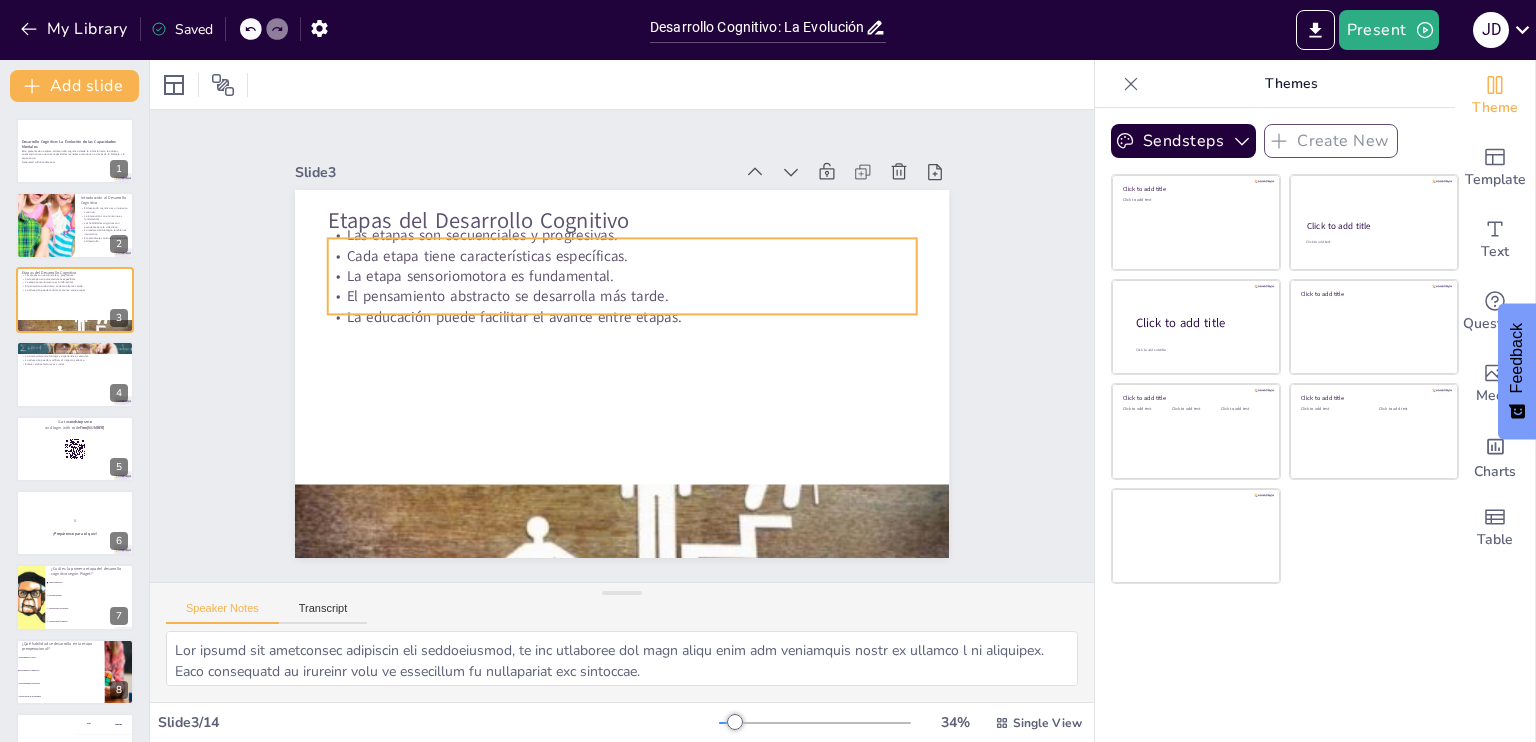 checkbox on "true" 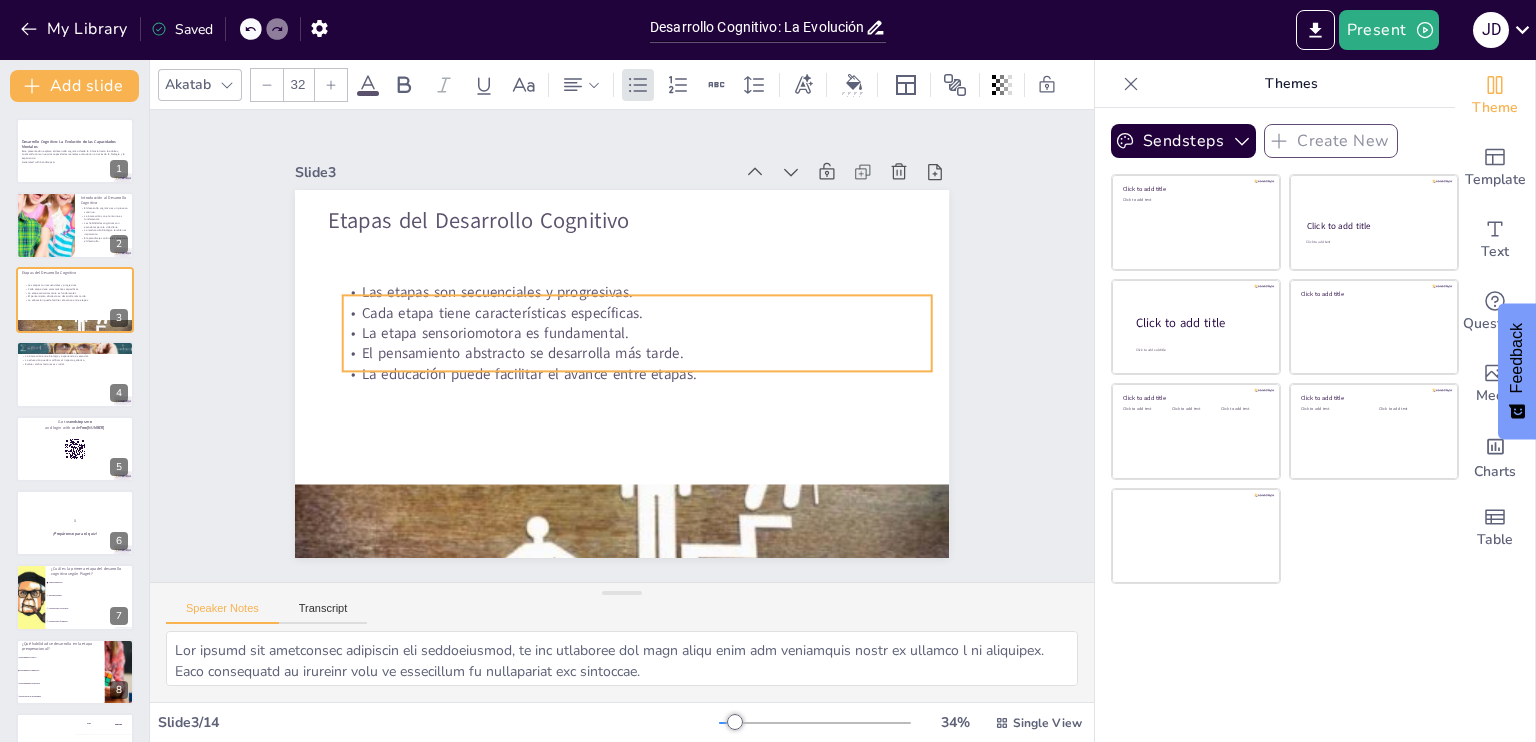 drag, startPoint x: 541, startPoint y: 267, endPoint x: 556, endPoint y: 313, distance: 48.38388 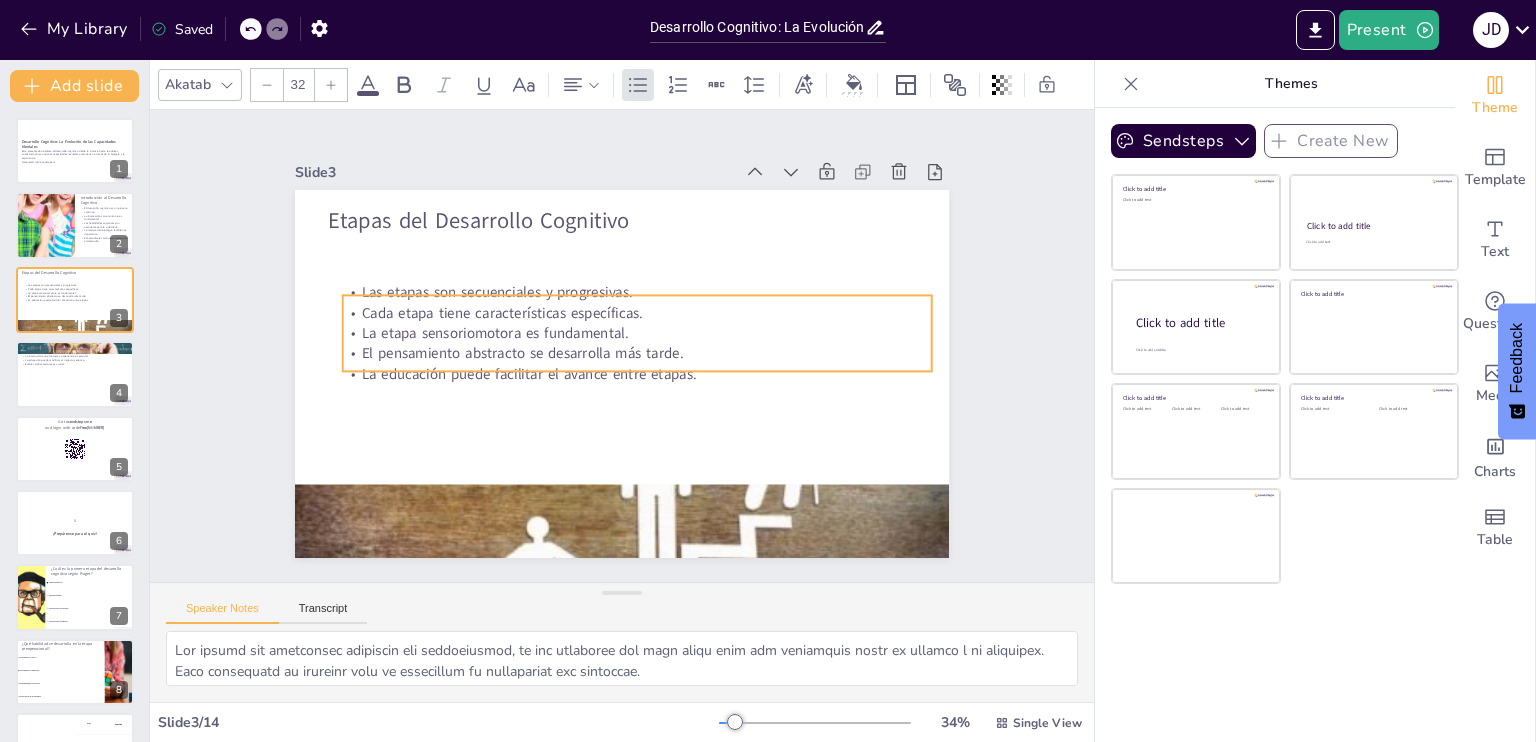 click on "La etapa sensoriomotora es fundamental." at bounding box center [638, 335] 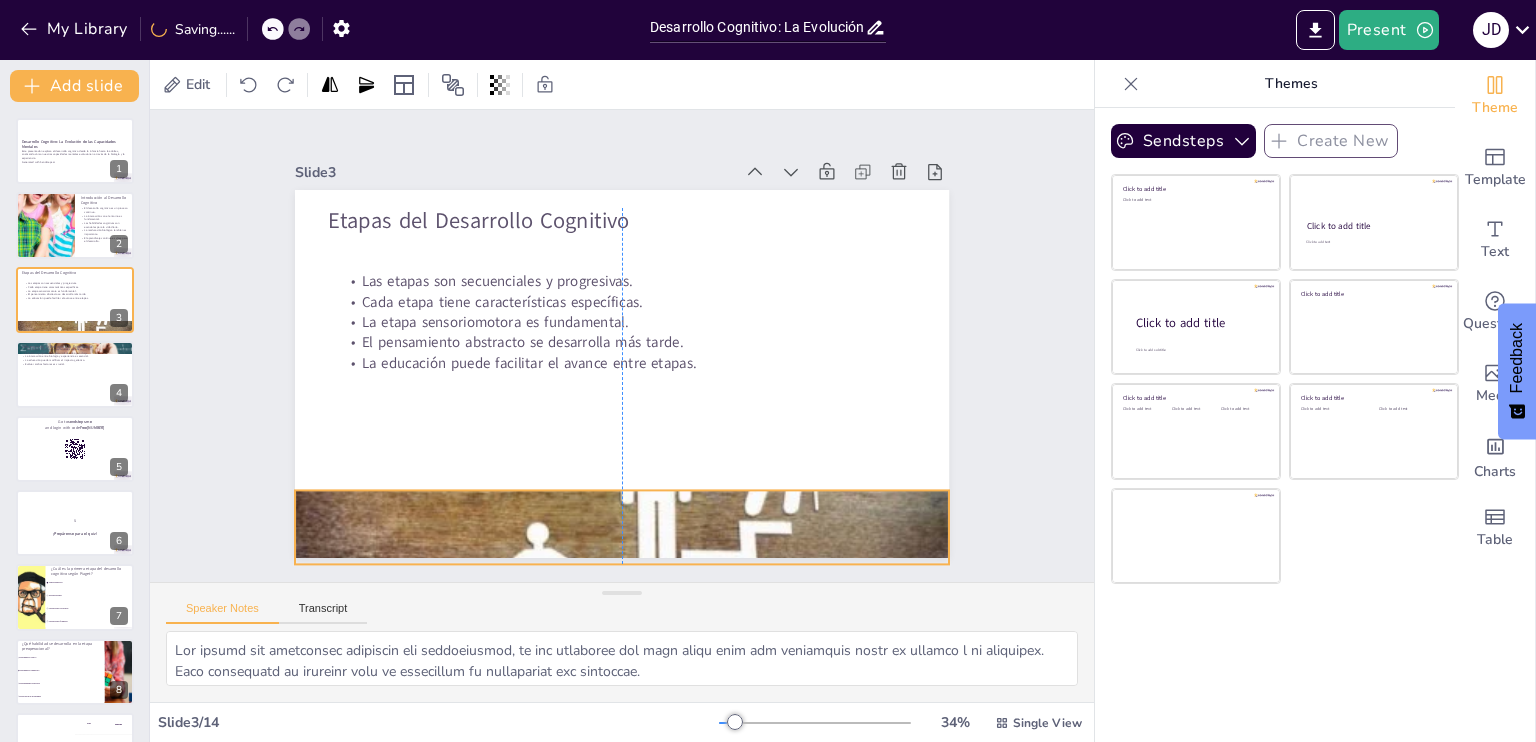 click at bounding box center (565, 518) 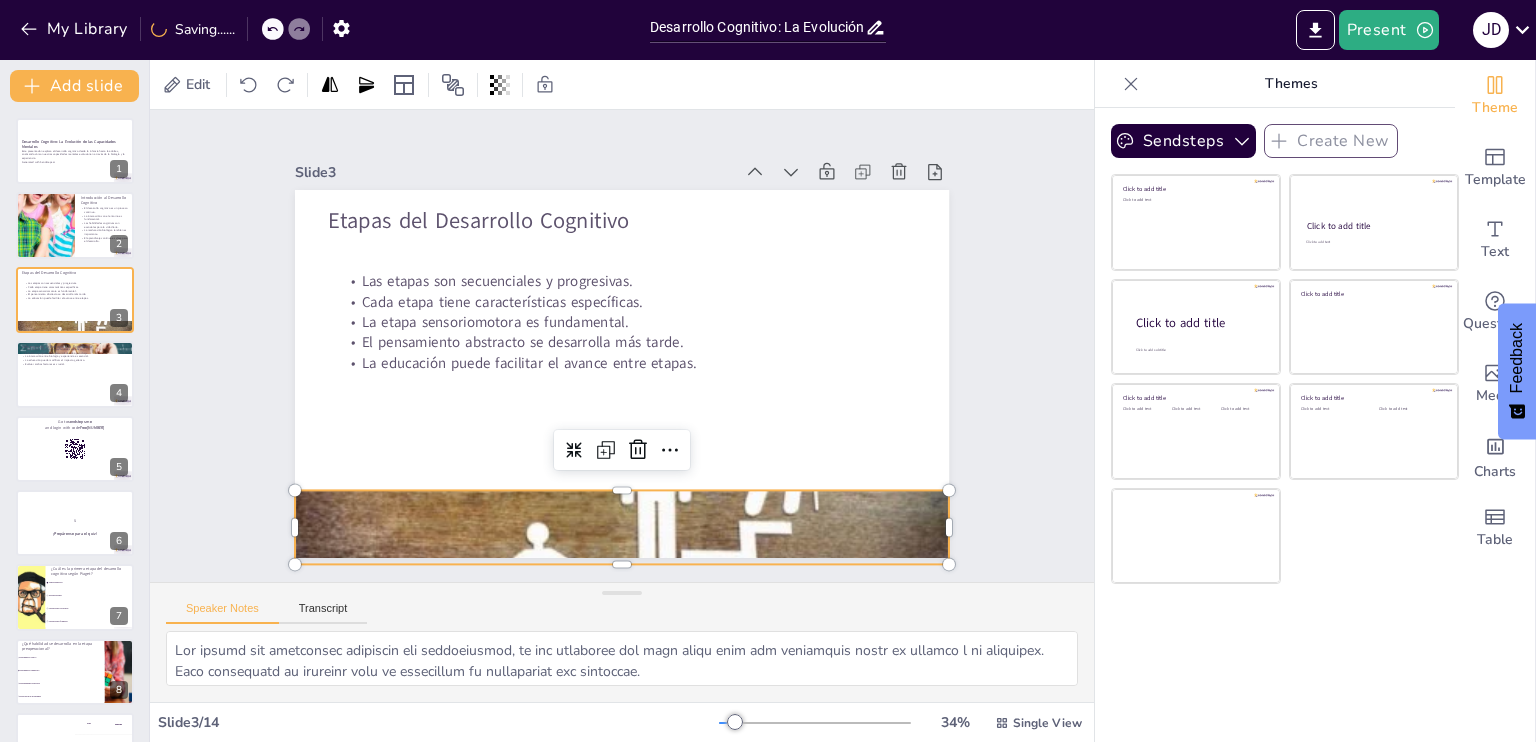 click at bounding box center (603, 526) 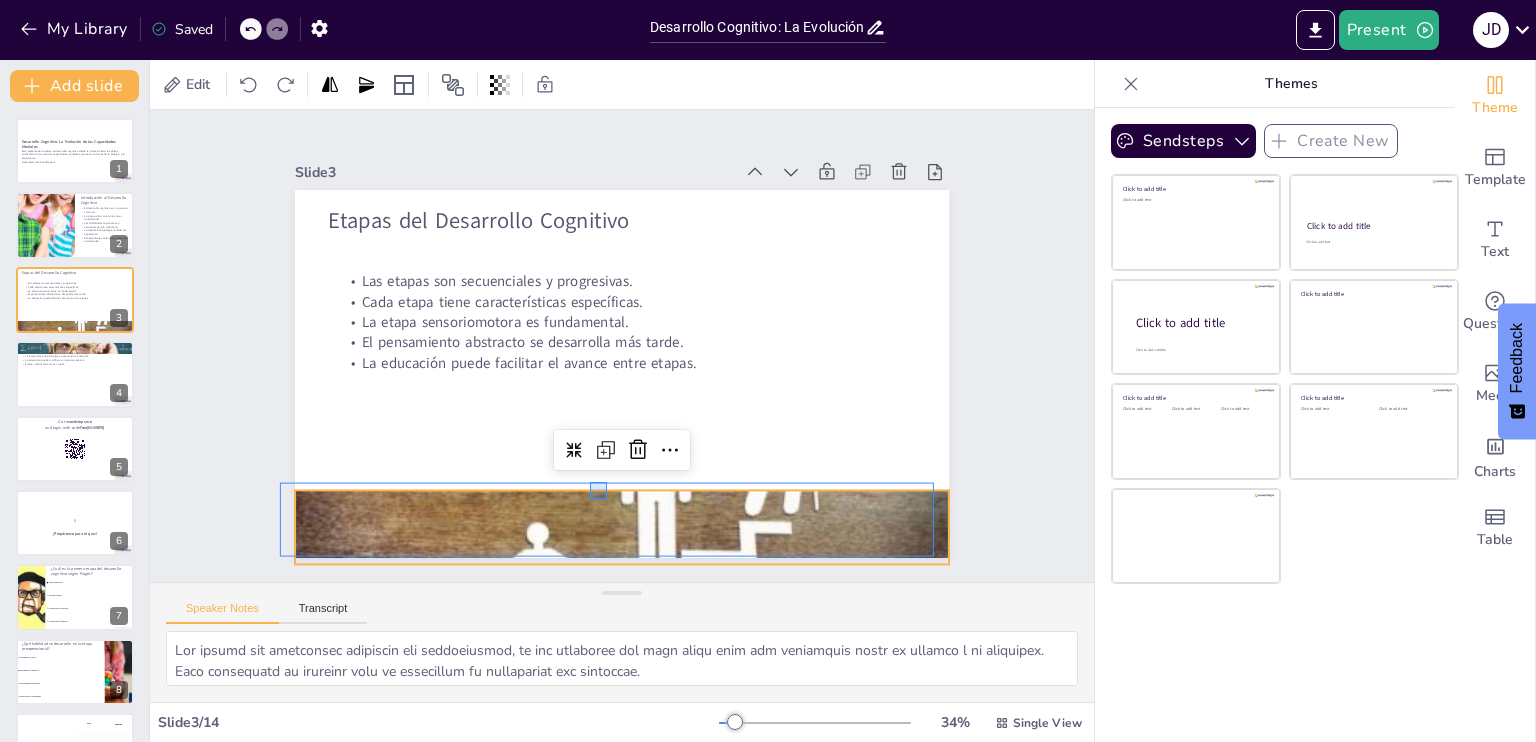 drag, startPoint x: 607, startPoint y: 482, endPoint x: 590, endPoint y: 500, distance: 24.758837 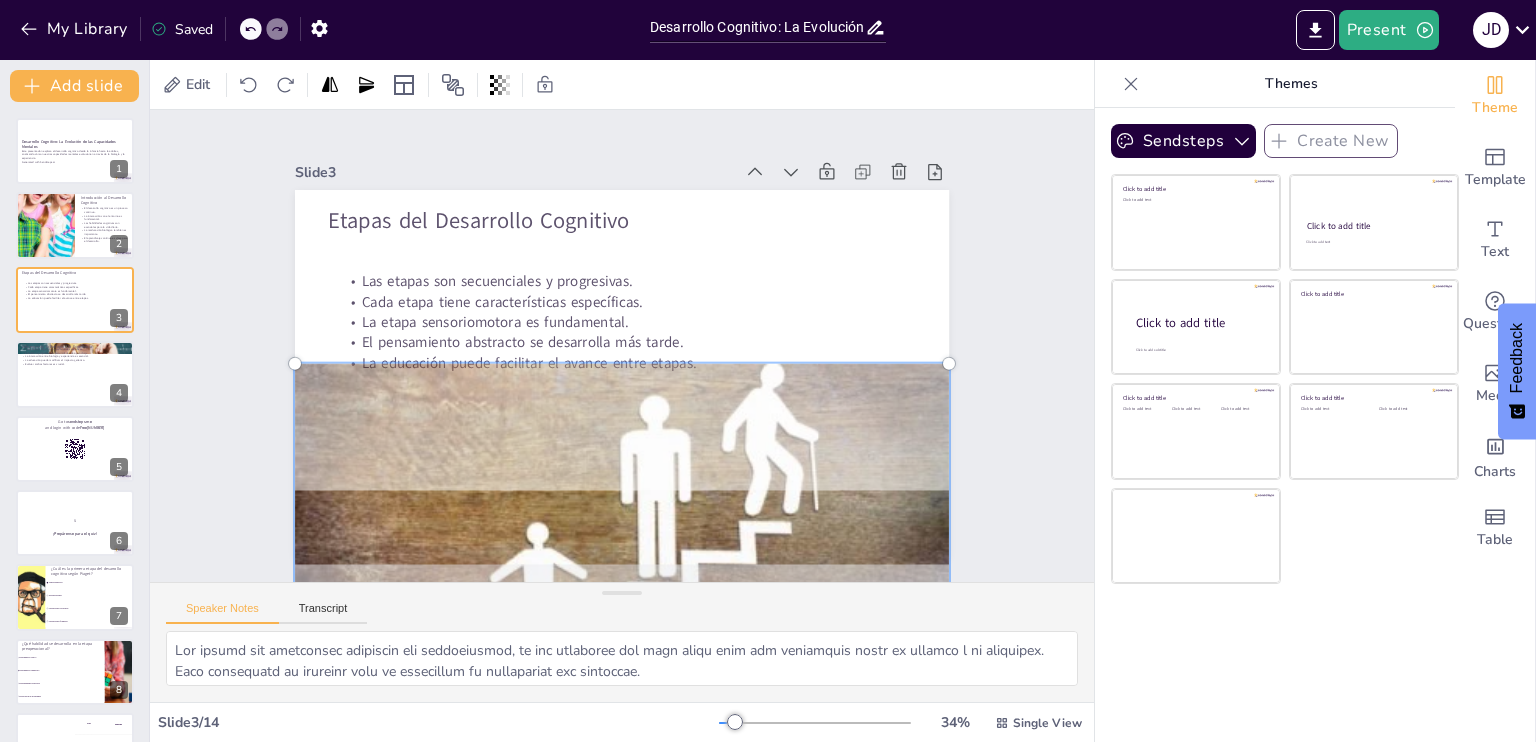 click at bounding box center (584, 523) 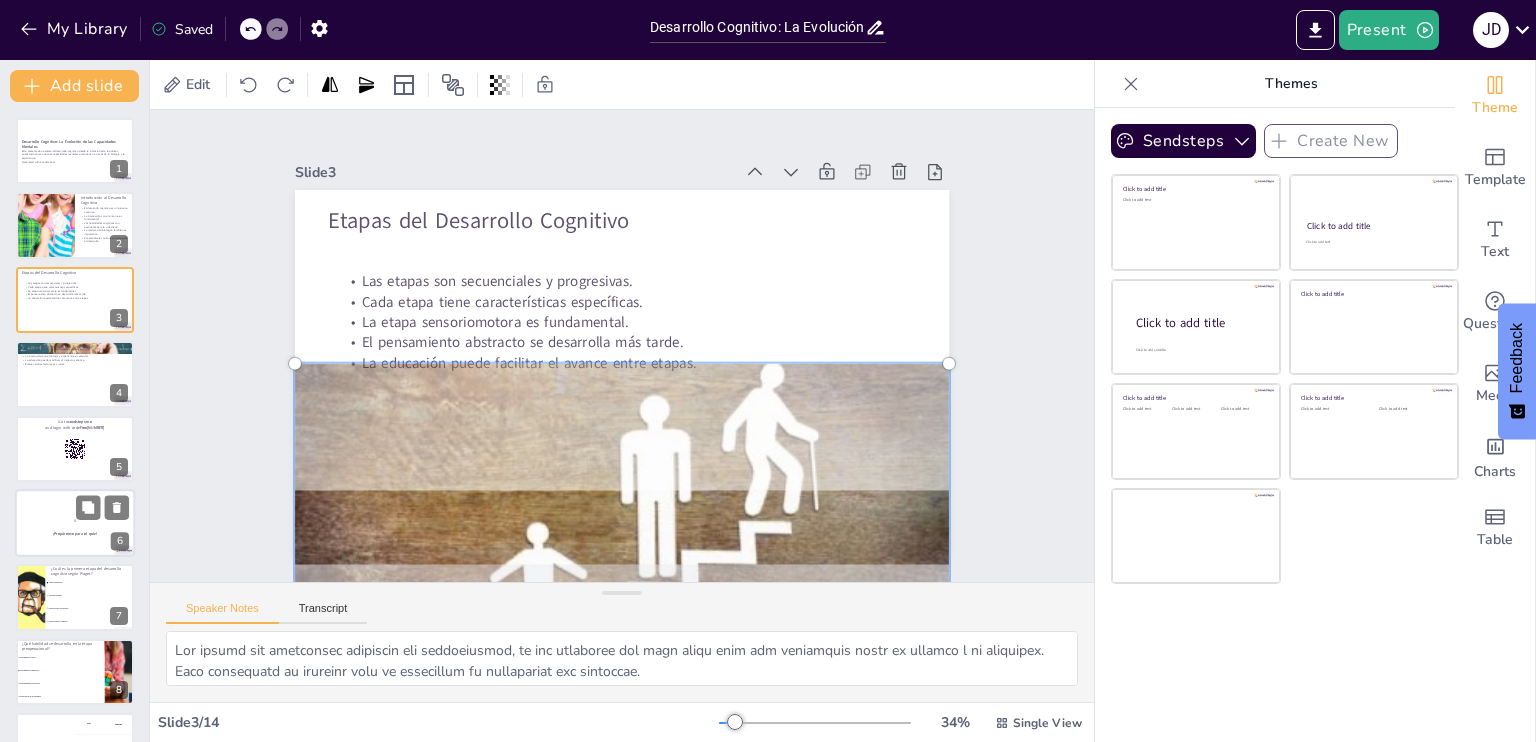 click on "5" at bounding box center (75, 521) 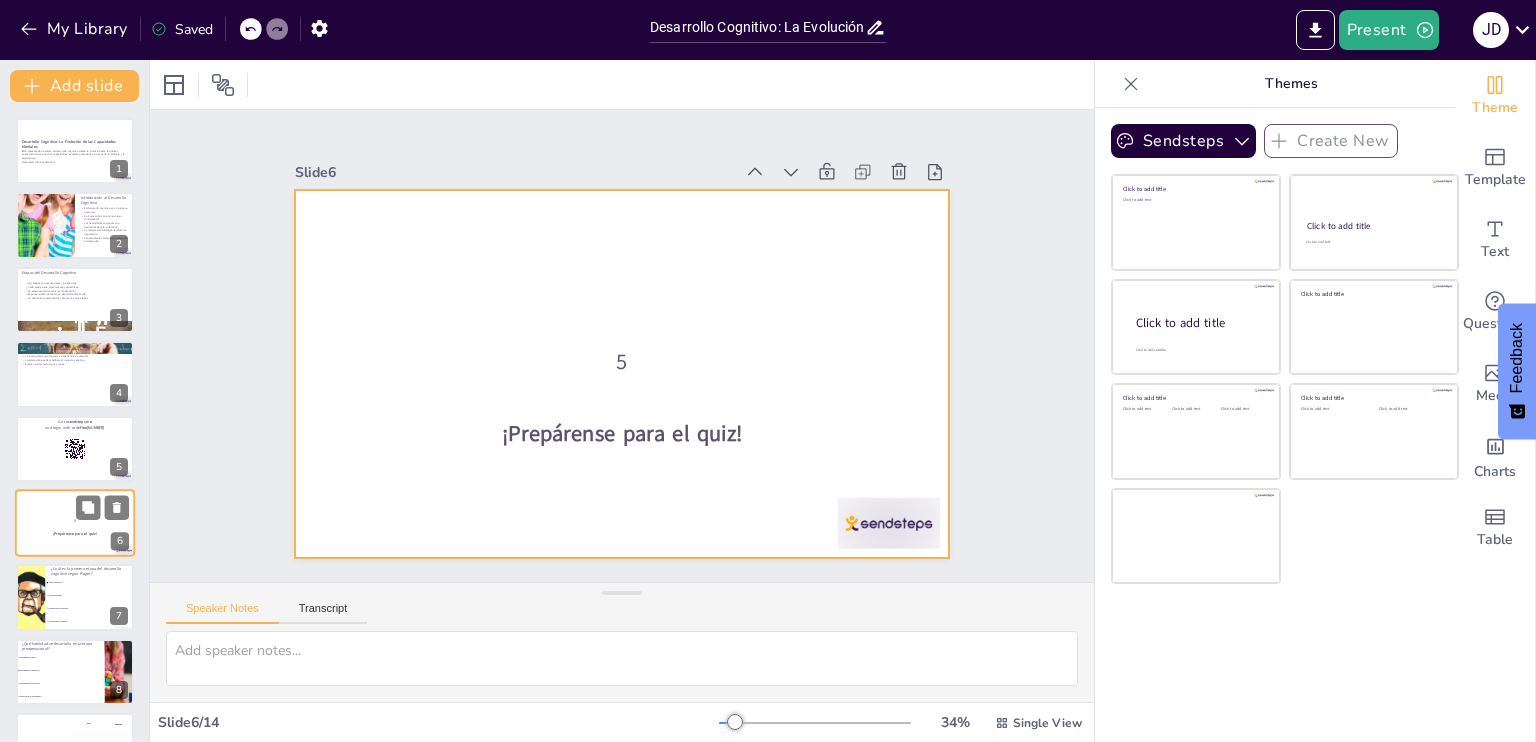 scroll, scrollTop: 101, scrollLeft: 0, axis: vertical 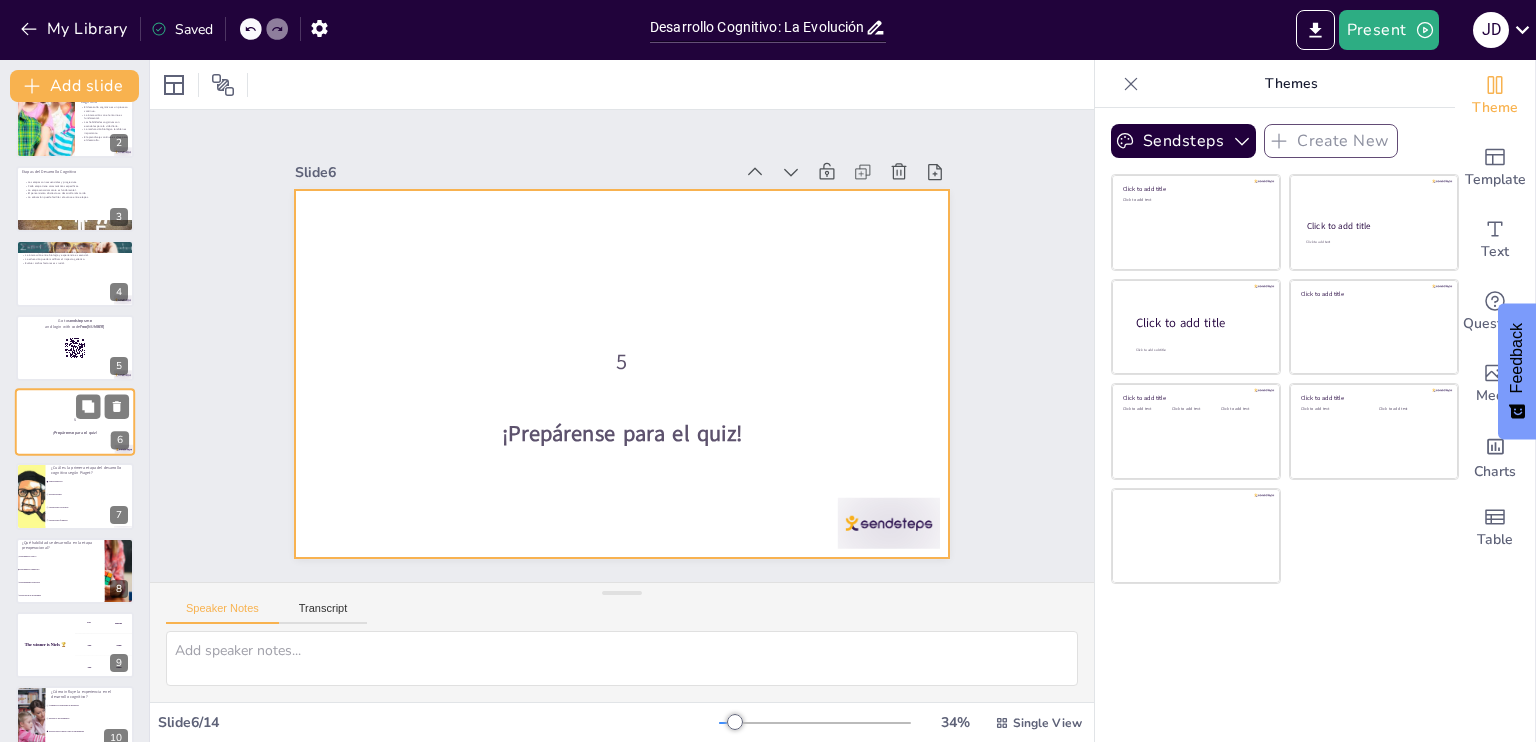 click at bounding box center (75, 422) 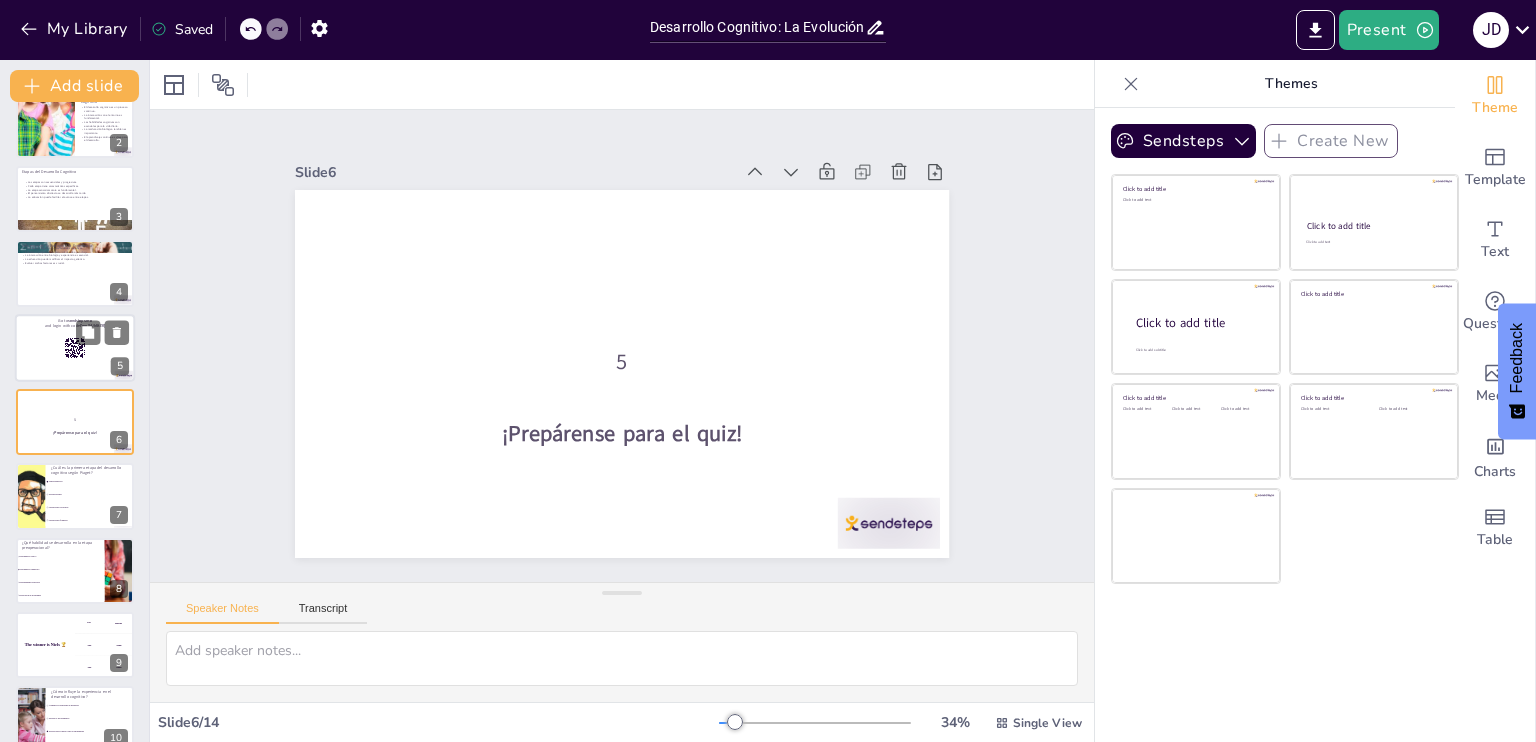 click at bounding box center (75, 348) 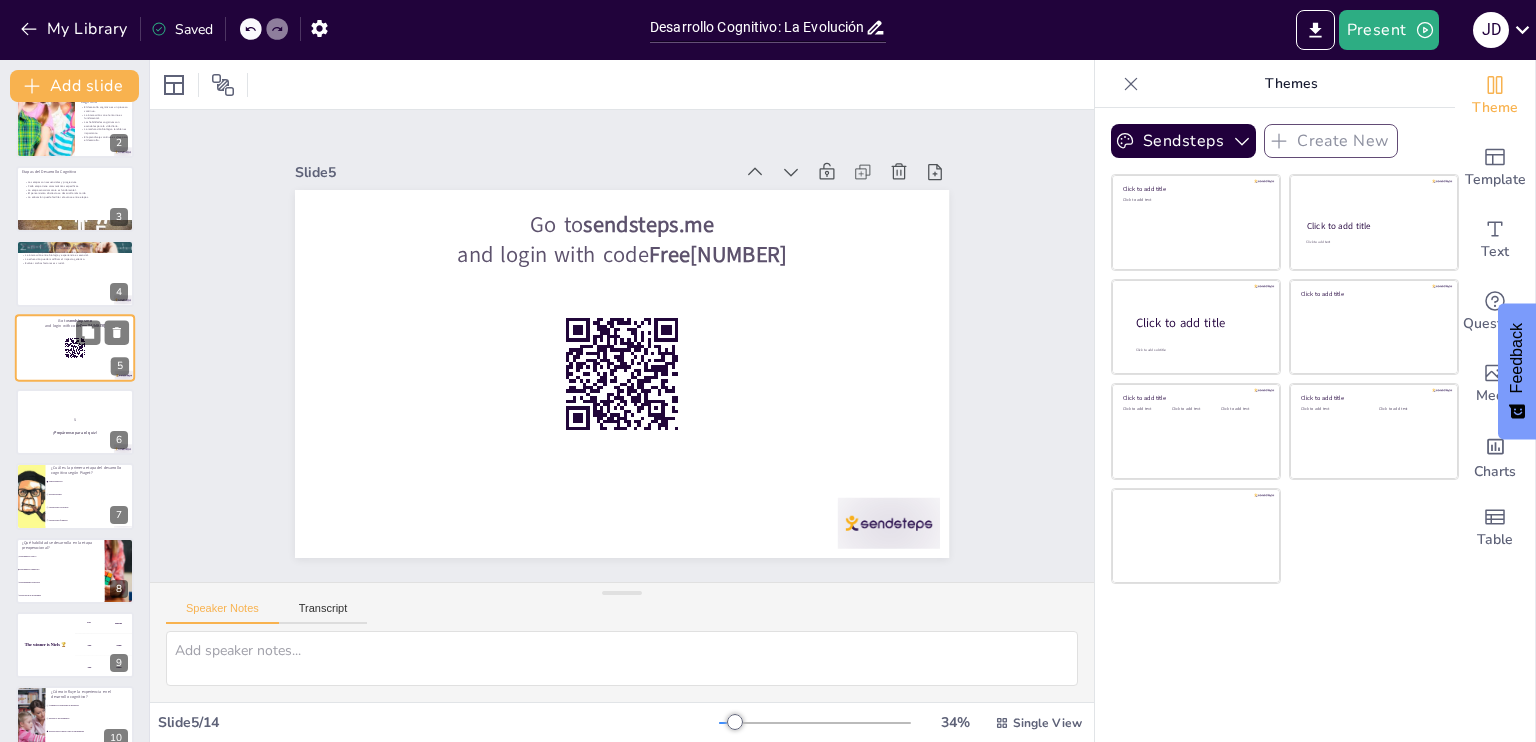 scroll, scrollTop: 27, scrollLeft: 0, axis: vertical 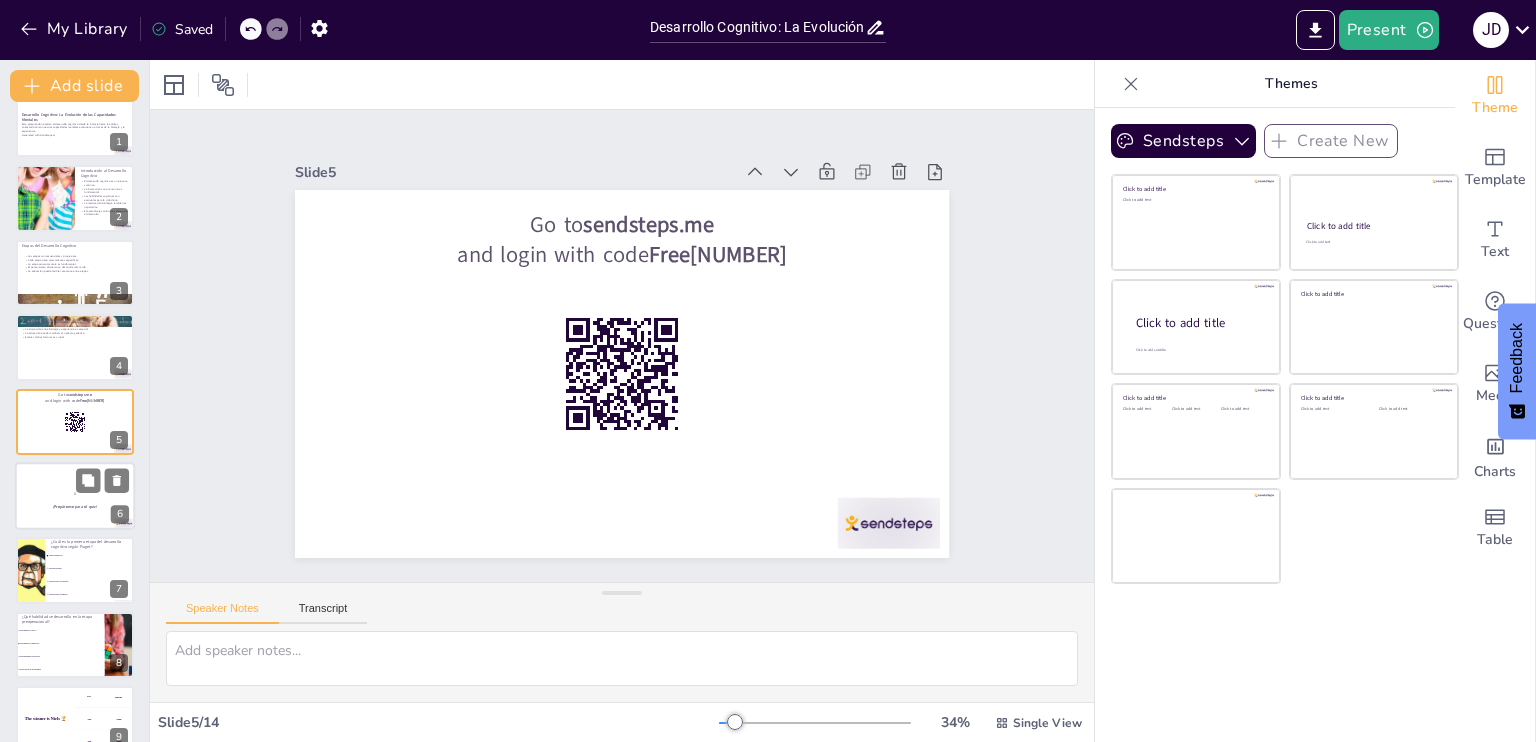 click on "5" at bounding box center [75, 494] 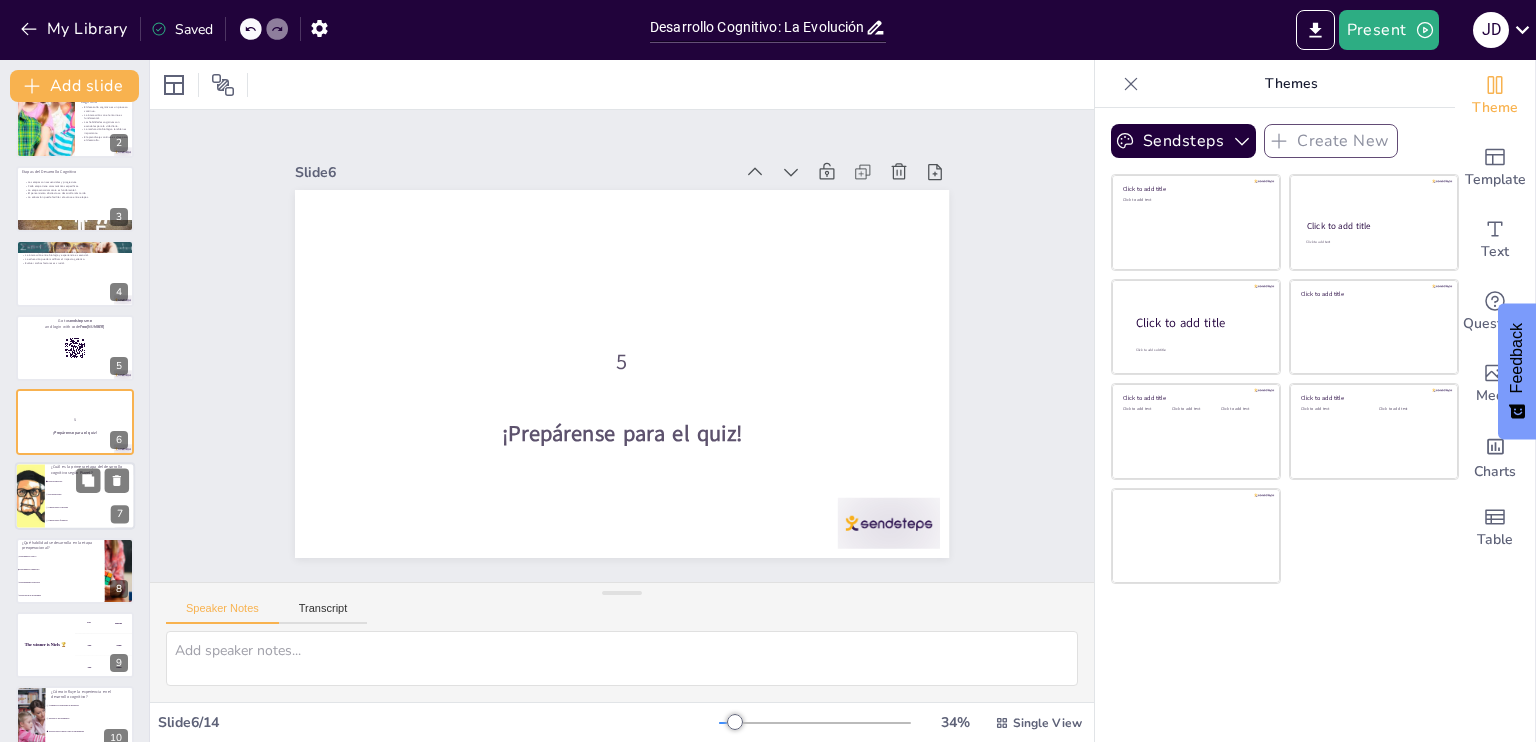 click on "Preoperacional" at bounding box center (90, 495) 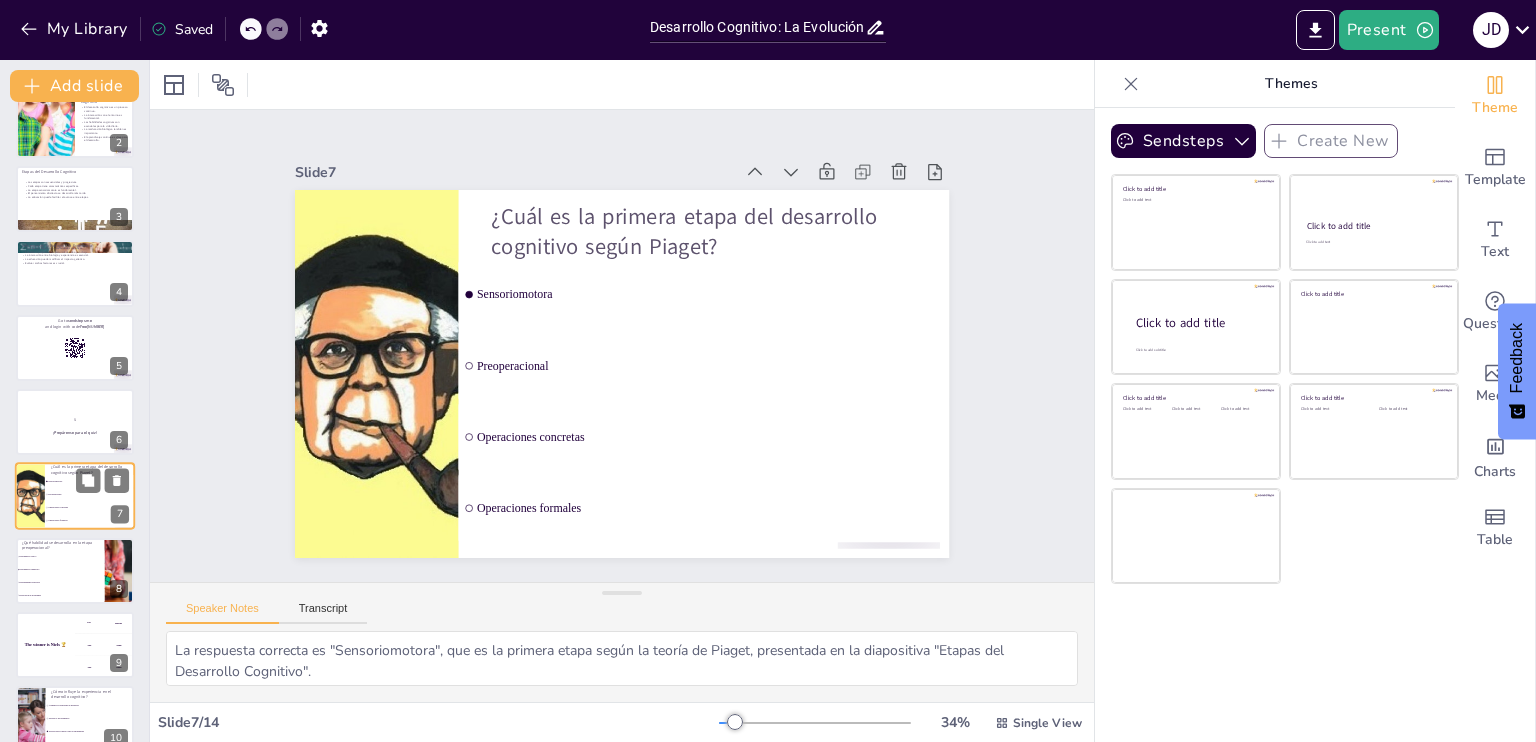 scroll, scrollTop: 176, scrollLeft: 0, axis: vertical 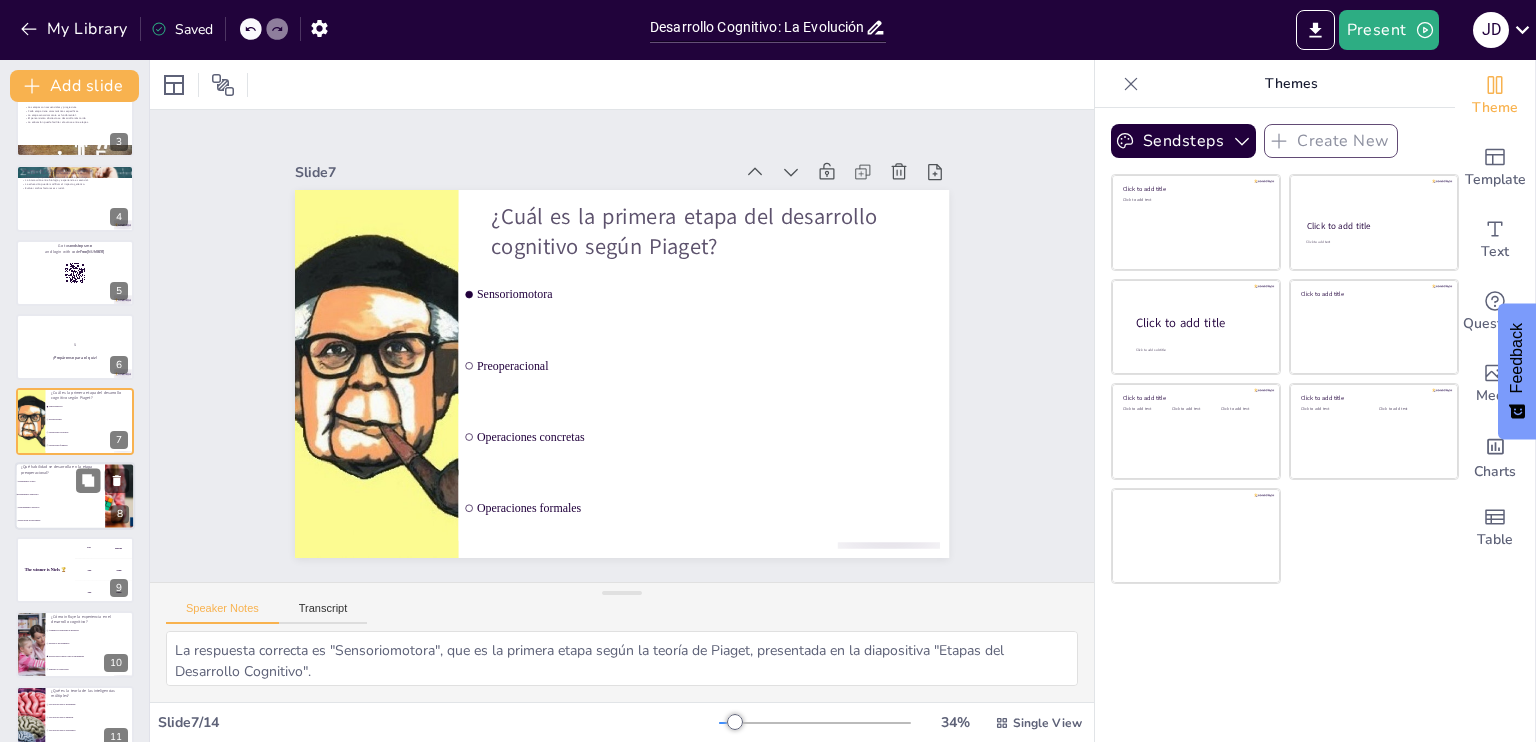 click on "Pensamiento simbólico" at bounding box center [60, 494] 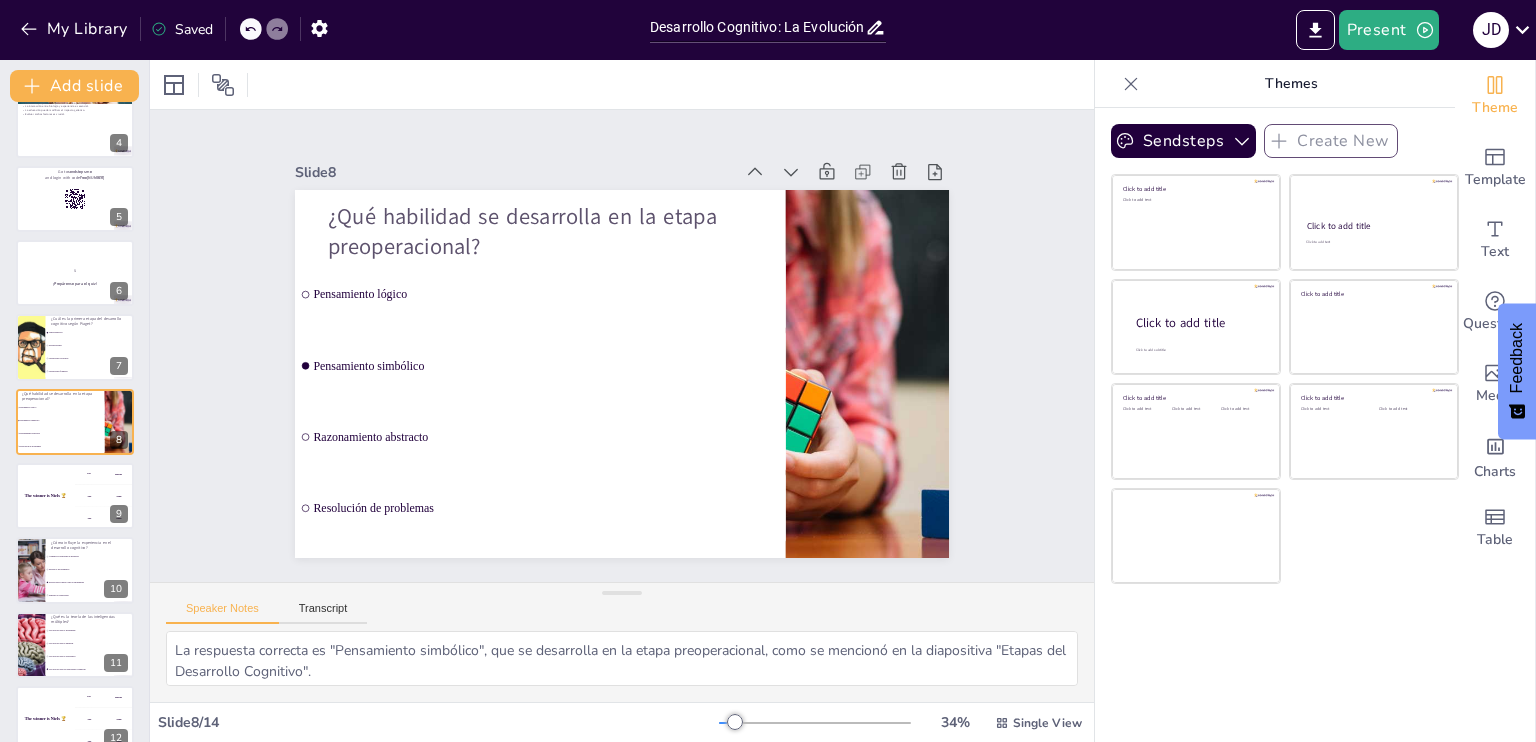 scroll, scrollTop: 425, scrollLeft: 0, axis: vertical 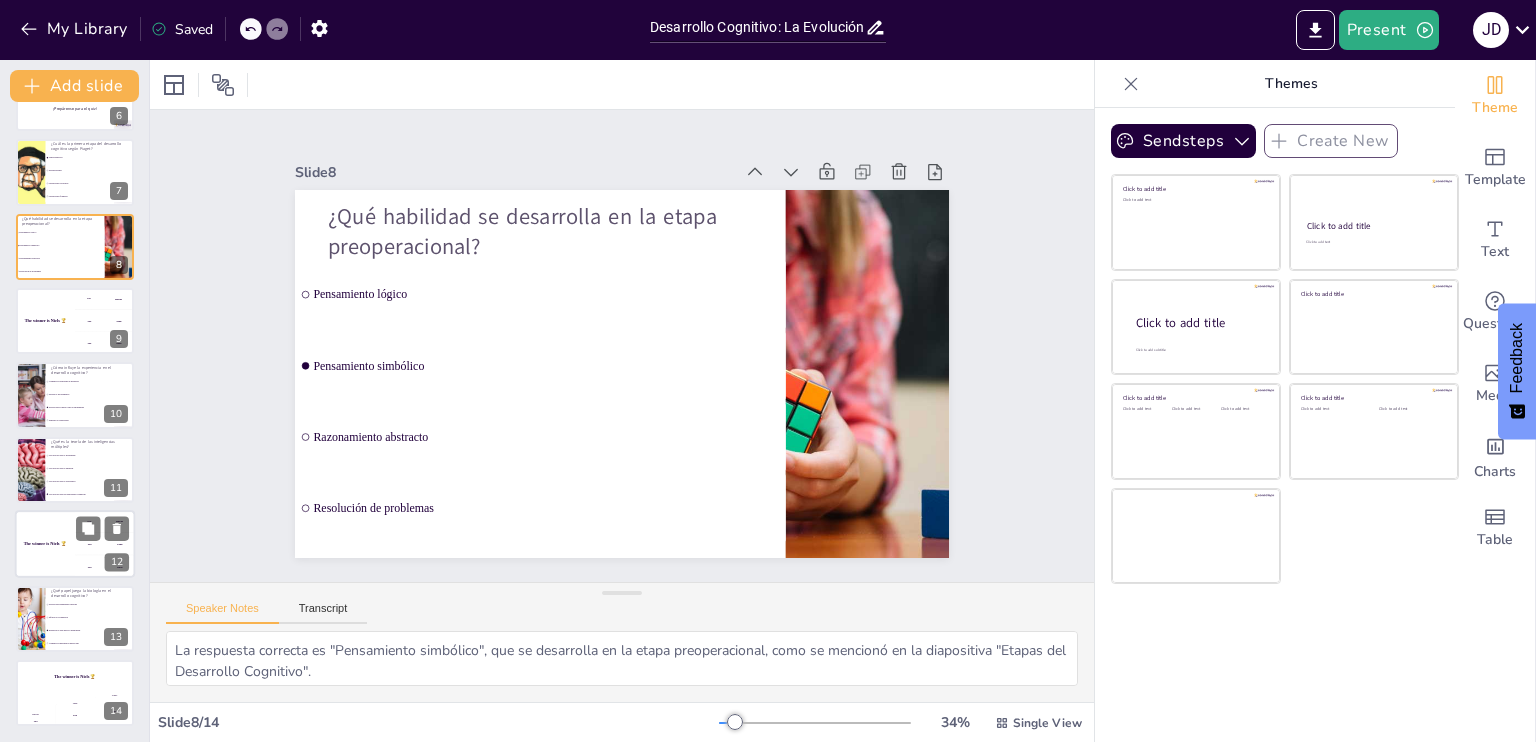 click on "The winner is   Niels 🏆" at bounding box center (45, 543) 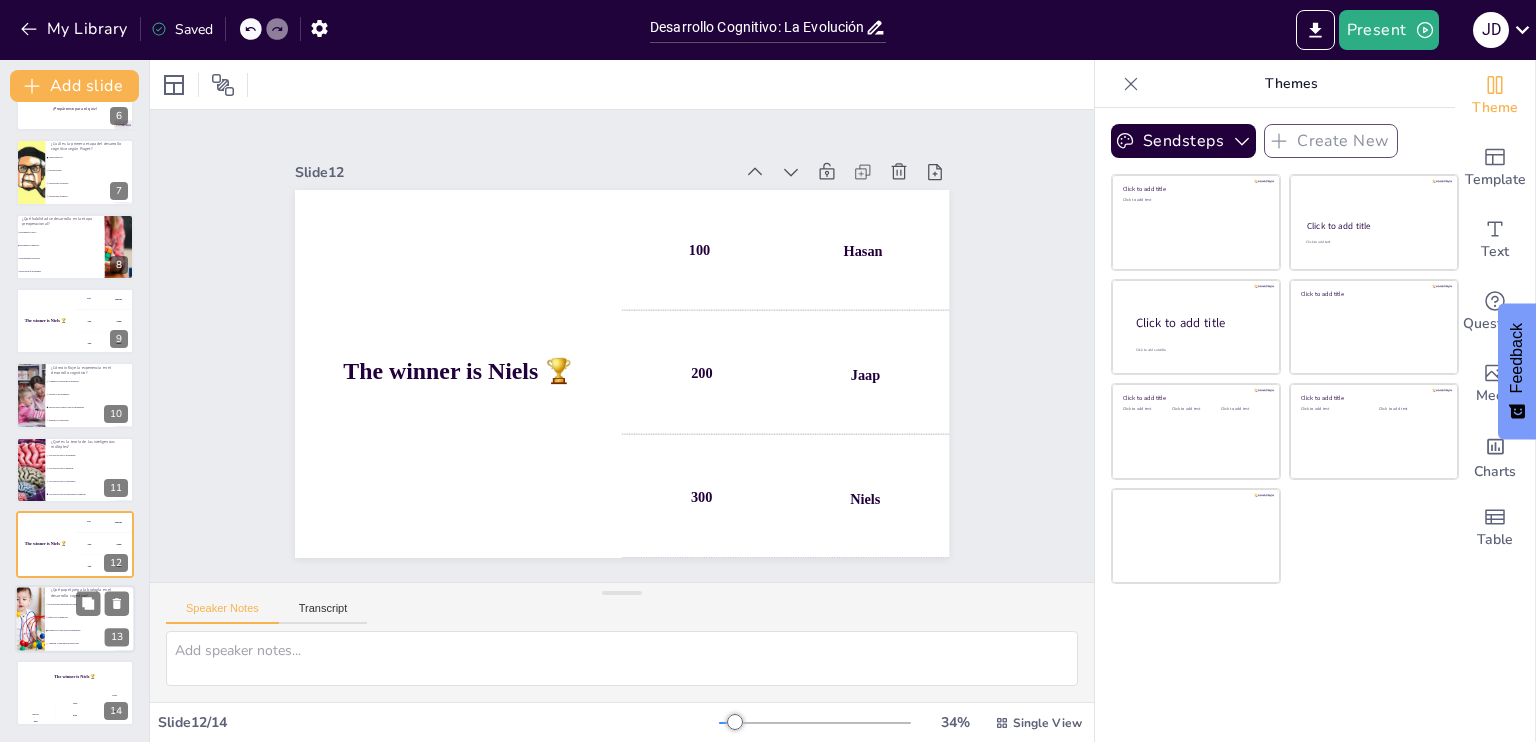 click at bounding box center (29, 619) 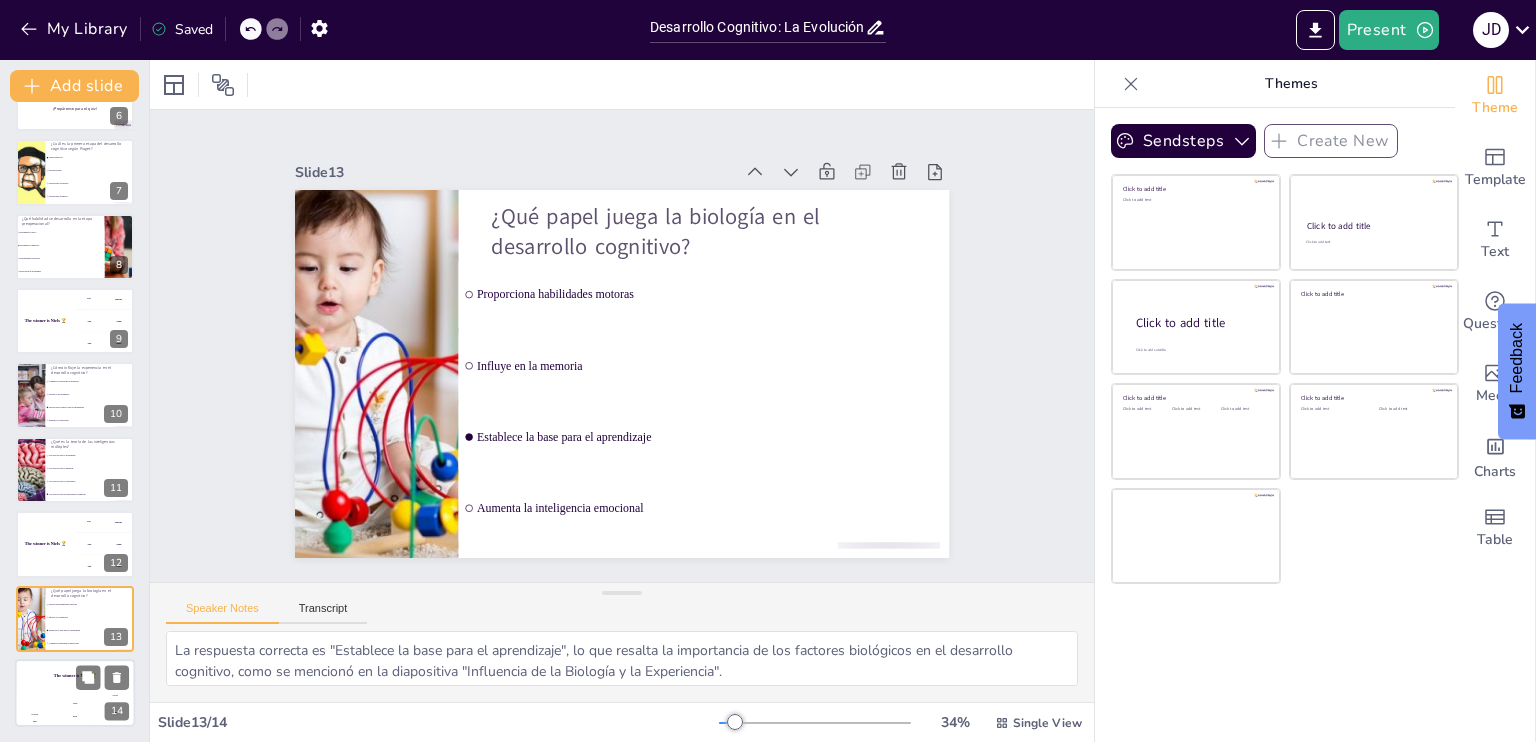click on "The winner is   Niels 🏆" at bounding box center (75, 676) 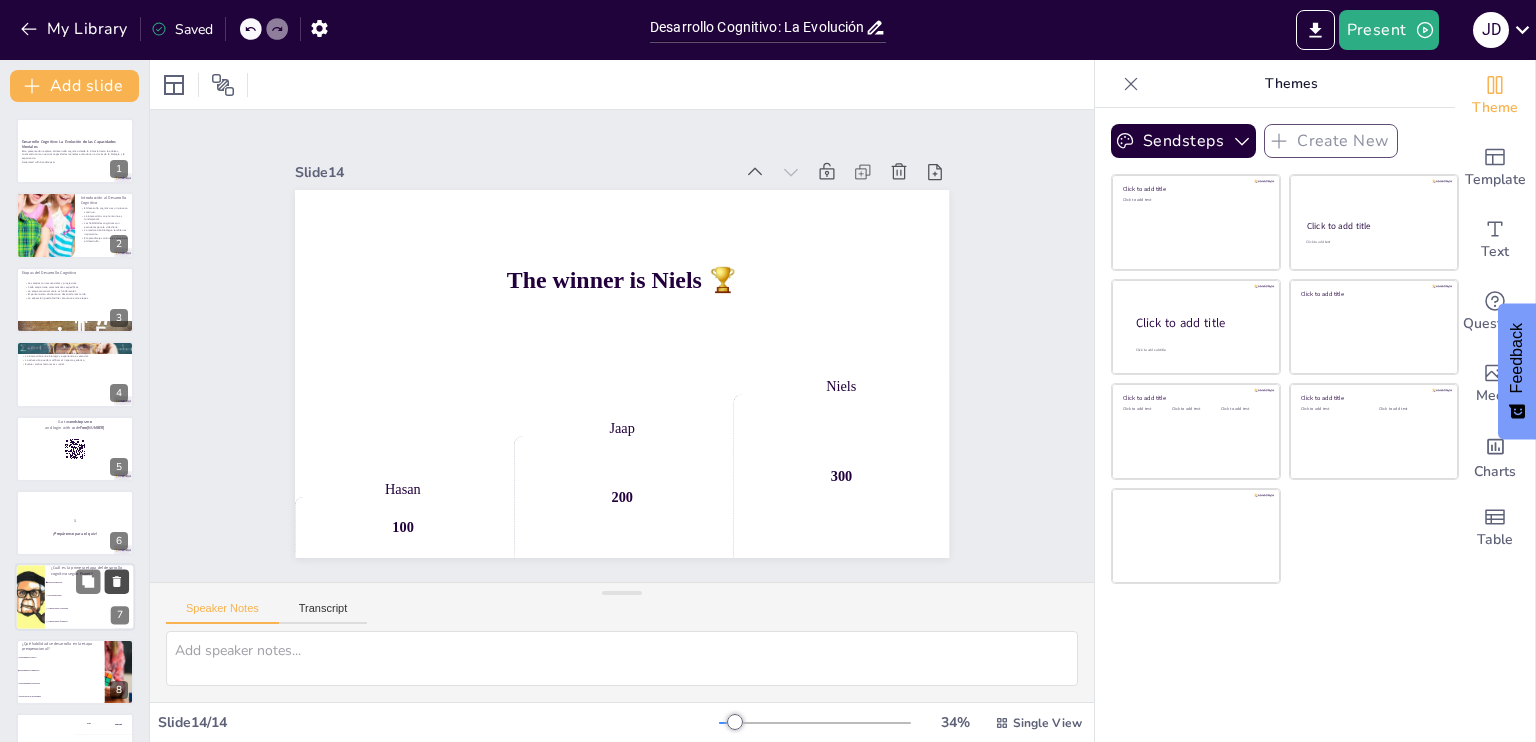scroll, scrollTop: 96, scrollLeft: 0, axis: vertical 